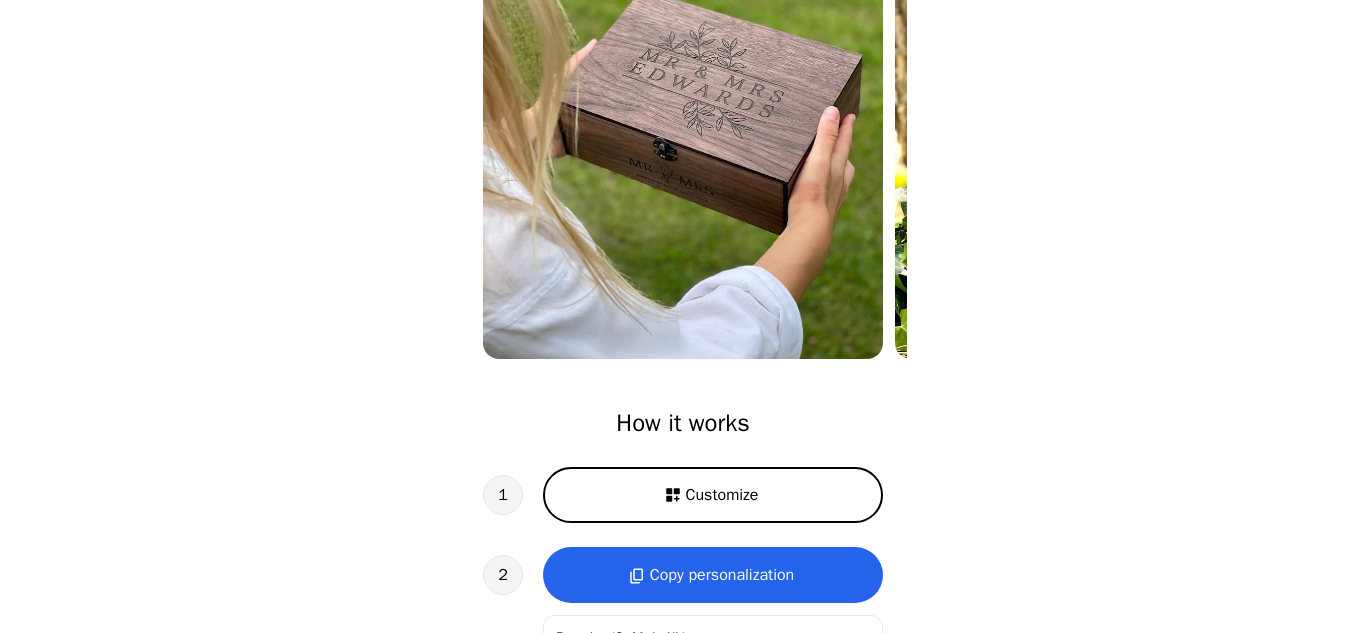 scroll, scrollTop: 318, scrollLeft: 0, axis: vertical 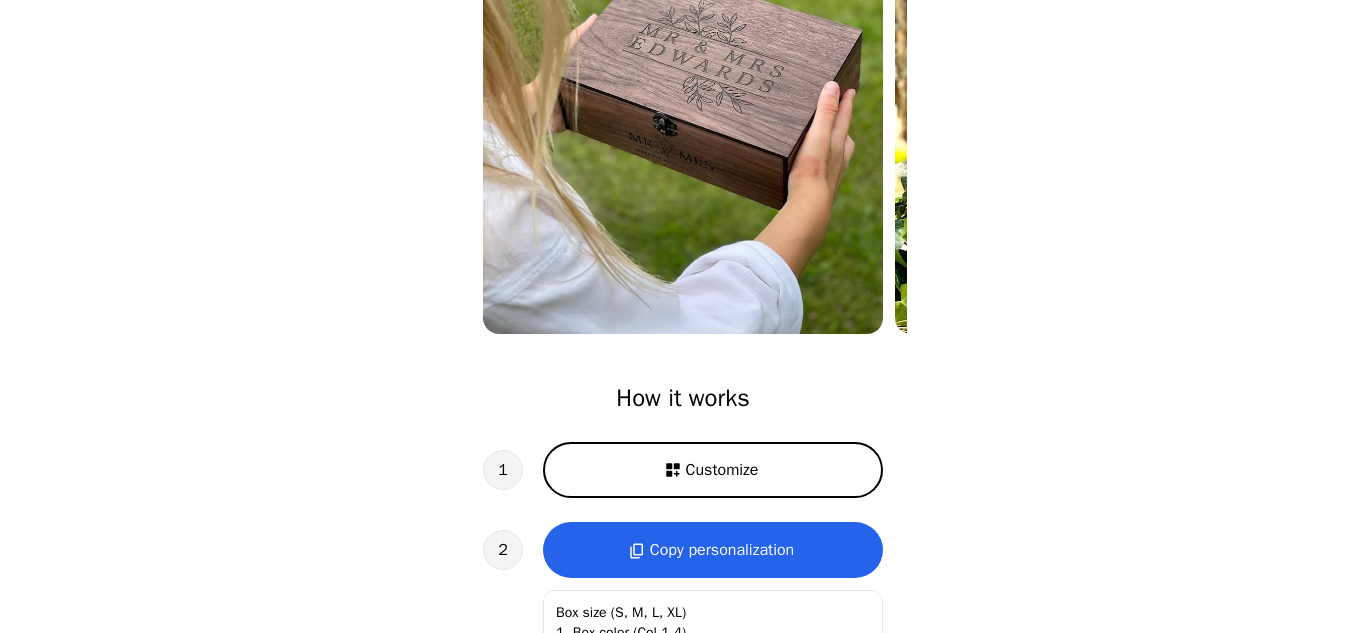 click on "Customize" at bounding box center (713, 470) 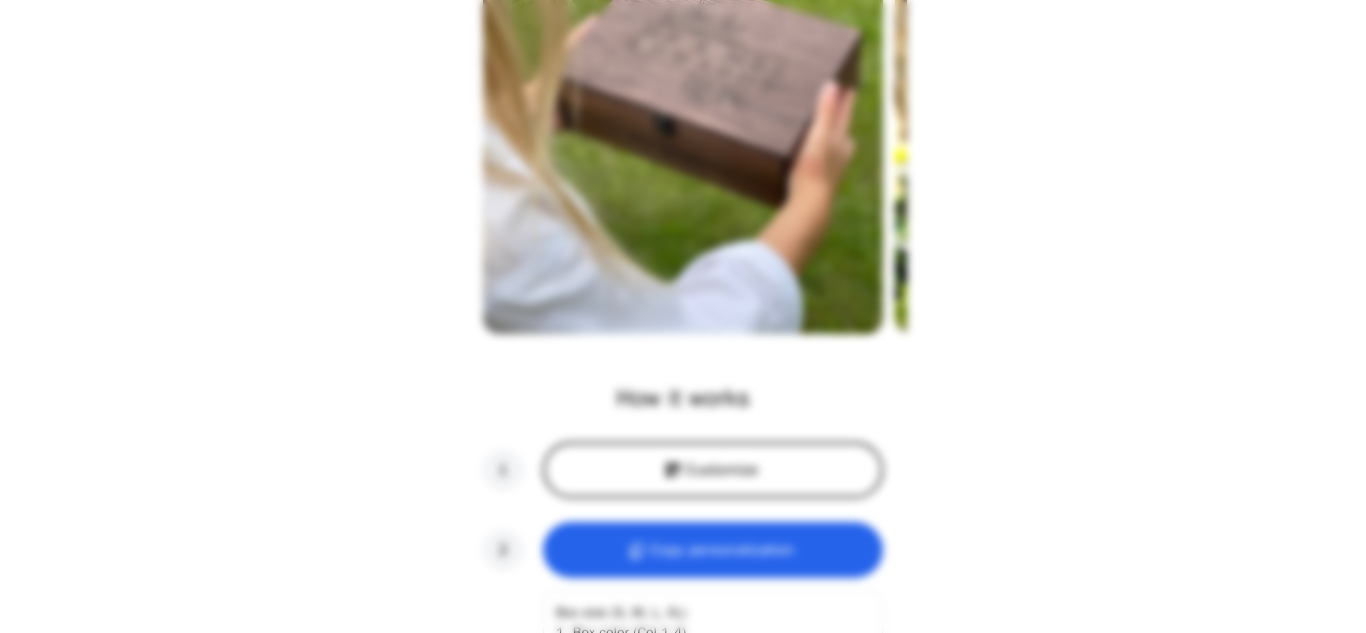 scroll, scrollTop: 0, scrollLeft: 256, axis: horizontal 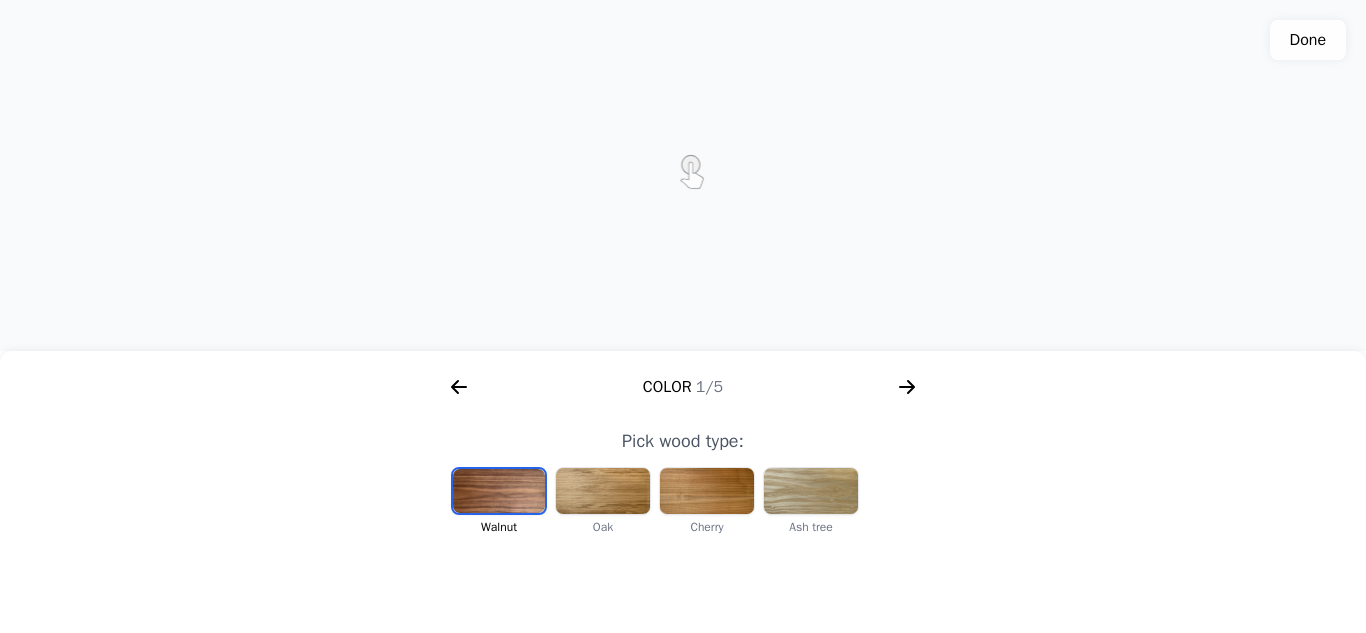 click 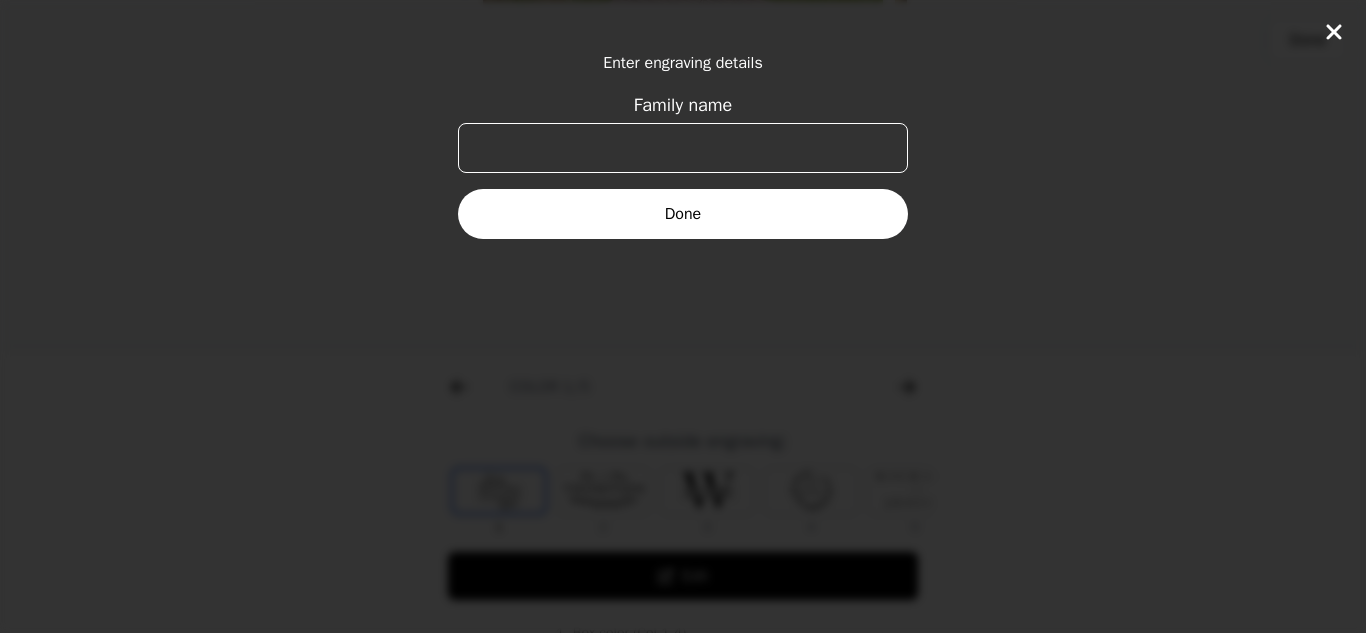 scroll, scrollTop: 0, scrollLeft: 768, axis: horizontal 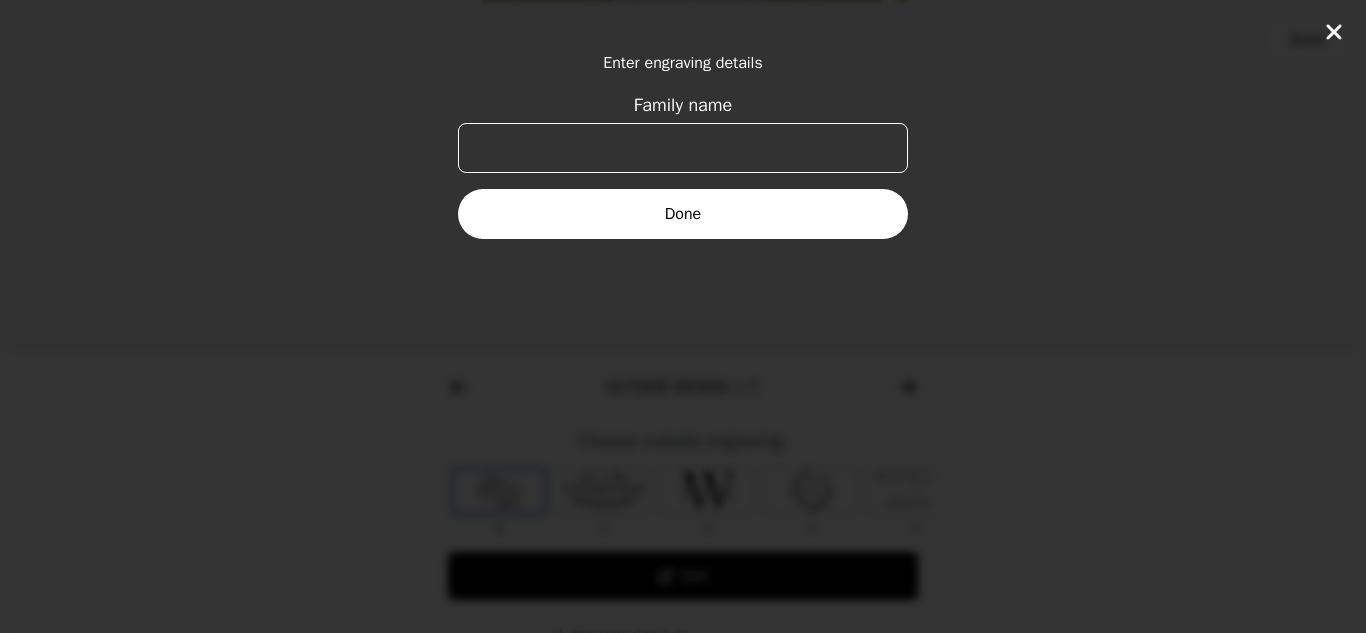 type 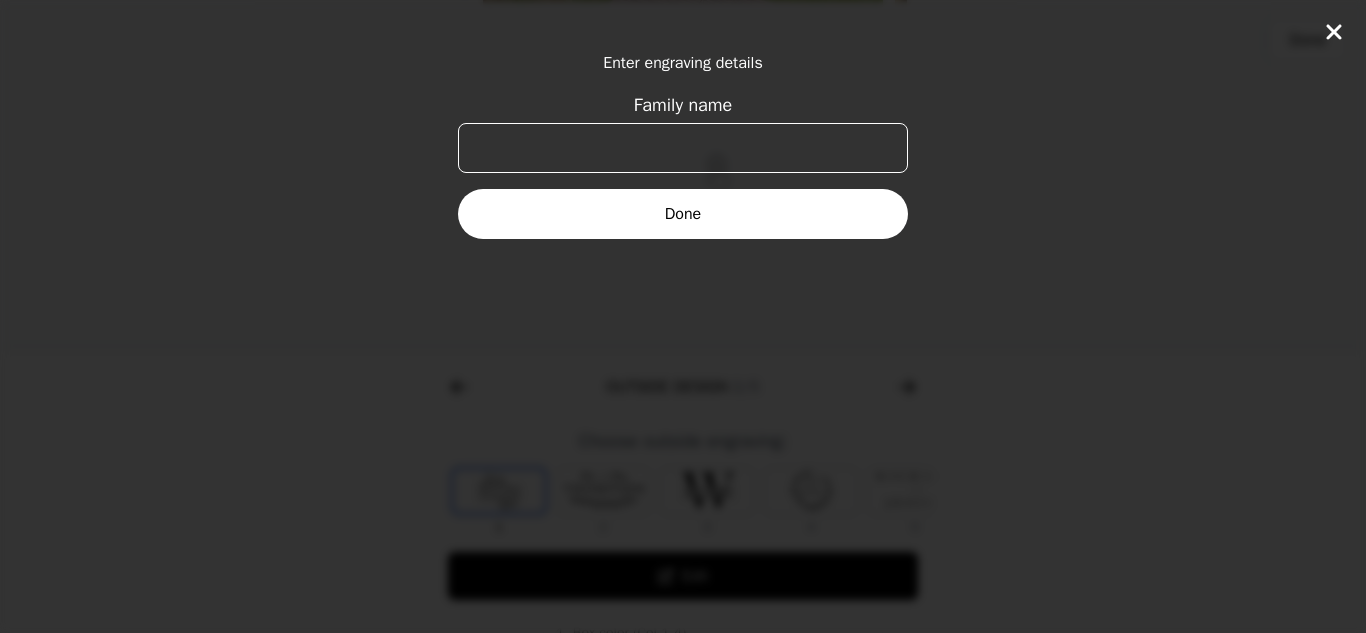 click on "Family name" at bounding box center [683, 148] 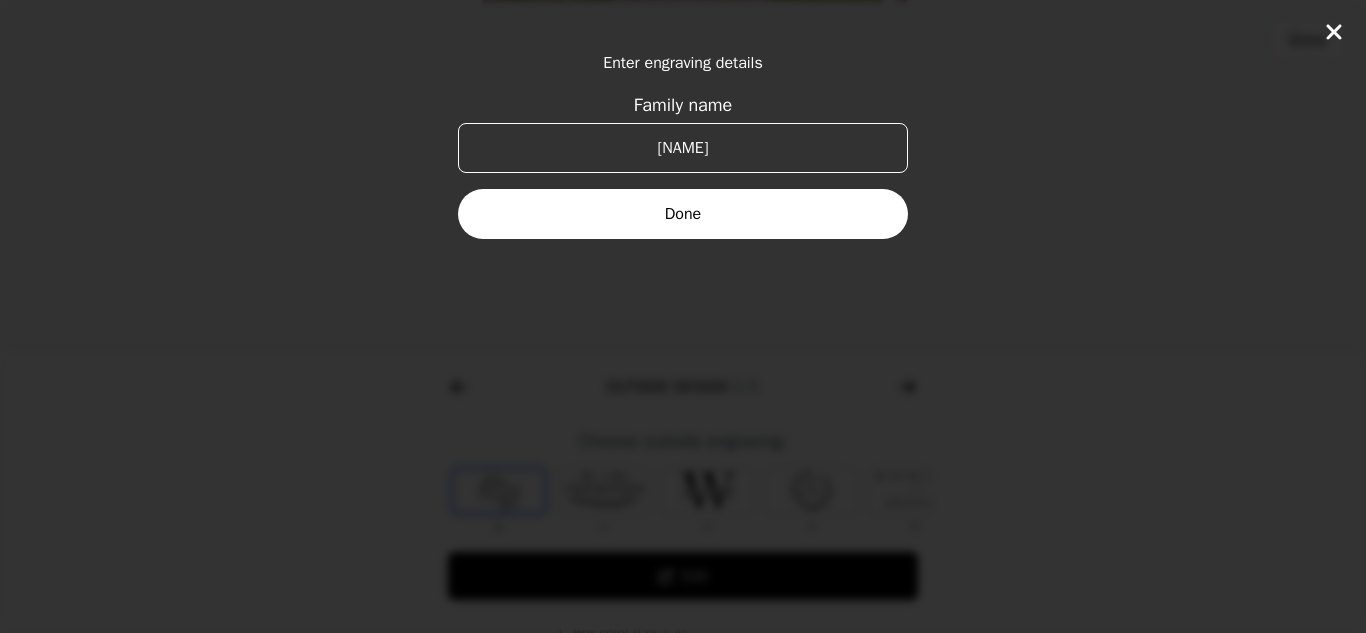 type on "[LAST]" 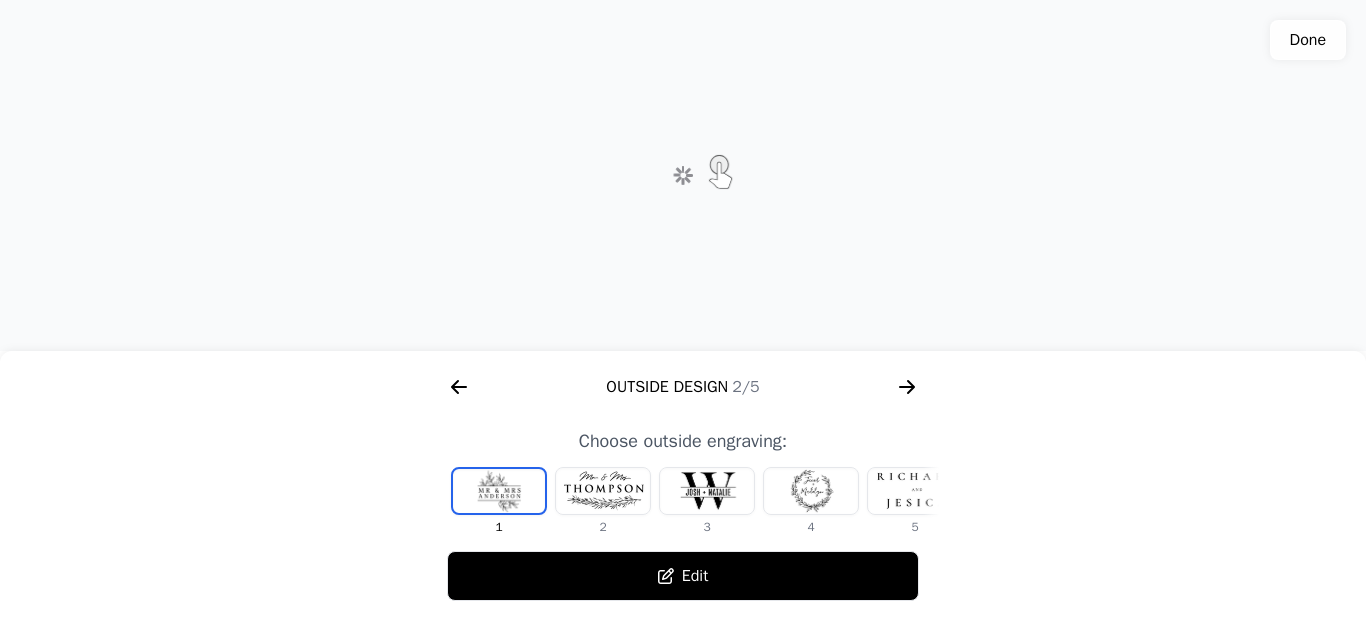 click at bounding box center [915, 491] 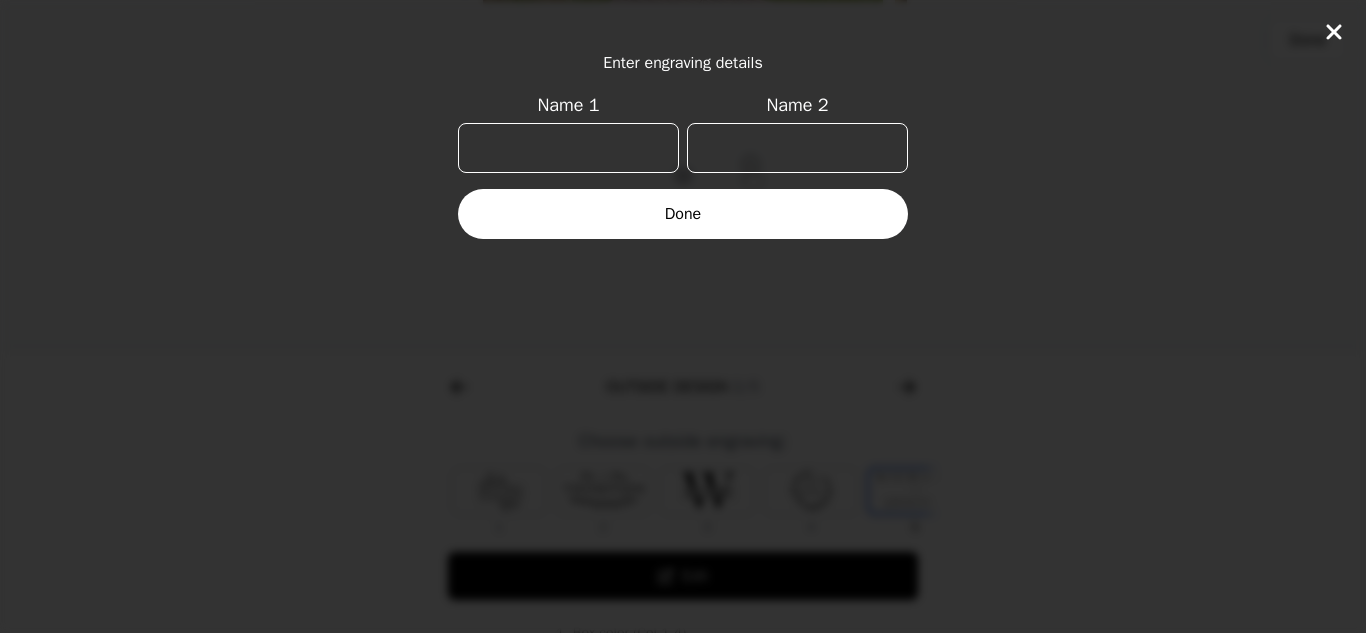 scroll, scrollTop: 0, scrollLeft: 232, axis: horizontal 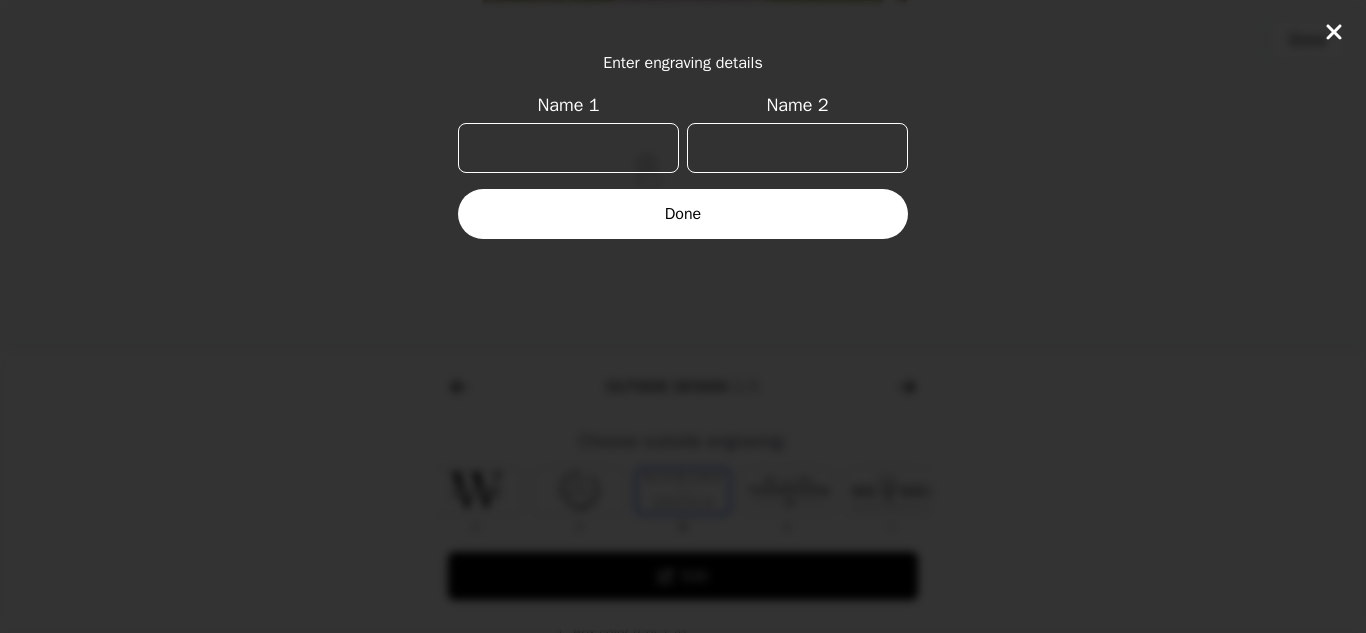 click on "Name 1" at bounding box center [568, 148] 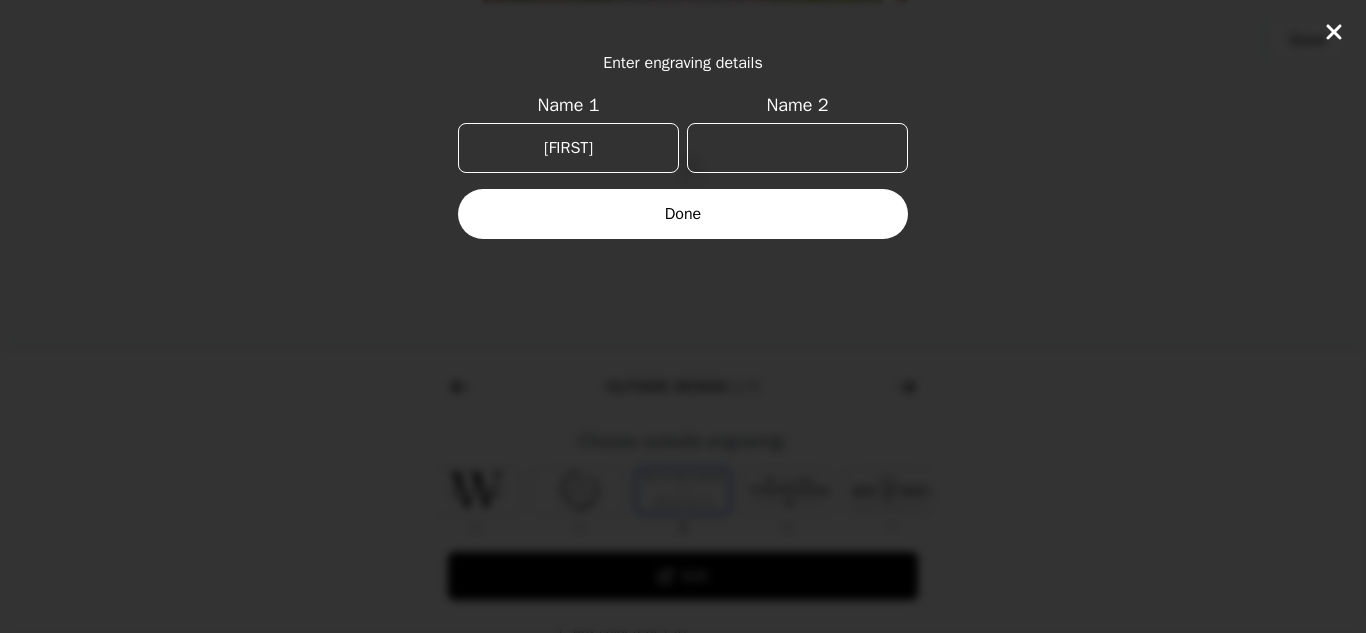 type on "[FIRST]" 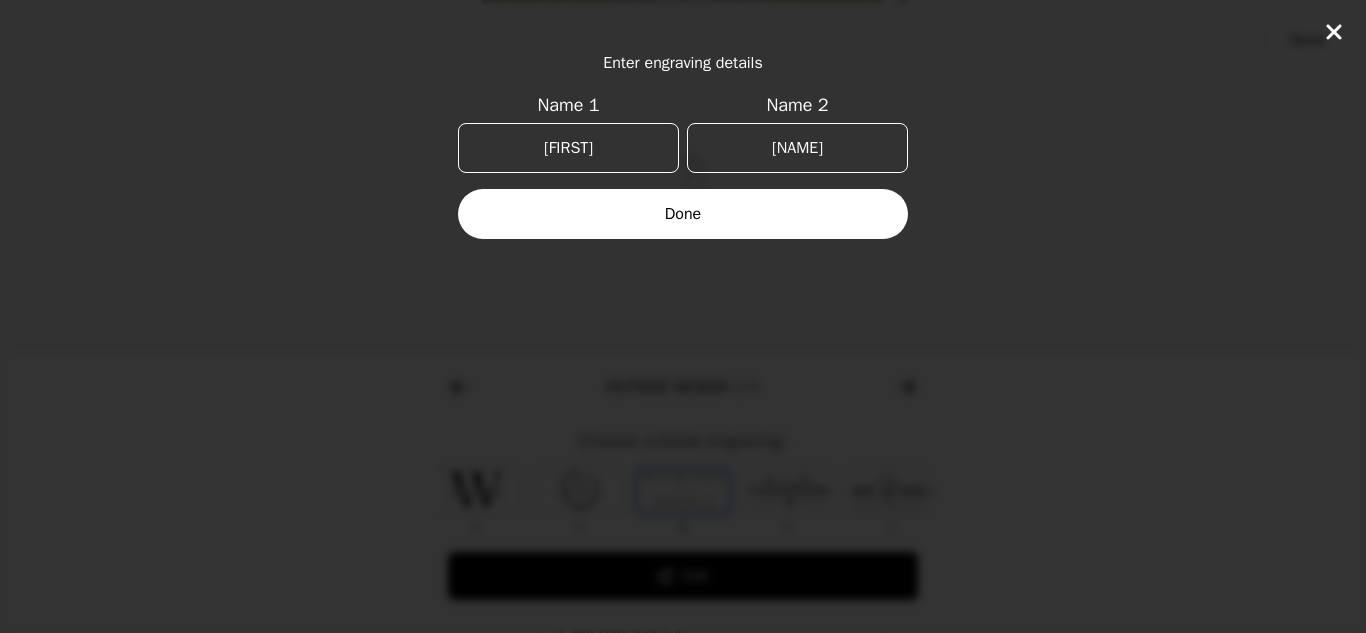 type on "[NAME]" 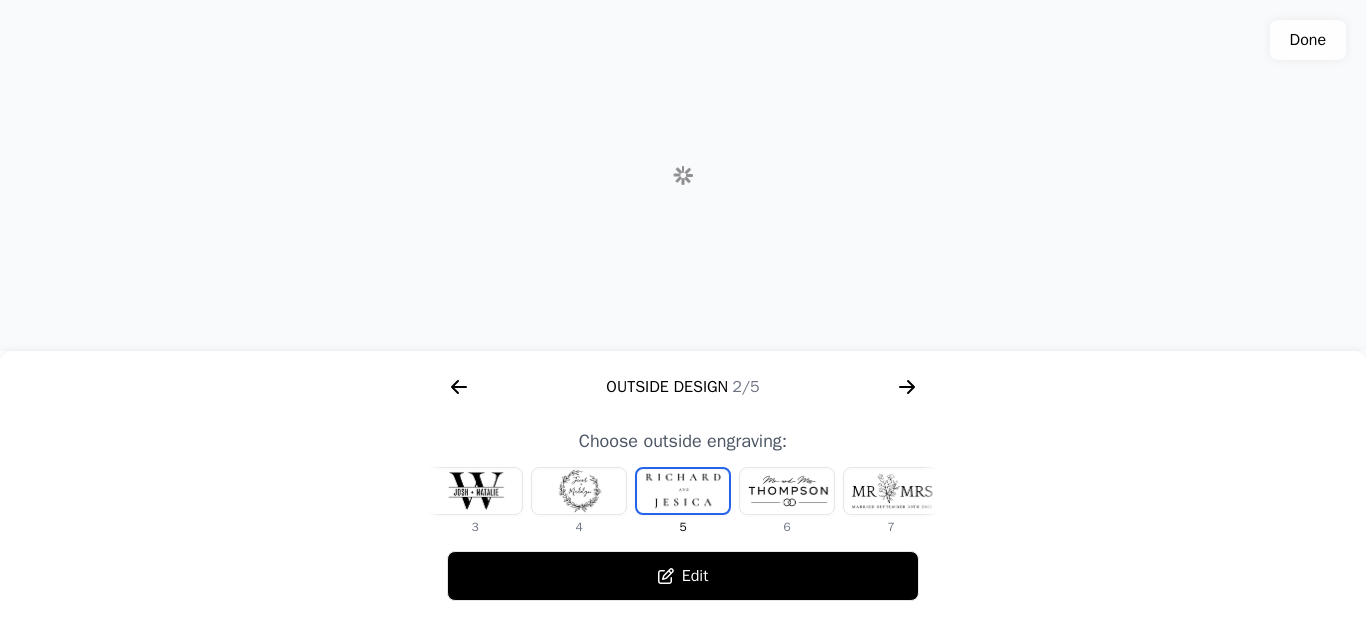 click at bounding box center [891, 491] 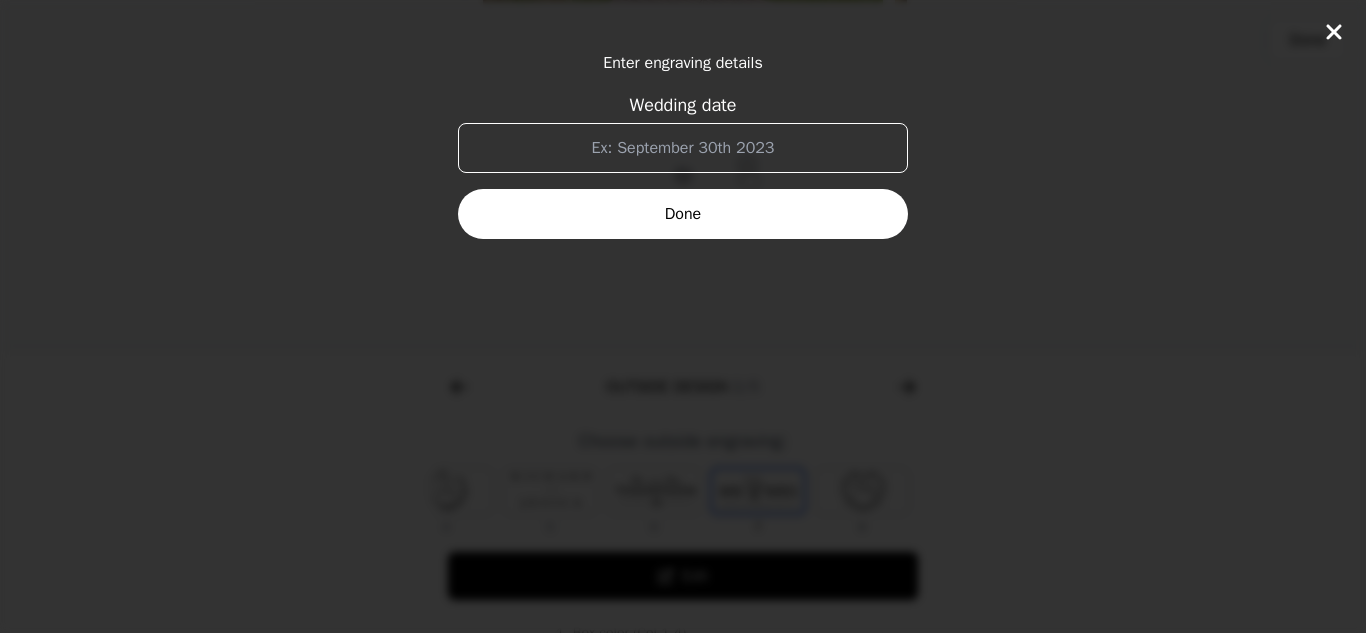 scroll, scrollTop: 0, scrollLeft: 372, axis: horizontal 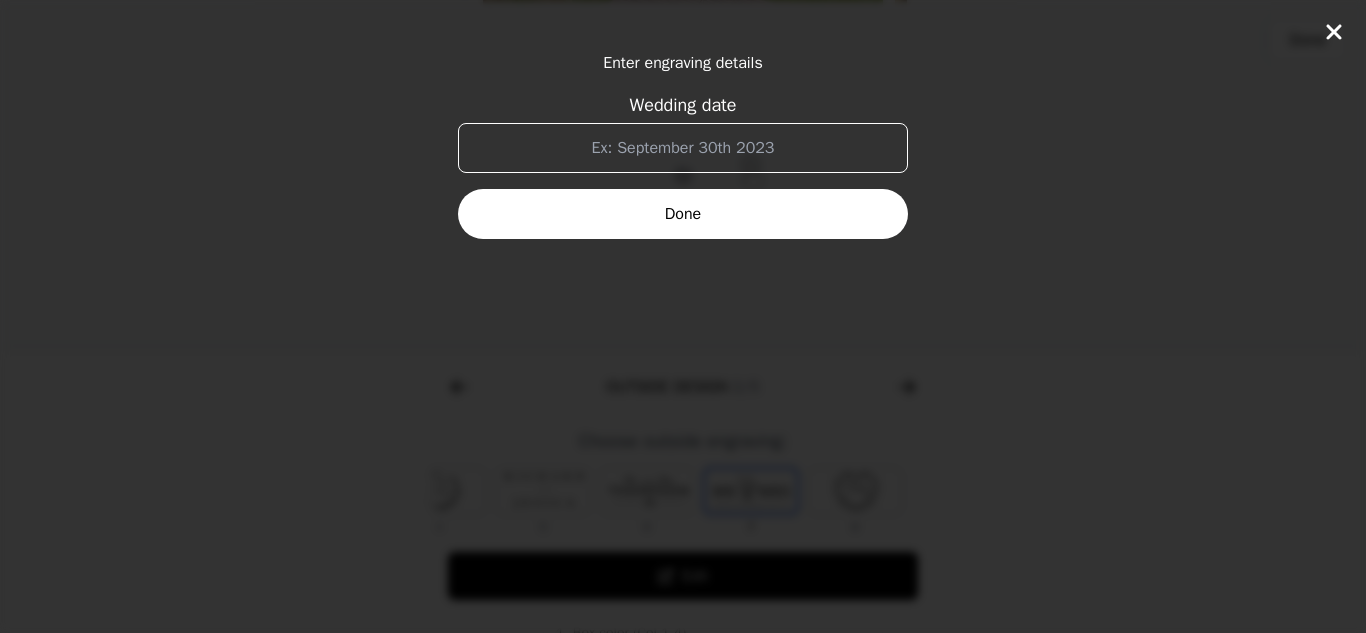 click on "Wedding date" at bounding box center (683, 148) 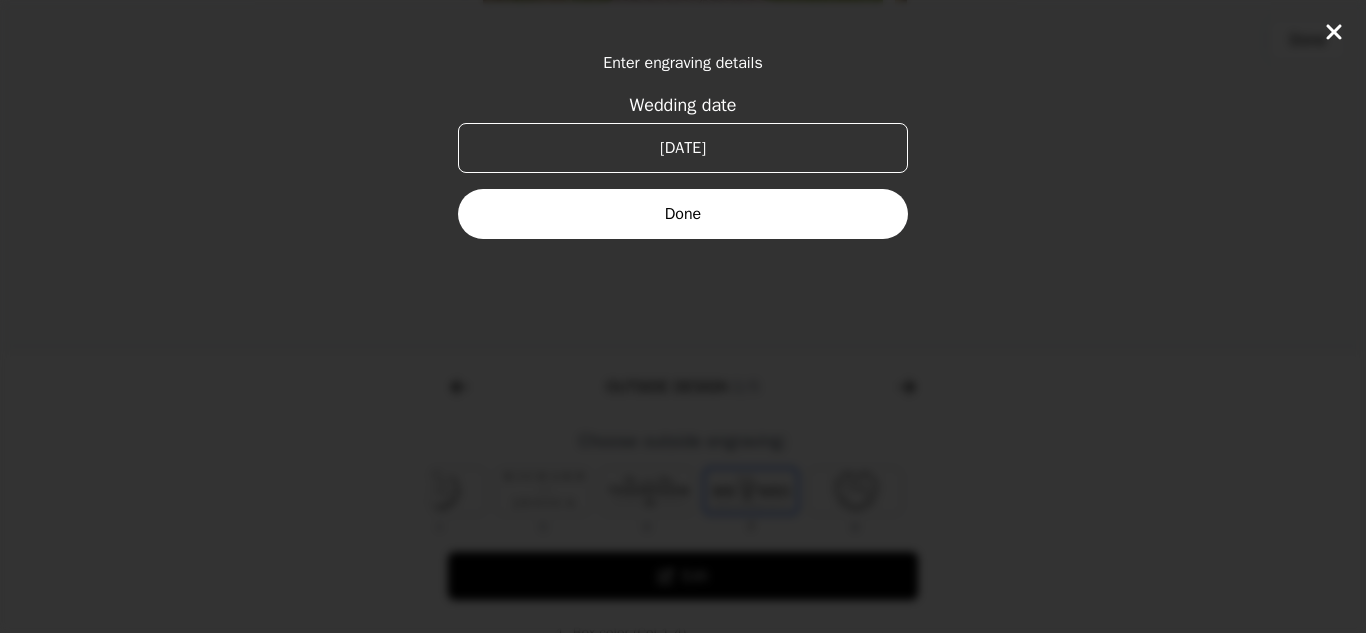 type on "August 08, 2025" 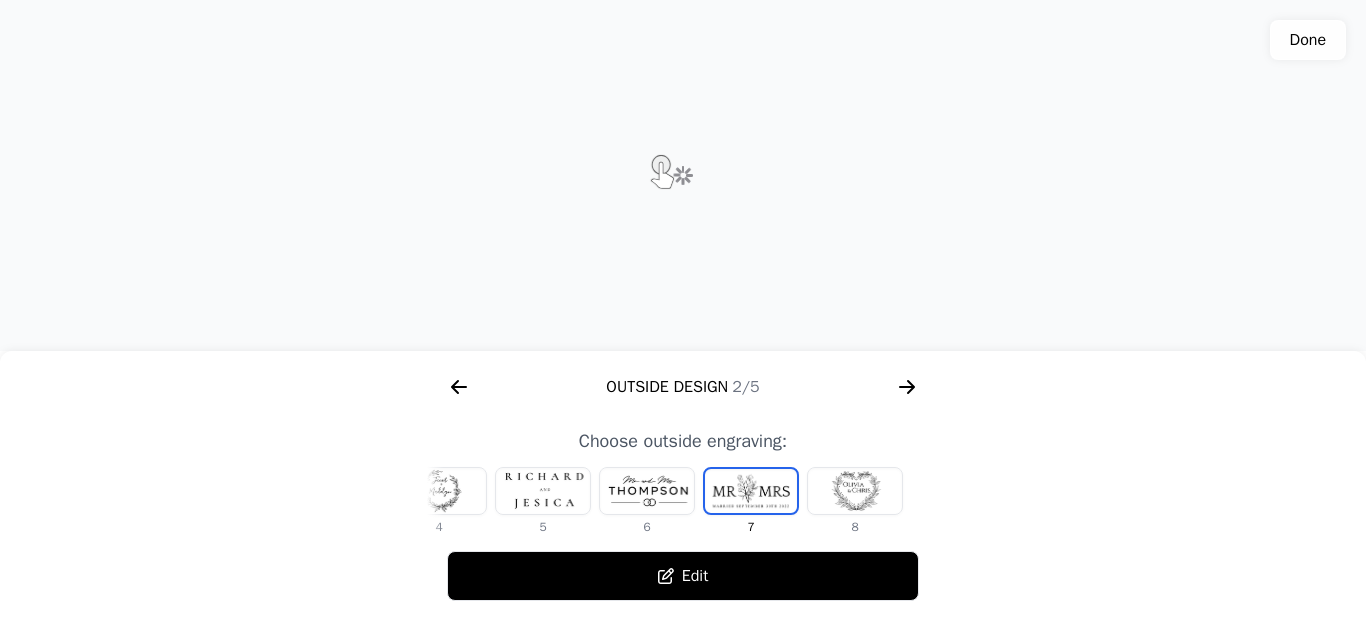 click at bounding box center (855, 491) 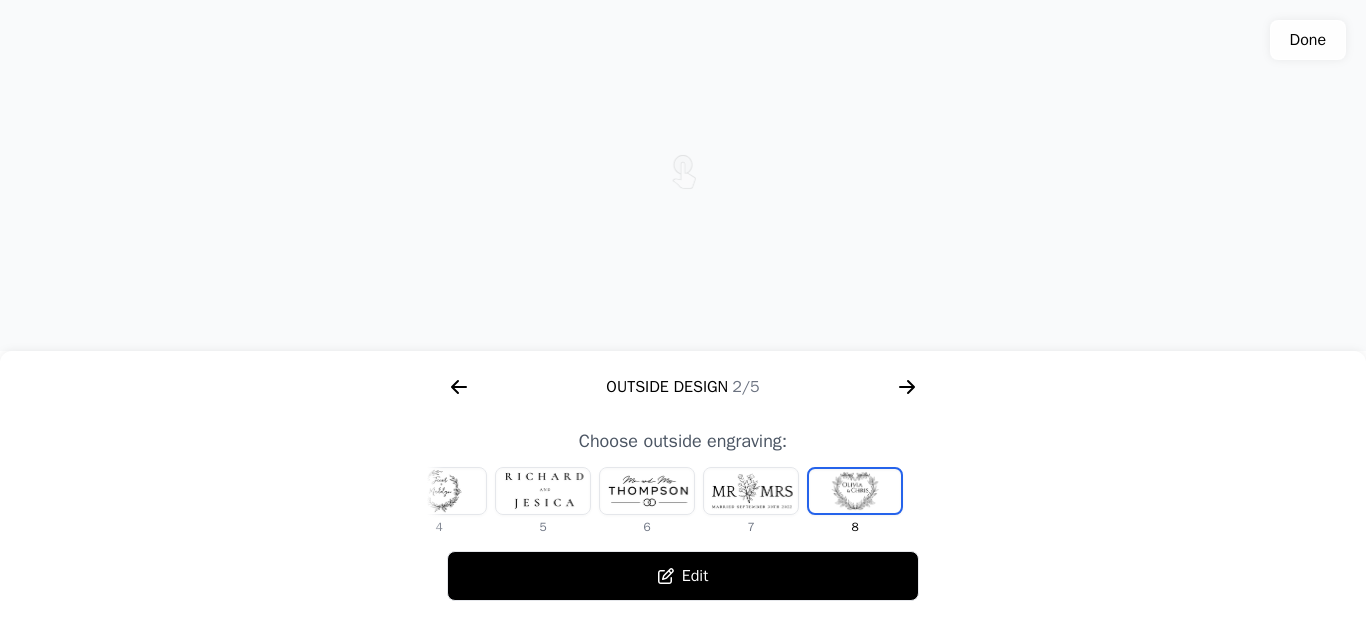 click at bounding box center [855, 491] 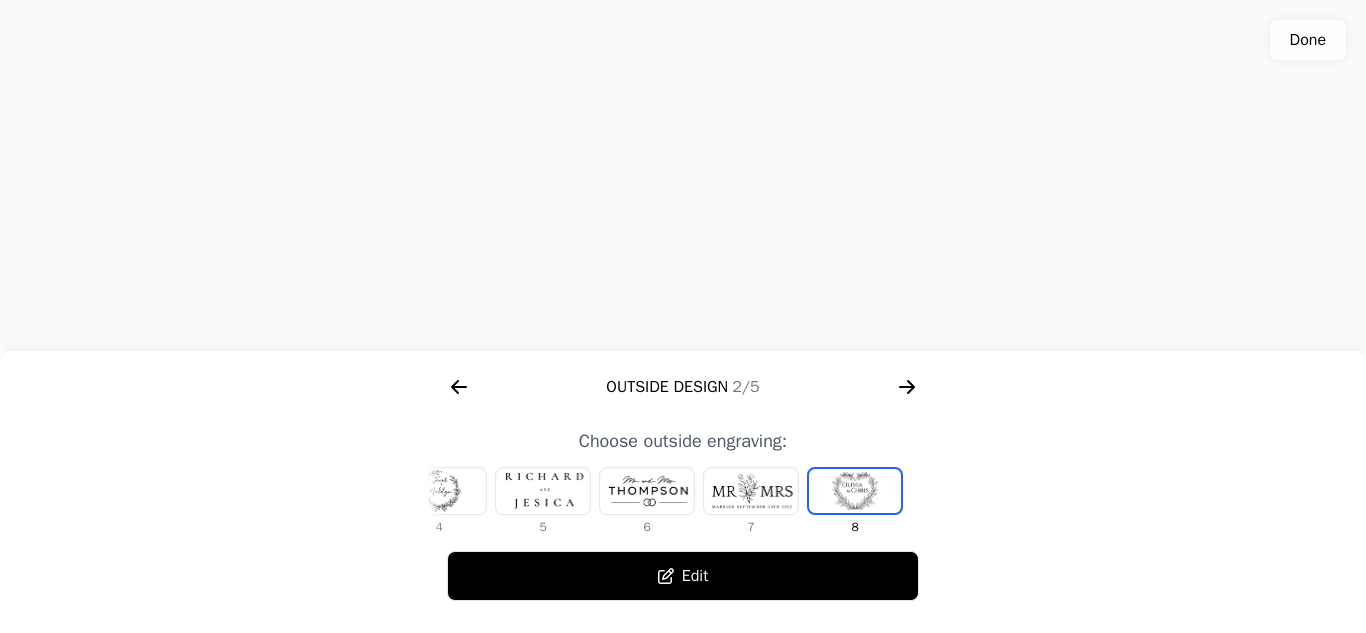drag, startPoint x: 710, startPoint y: 234, endPoint x: 714, endPoint y: 165, distance: 69.115845 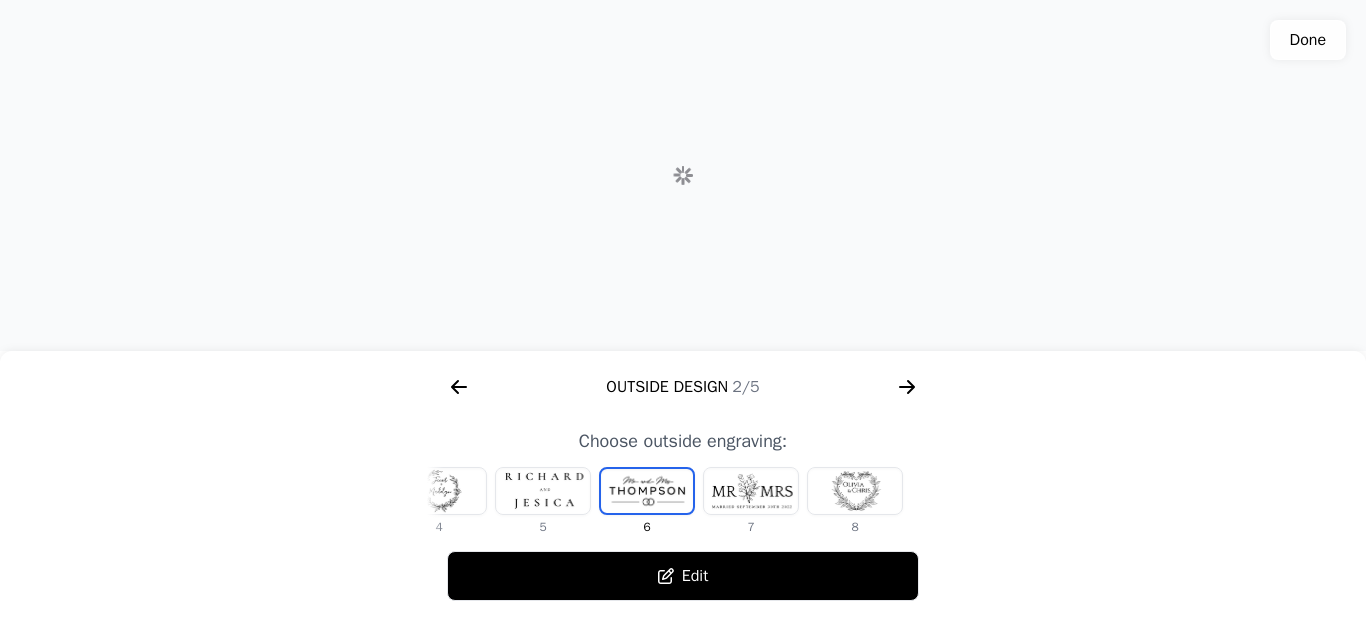 scroll, scrollTop: 0, scrollLeft: 336, axis: horizontal 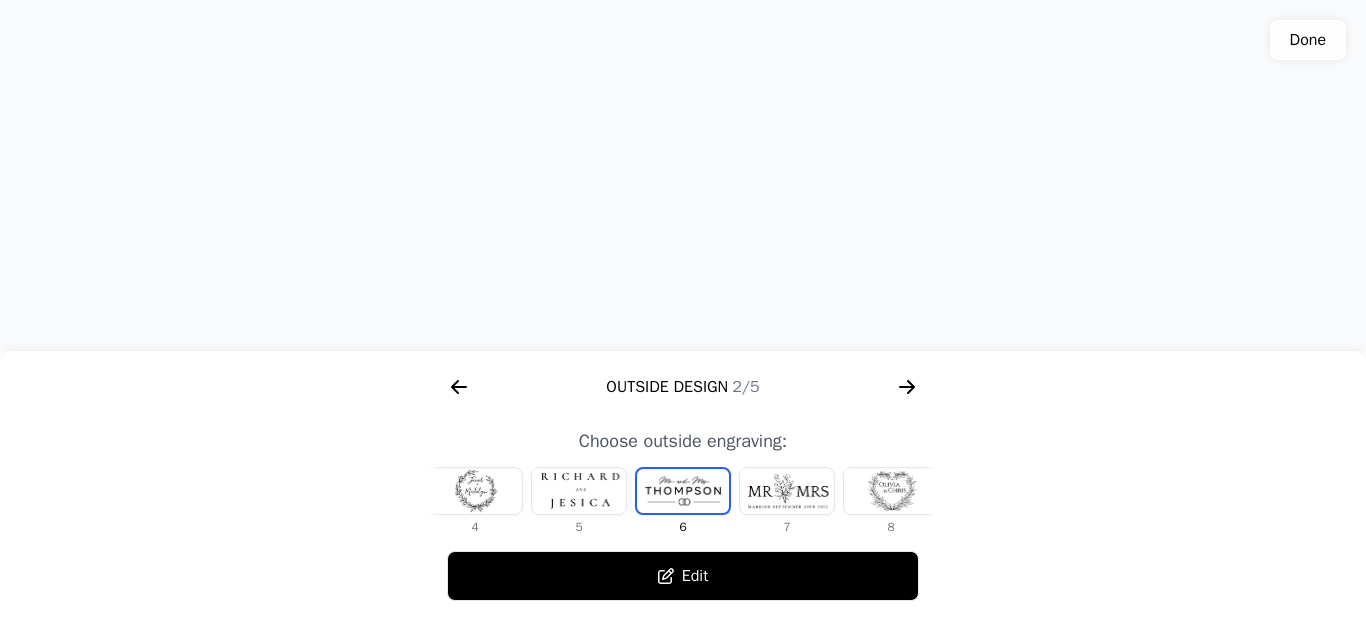 click at bounding box center (891, 491) 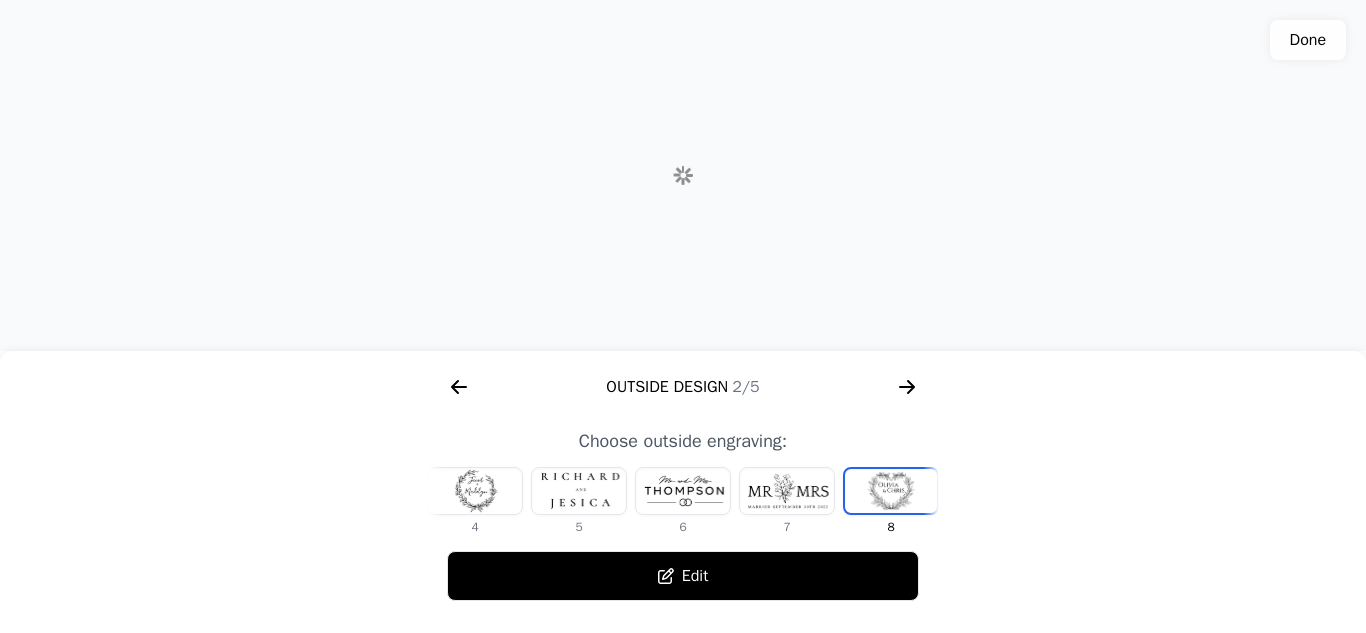 scroll, scrollTop: 0, scrollLeft: 372, axis: horizontal 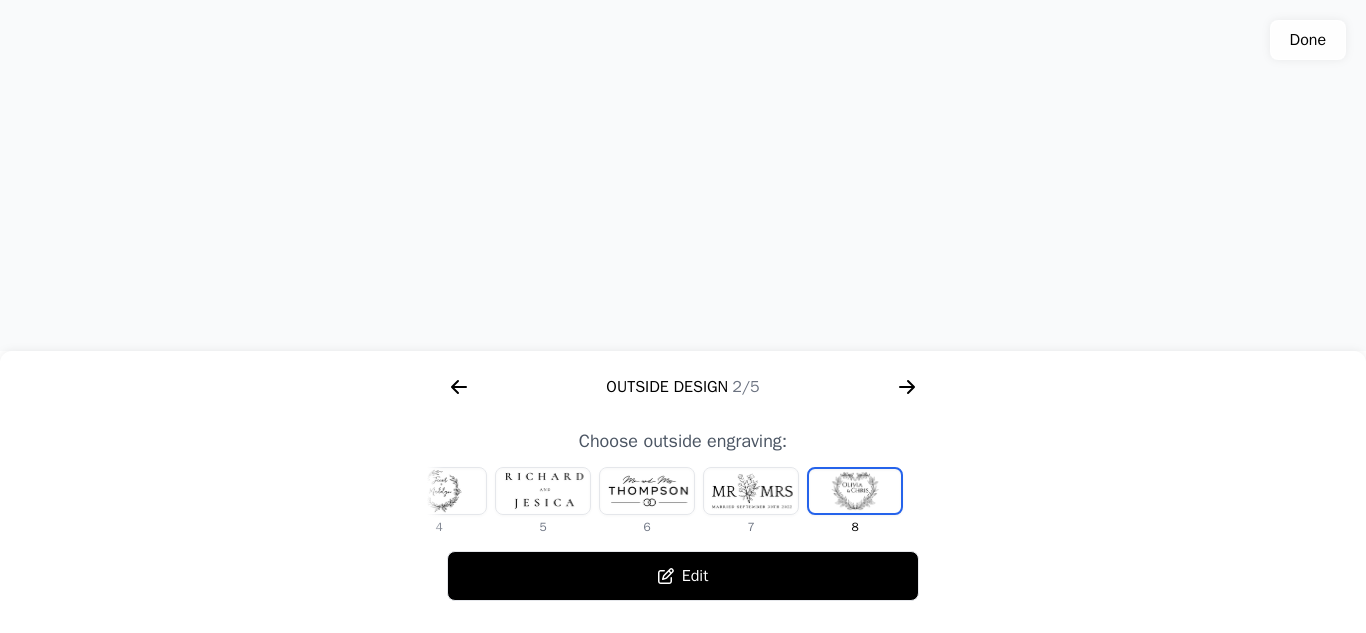 drag, startPoint x: 758, startPoint y: 247, endPoint x: 762, endPoint y: 200, distance: 47.169907 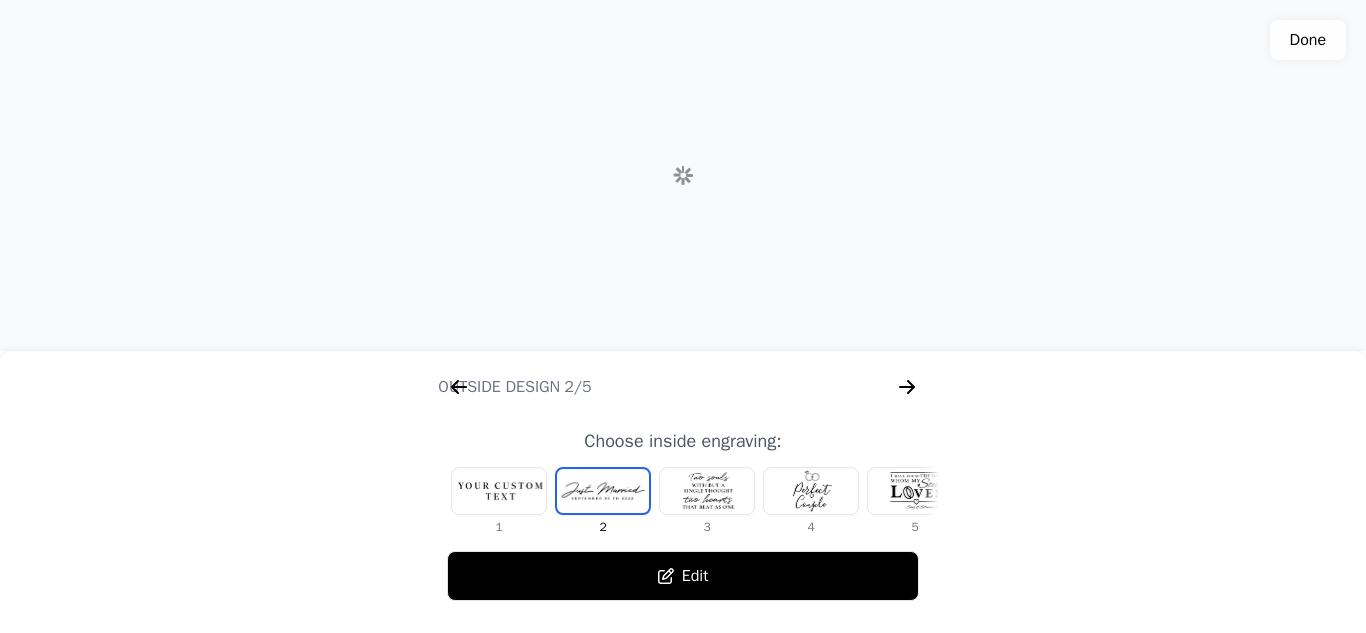 scroll, scrollTop: 0, scrollLeft: 1280, axis: horizontal 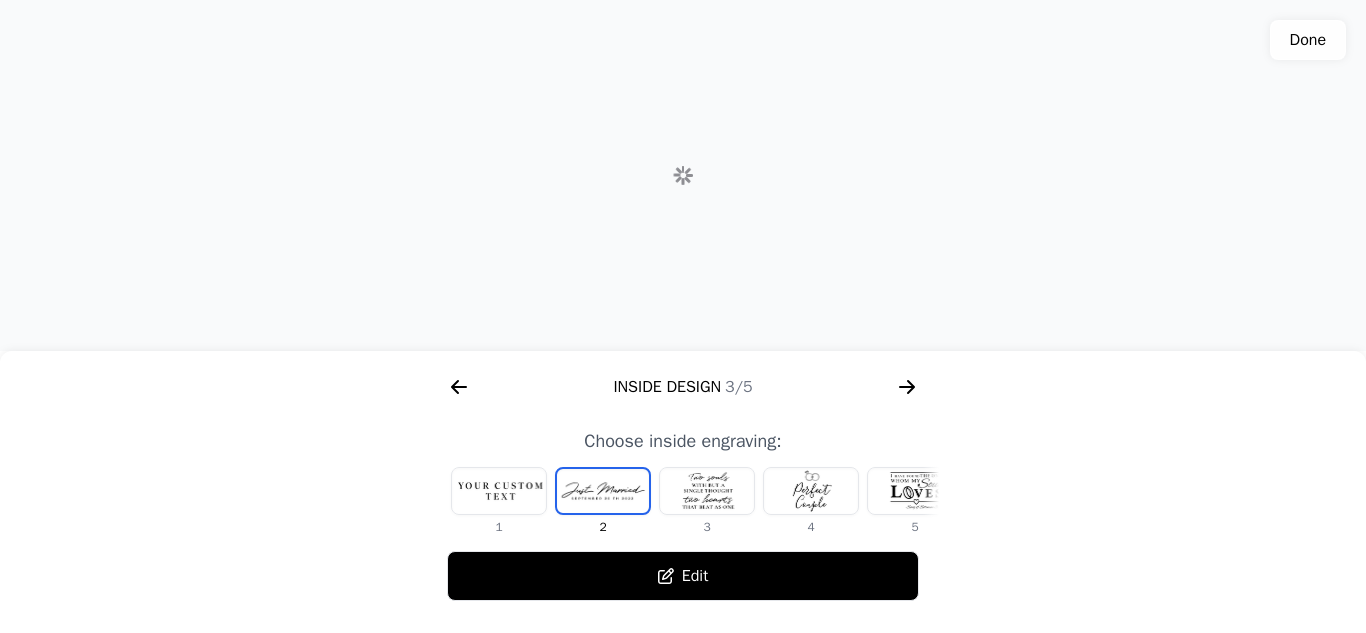 click at bounding box center (499, 491) 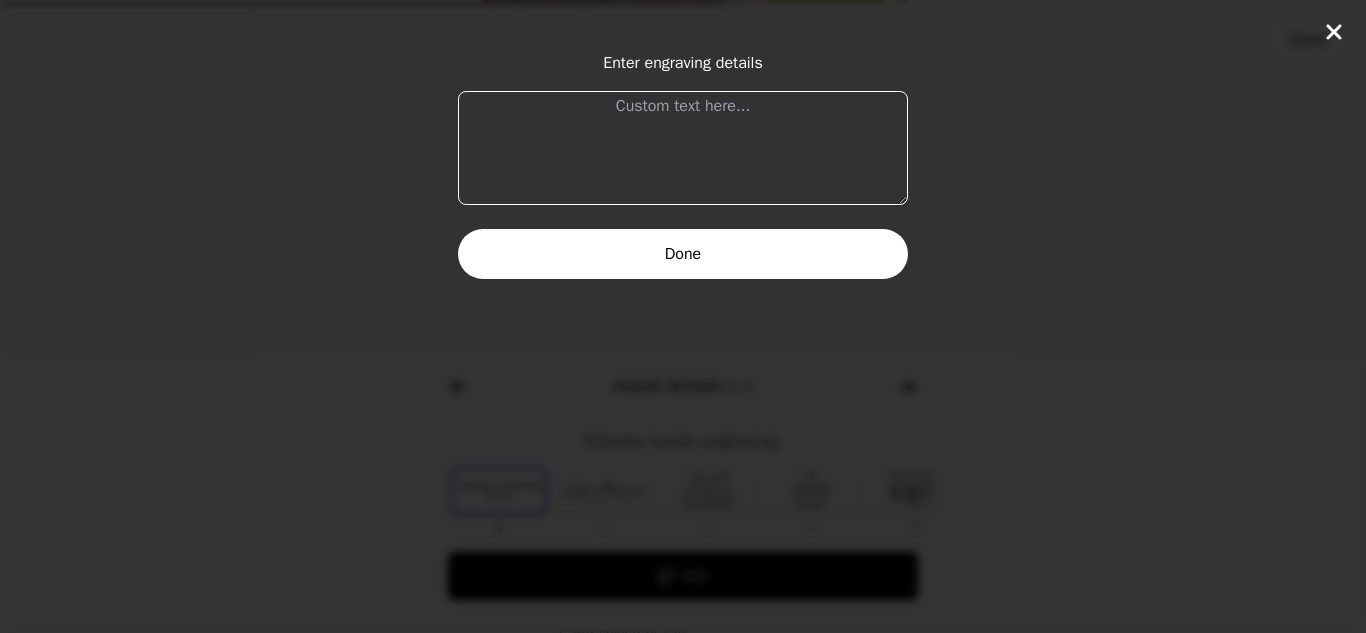 click at bounding box center [683, 148] 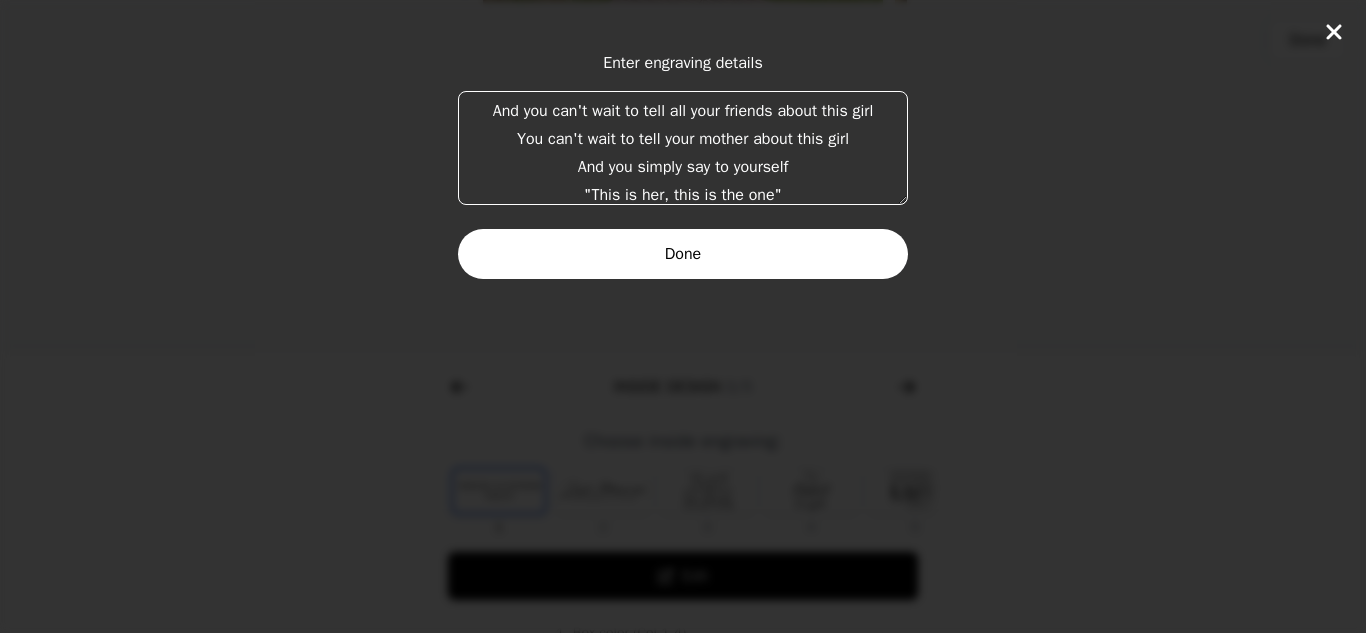 scroll, scrollTop: 107, scrollLeft: 0, axis: vertical 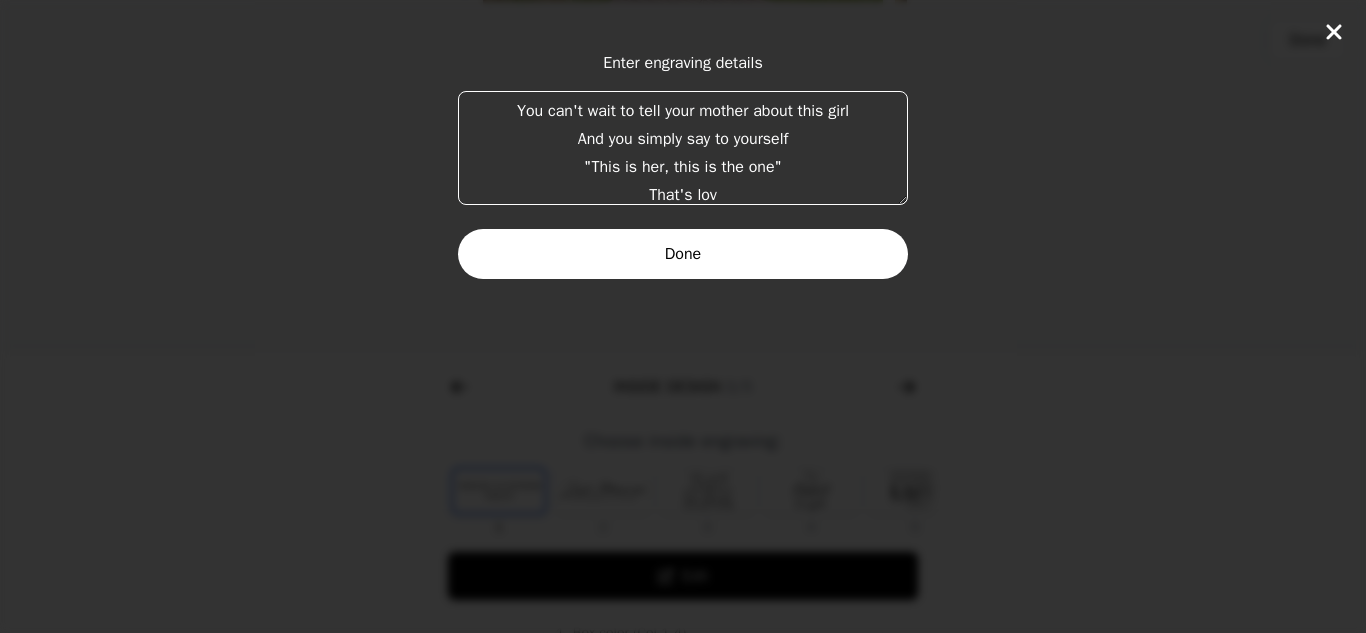 type on "It's when she walks in that door
And you look at her like it's the first time you've ever saw her
And your heart drops, and you are amazed
And you can't wait to tell all your friends about this girl
You can't wait to tell your mother about this girl
And you simply say to yourself
"This is her, this is the one"
That's love" 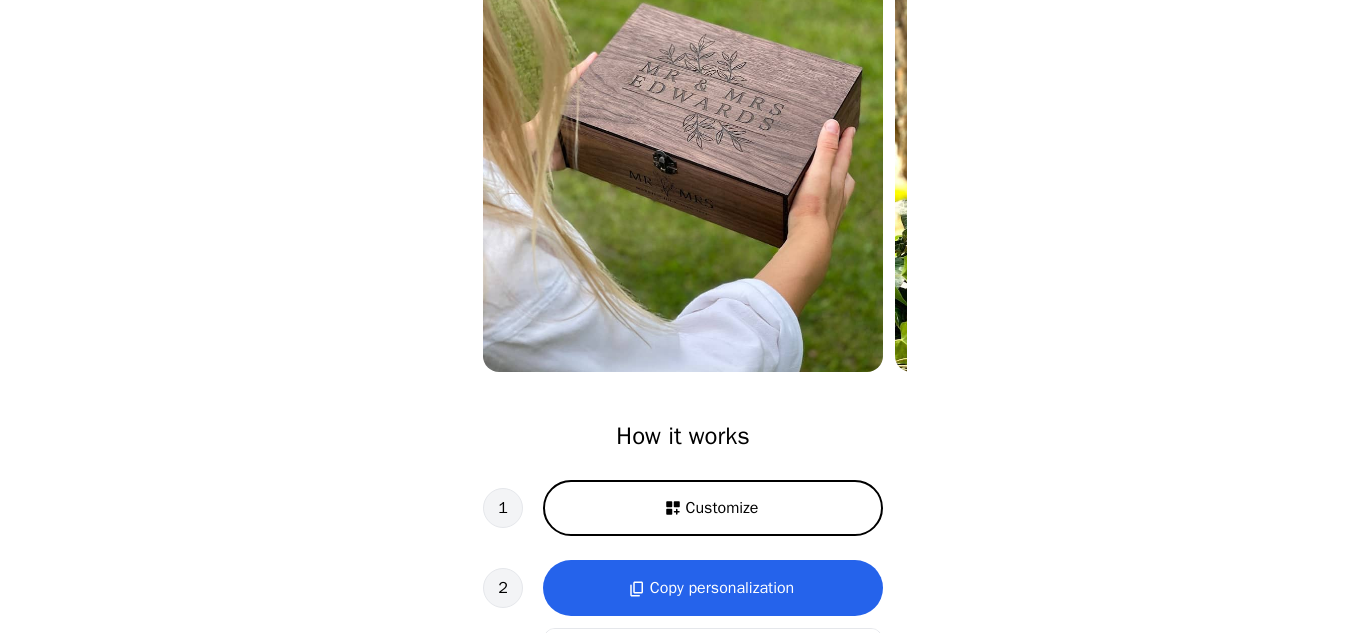 scroll, scrollTop: 280, scrollLeft: 0, axis: vertical 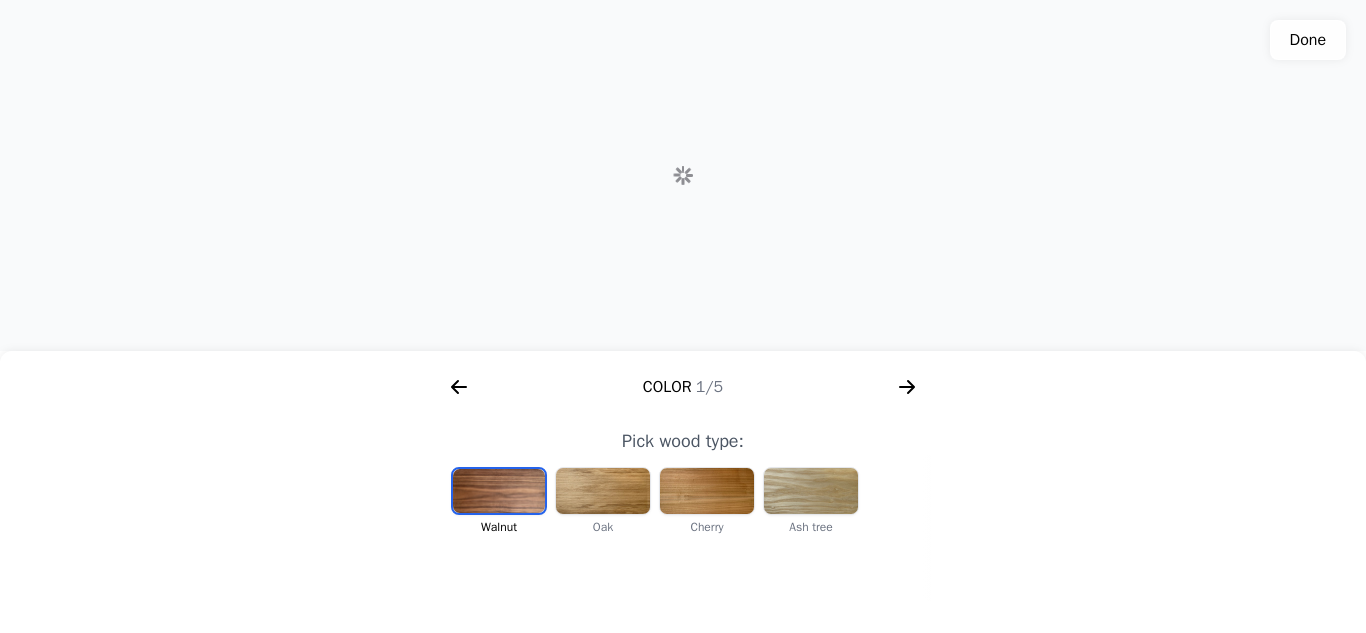 click at bounding box center (499, 491) 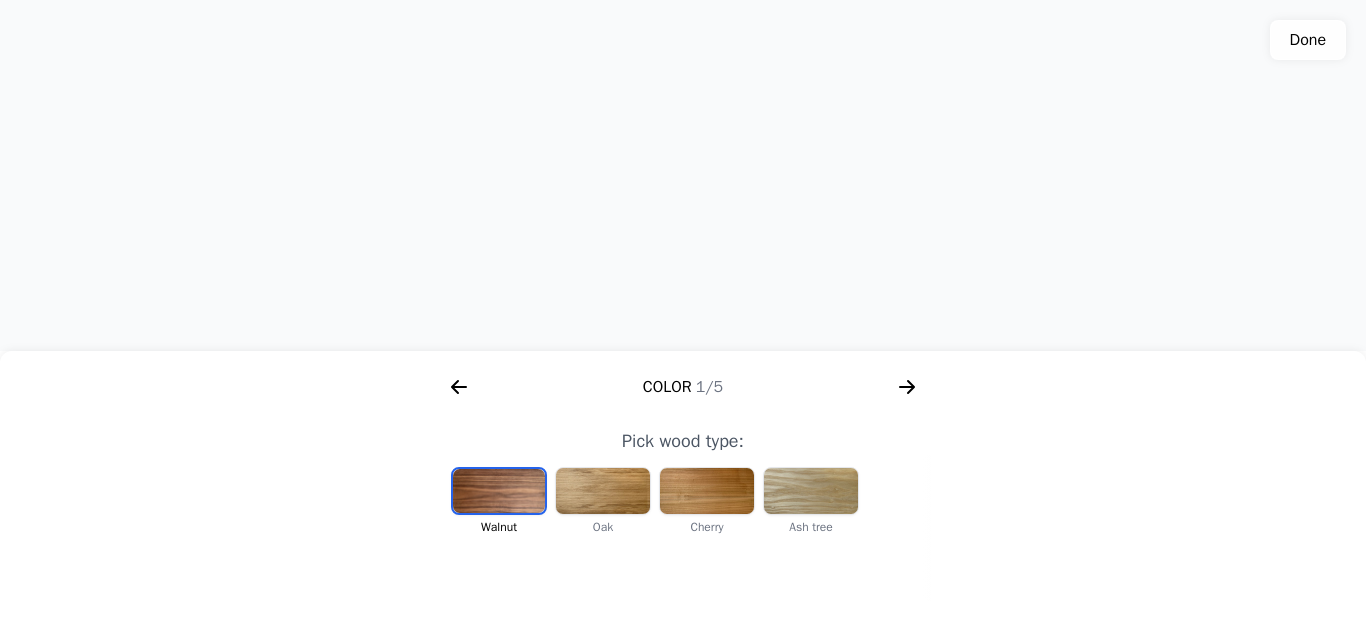 scroll, scrollTop: 0, scrollLeft: 412, axis: horizontal 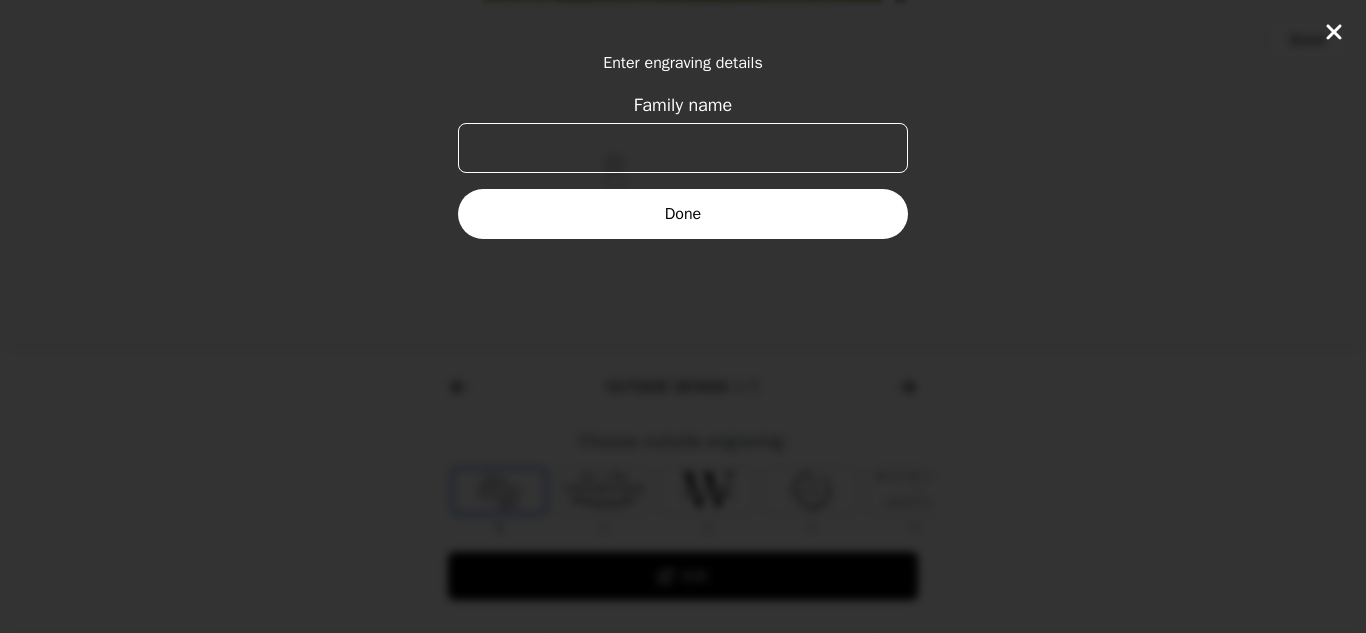 type 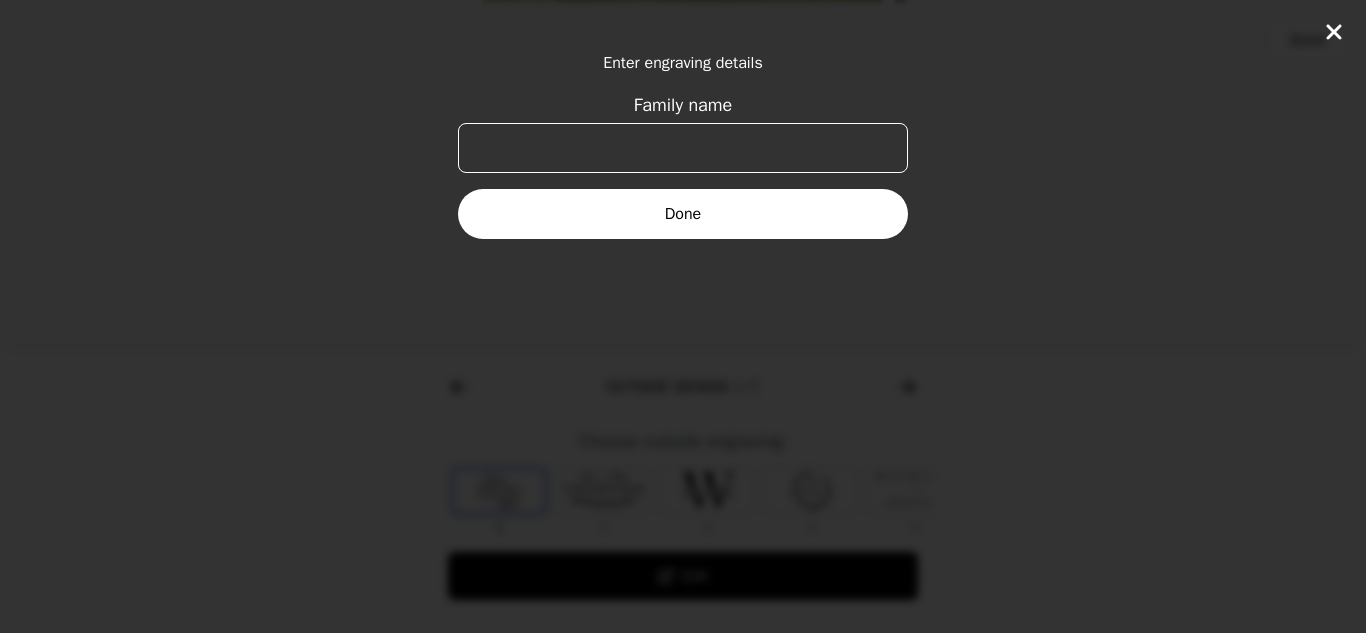 click on "Family name" at bounding box center (683, 148) 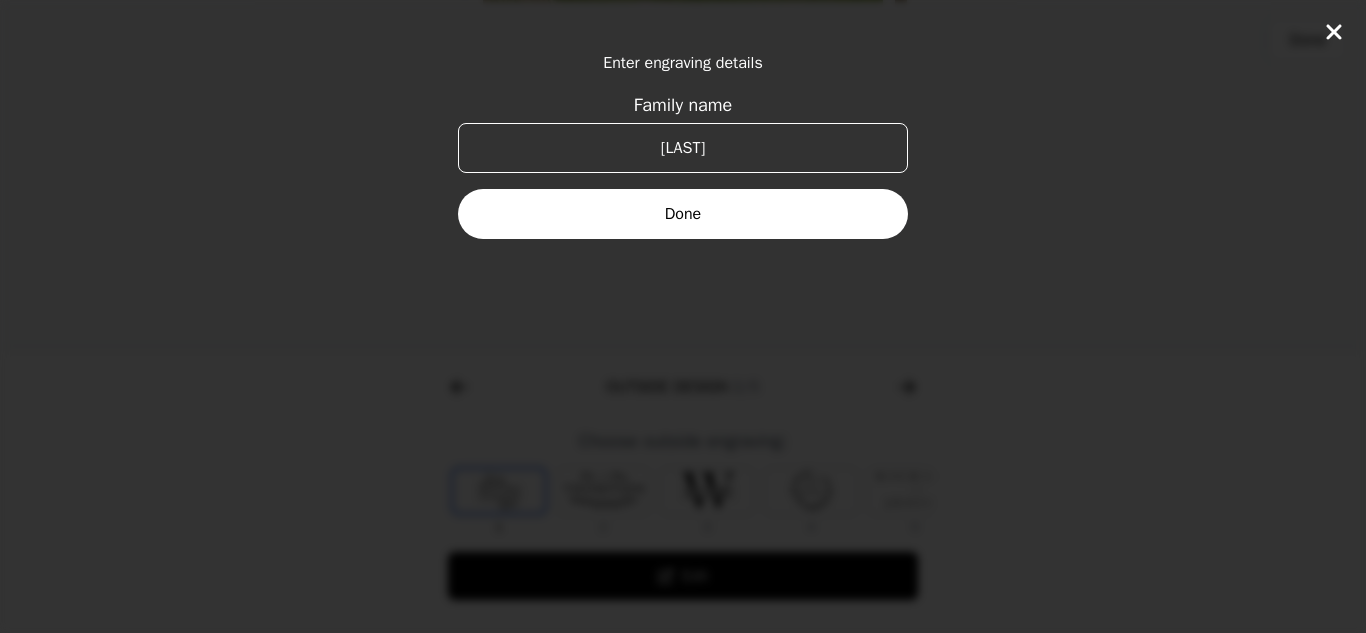 type on "[LAST]" 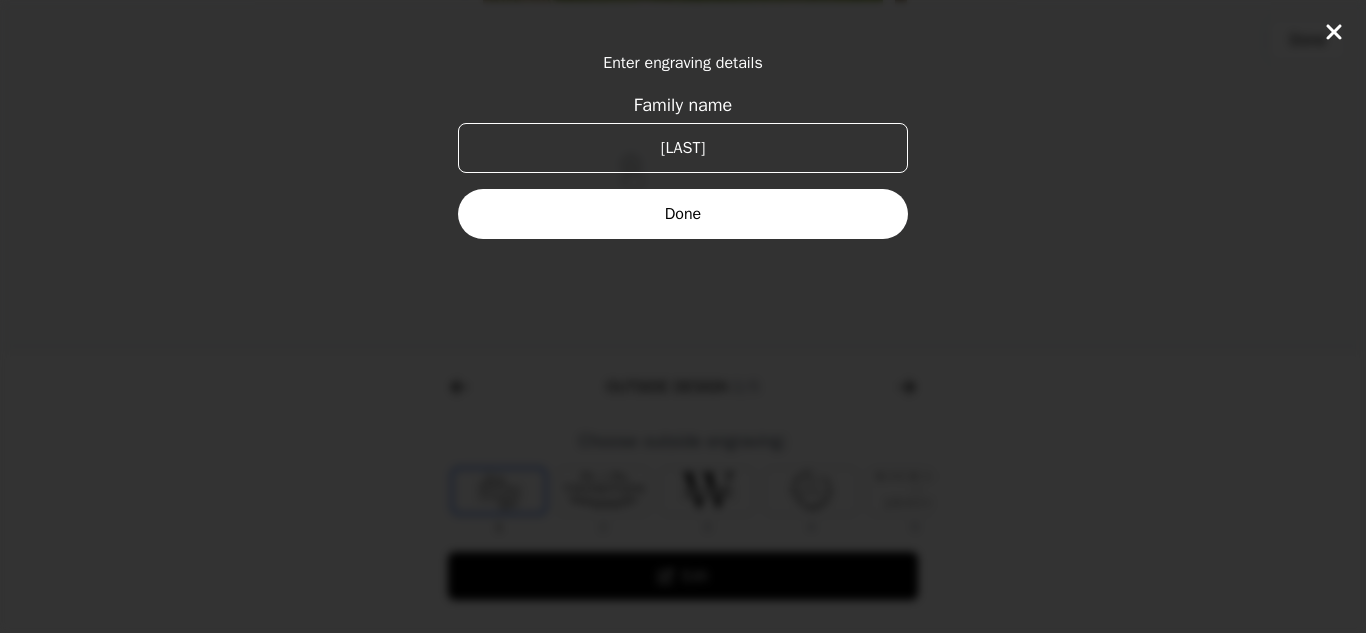 click on "Done" at bounding box center [683, 214] 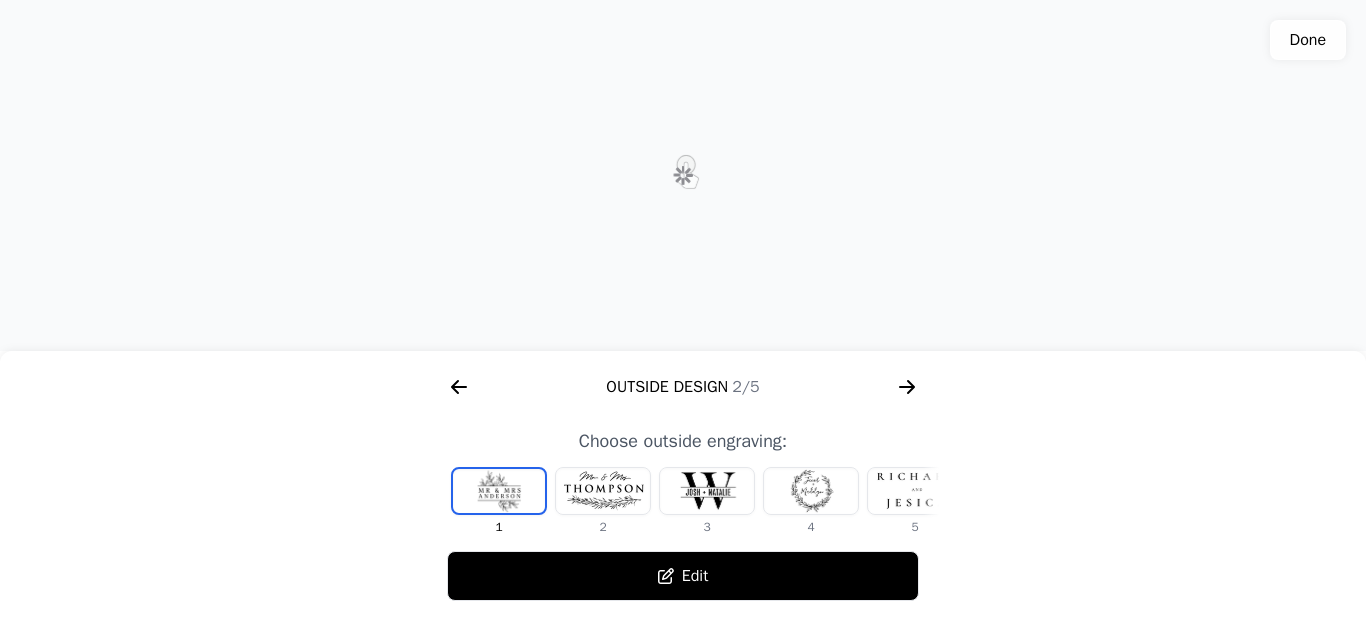 click at bounding box center (915, 491) 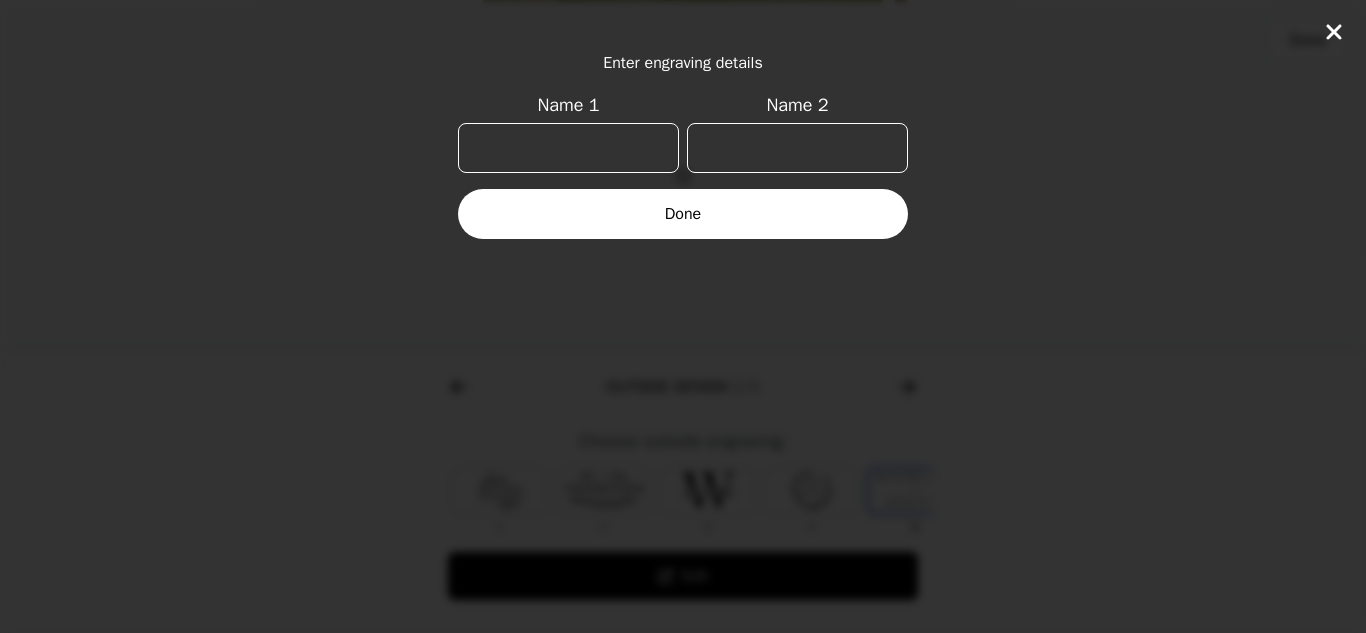 scroll, scrollTop: 0, scrollLeft: 232, axis: horizontal 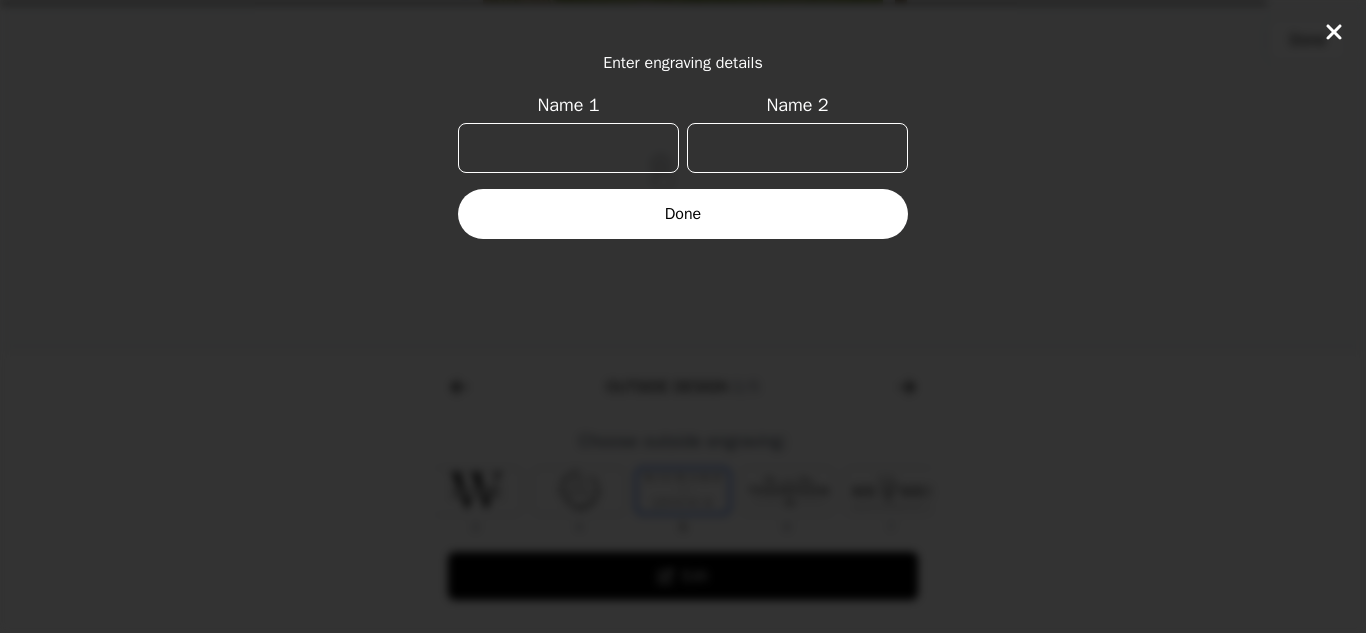 click on "Name 1" at bounding box center (568, 148) 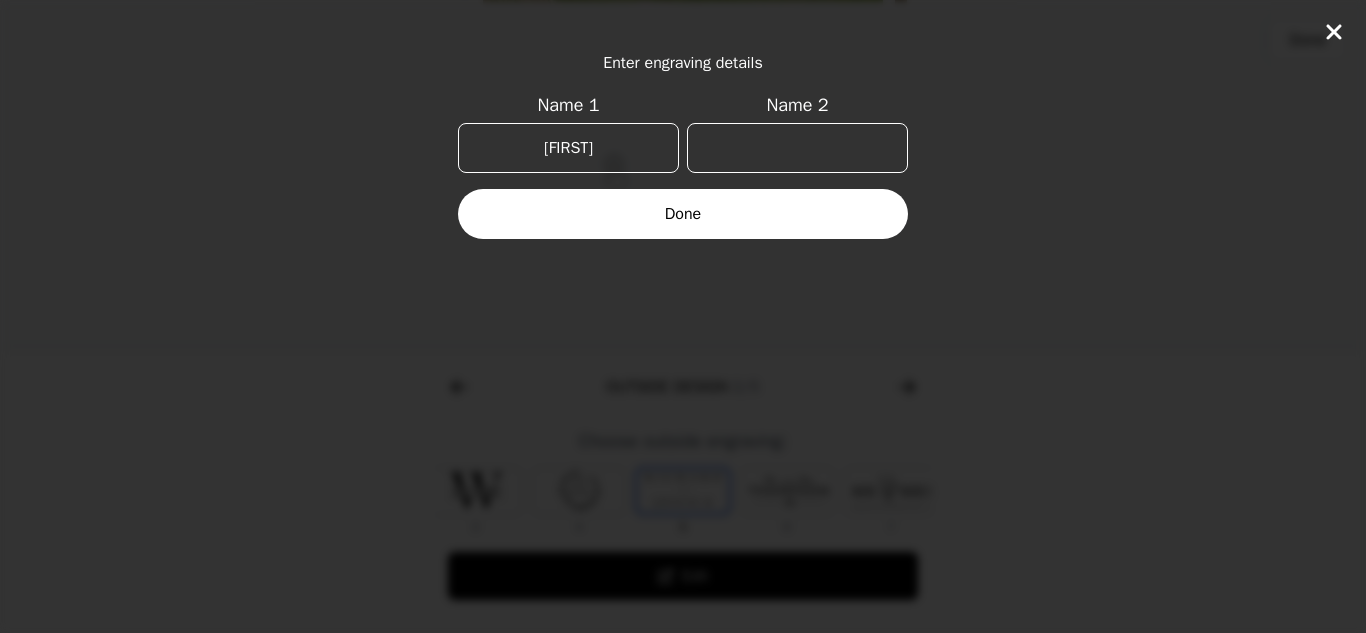 type on "[FIRST]" 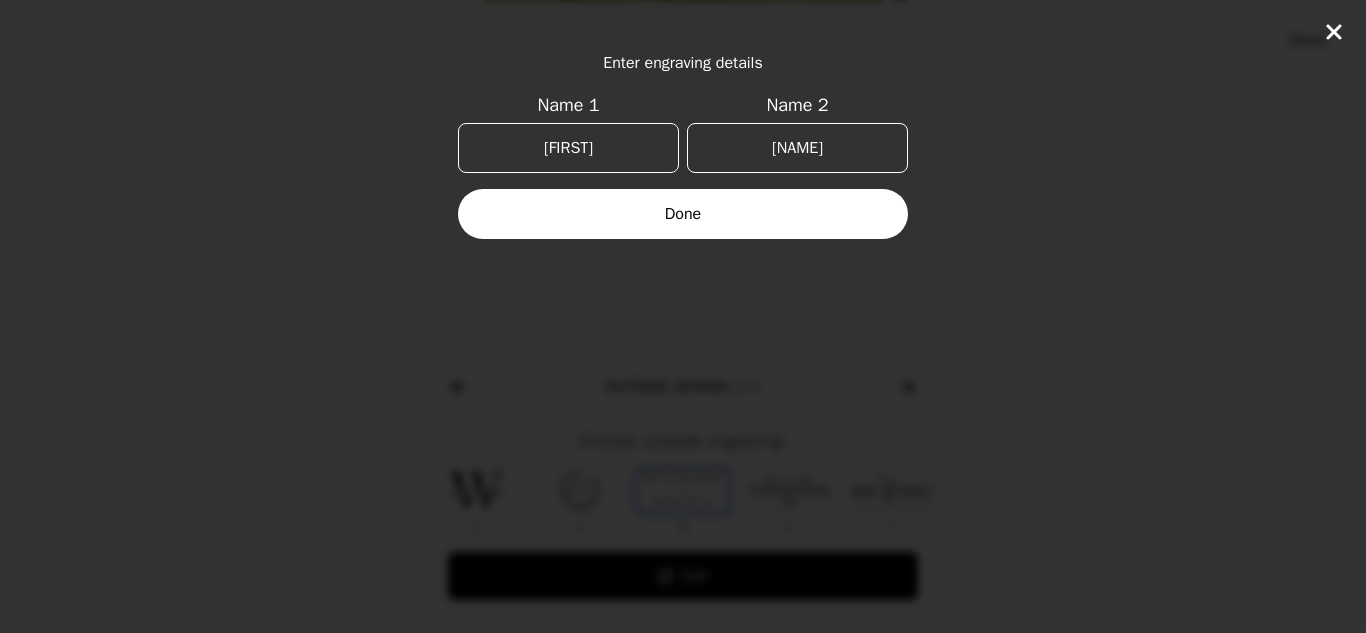 type on "[FIRST]" 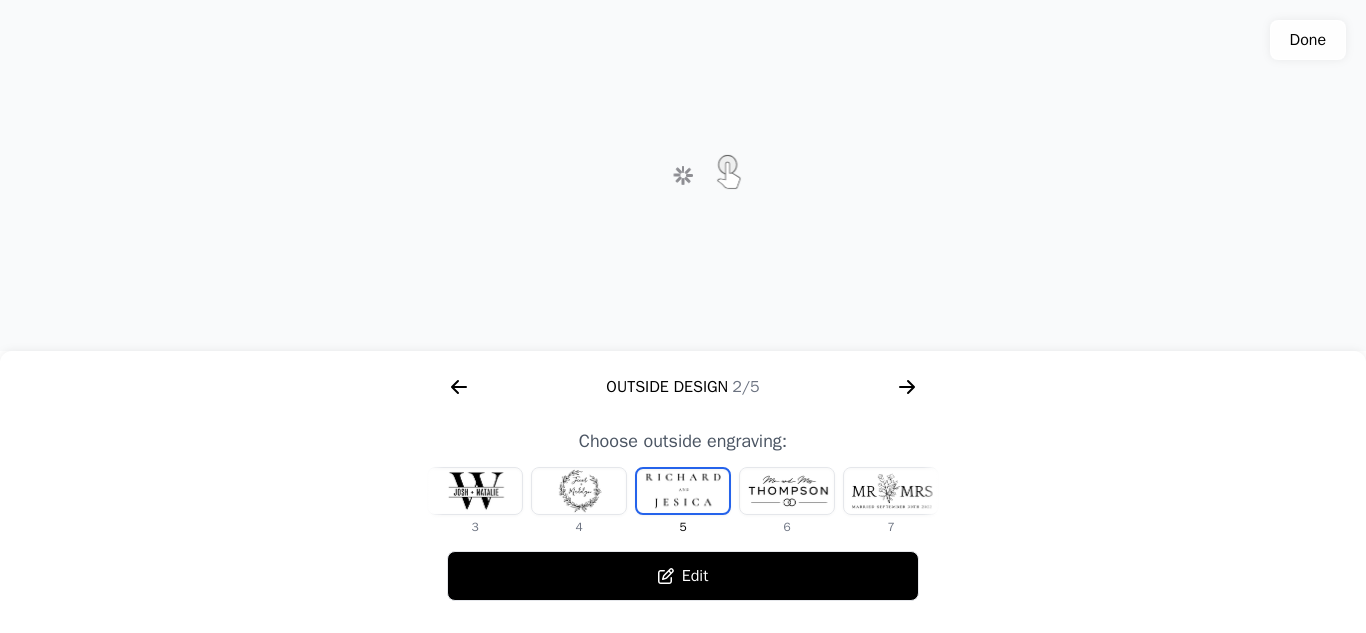 click at bounding box center [787, 491] 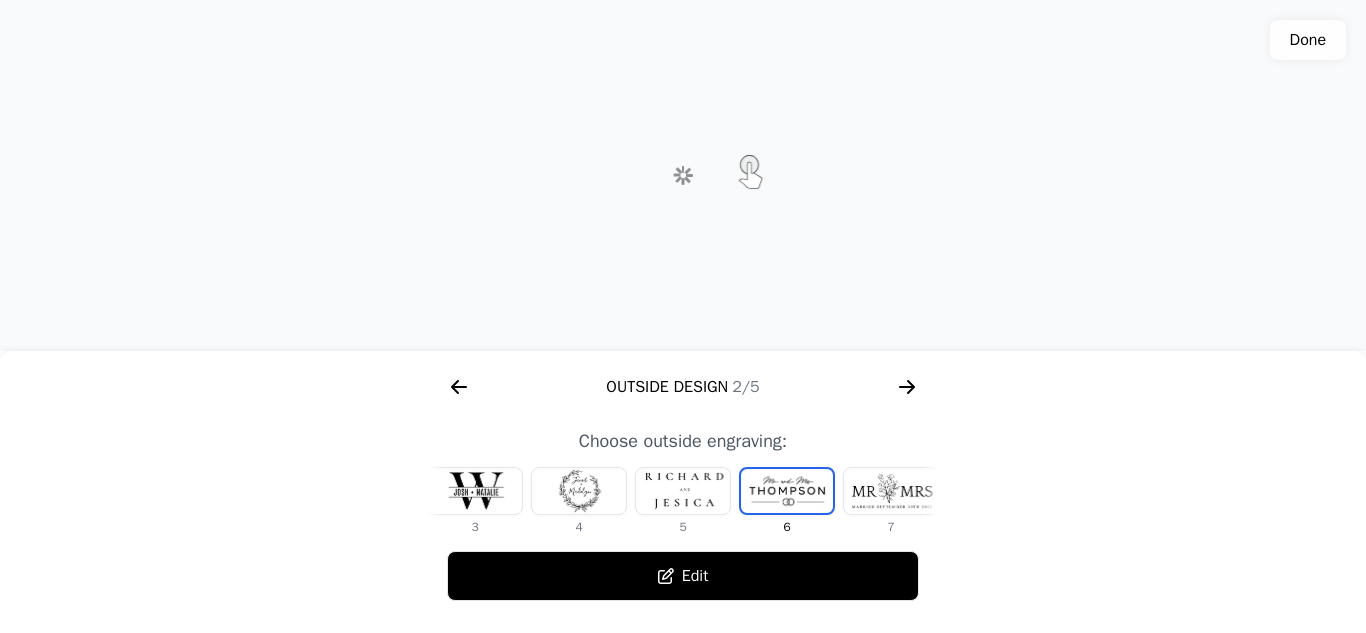 scroll, scrollTop: 0, scrollLeft: 336, axis: horizontal 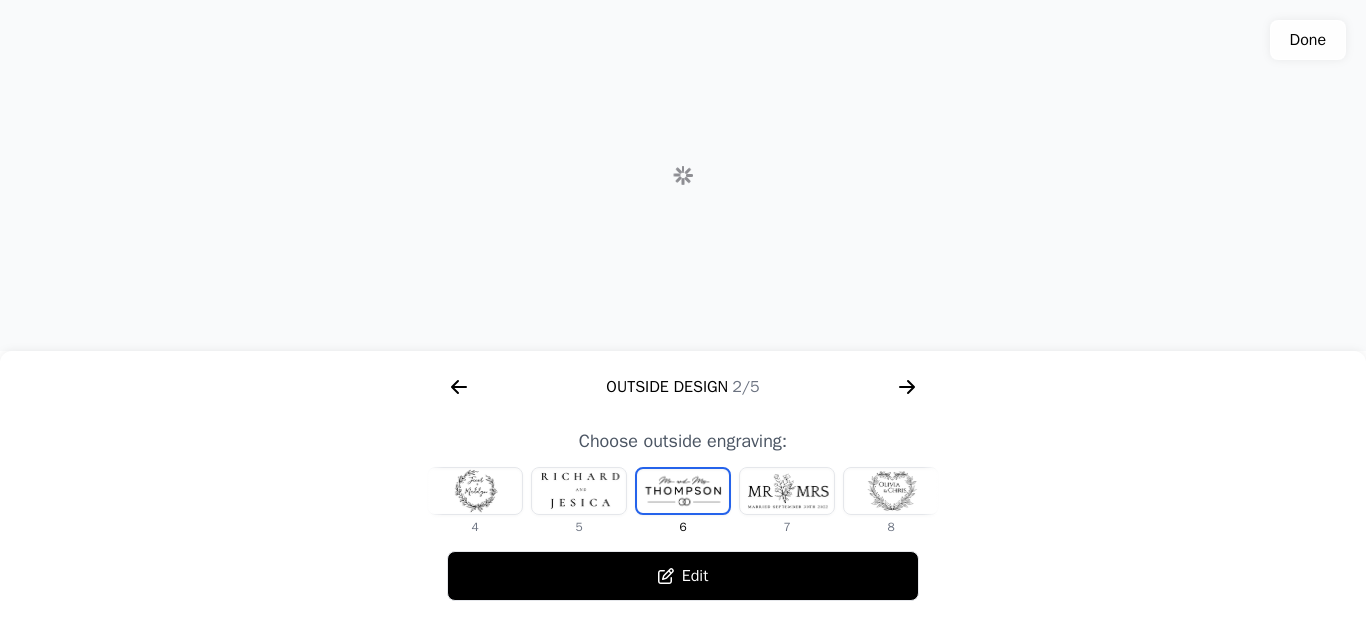 click at bounding box center (891, 491) 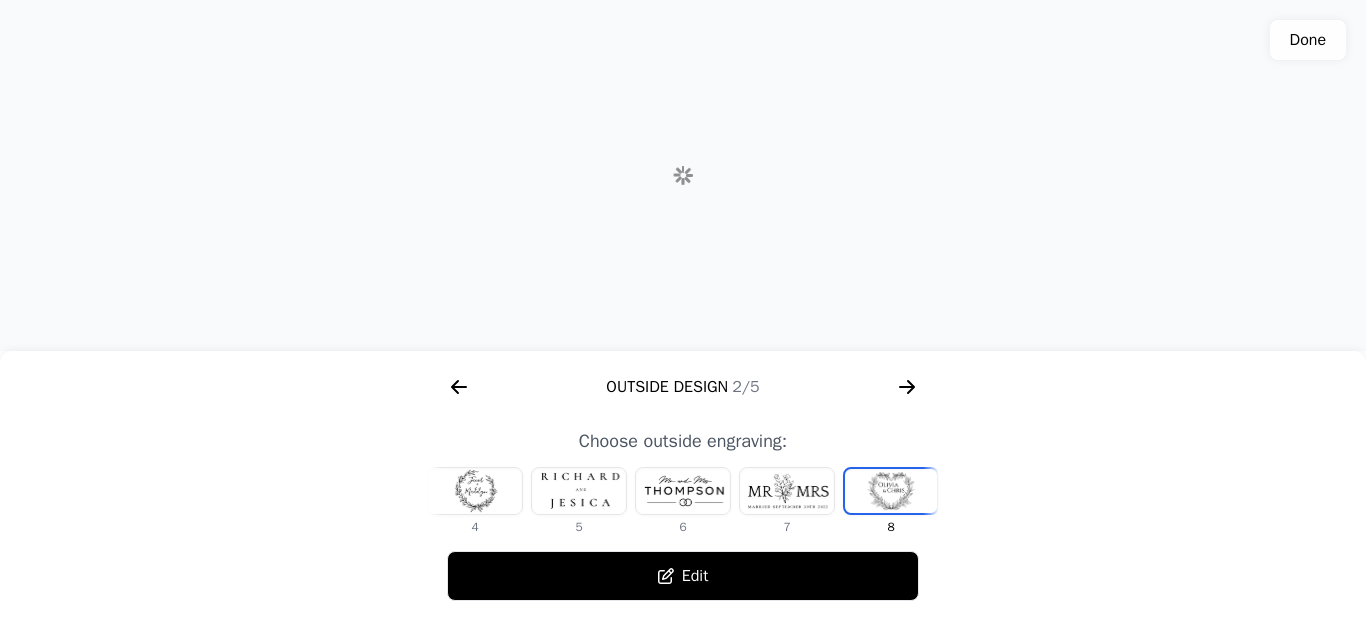 scroll, scrollTop: 0, scrollLeft: 372, axis: horizontal 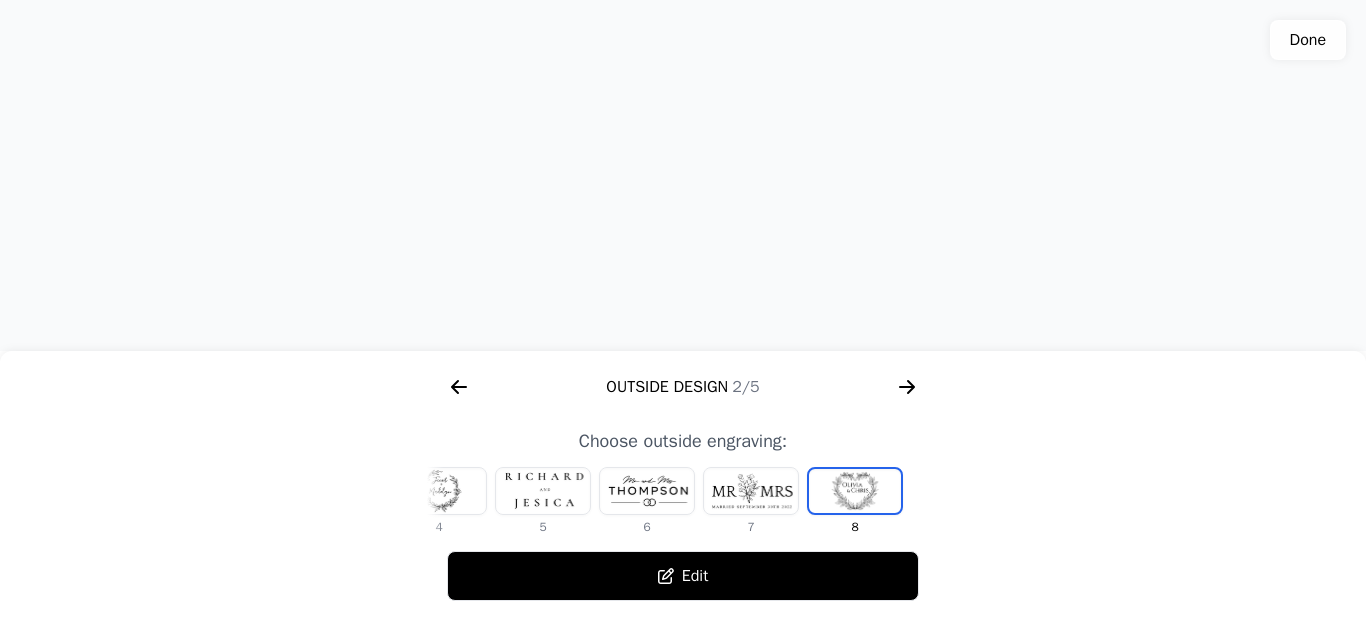 click at bounding box center [647, 491] 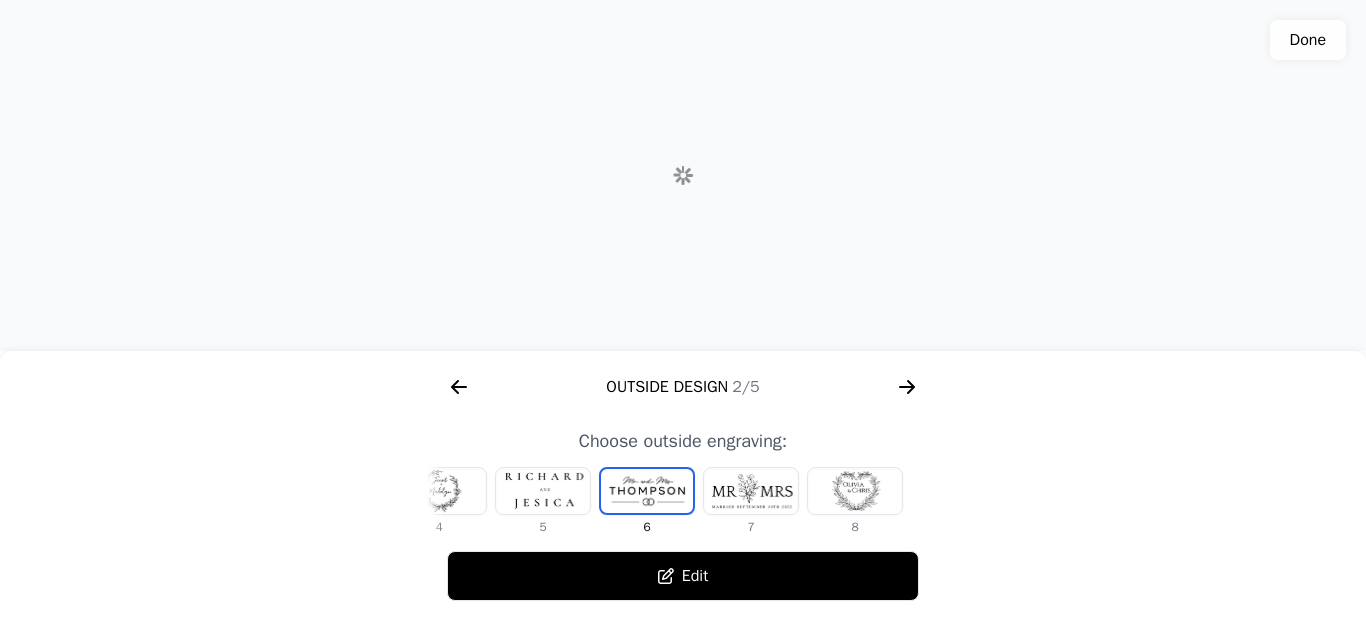 scroll, scrollTop: 0, scrollLeft: 336, axis: horizontal 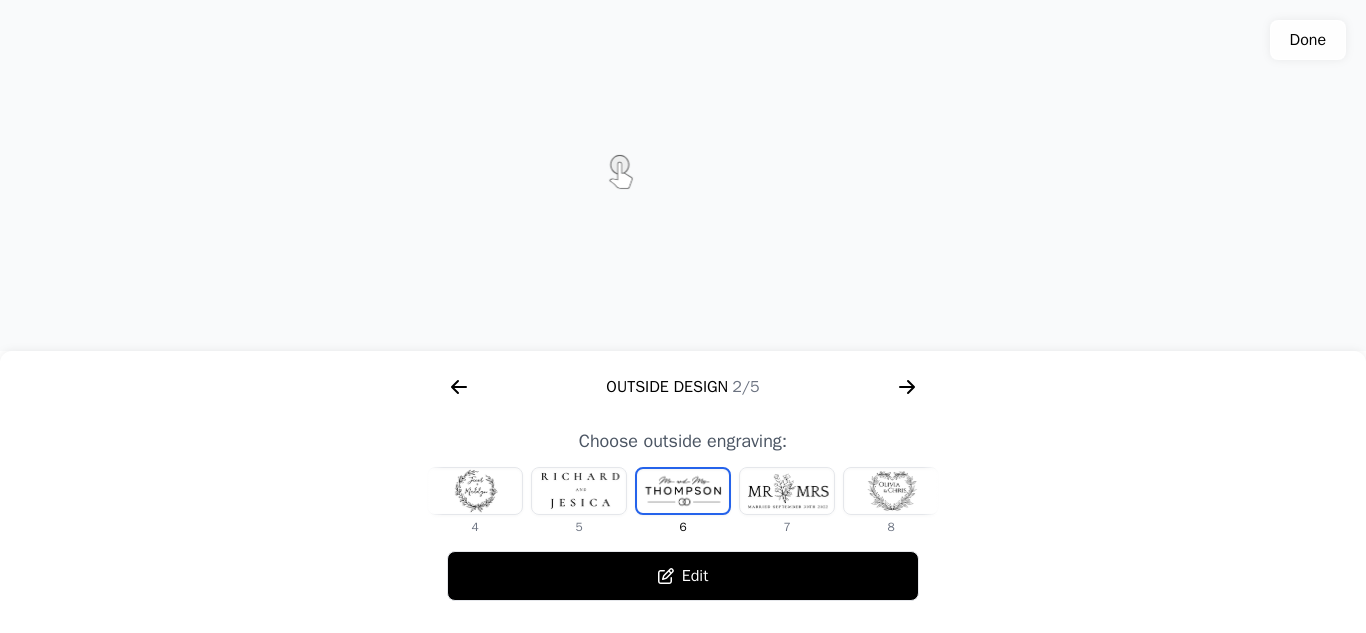 click at bounding box center [891, 491] 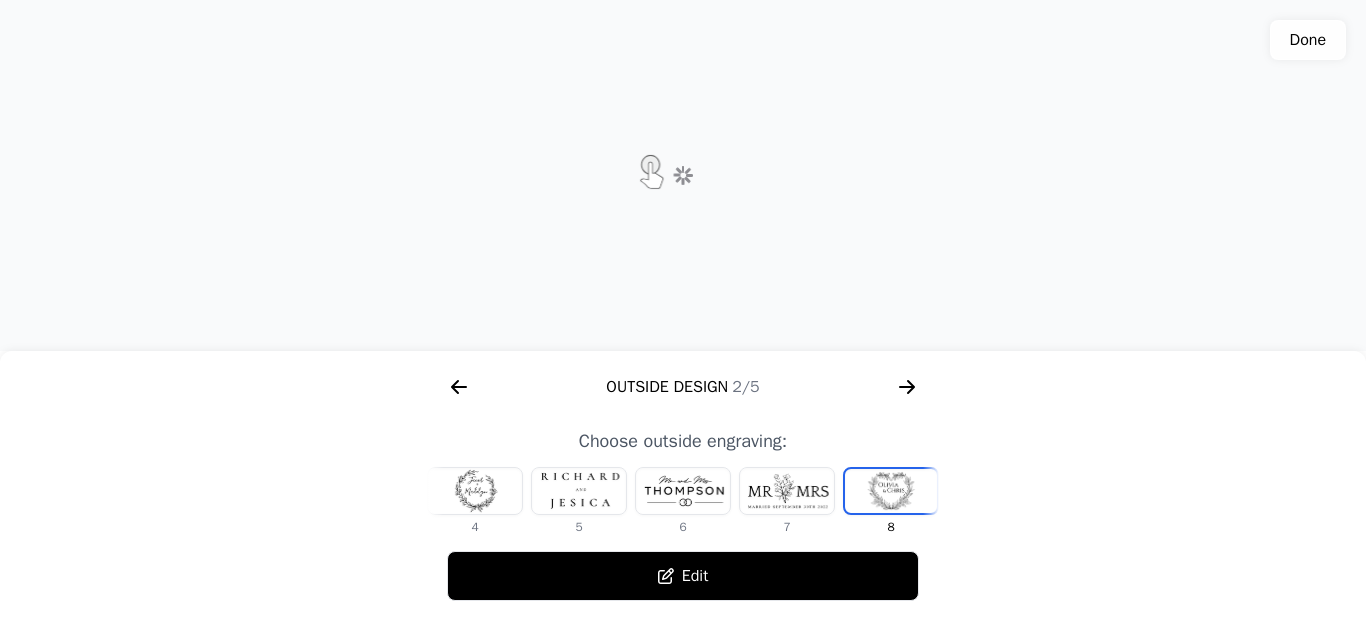 scroll, scrollTop: 0, scrollLeft: 372, axis: horizontal 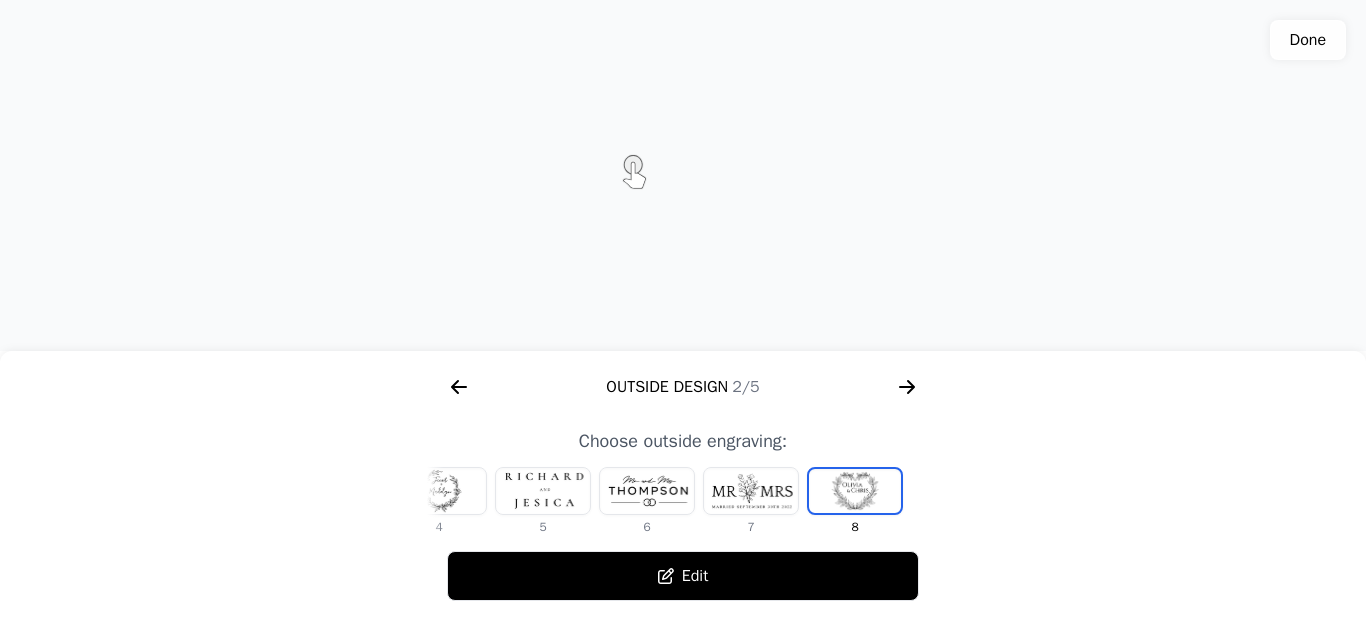 click 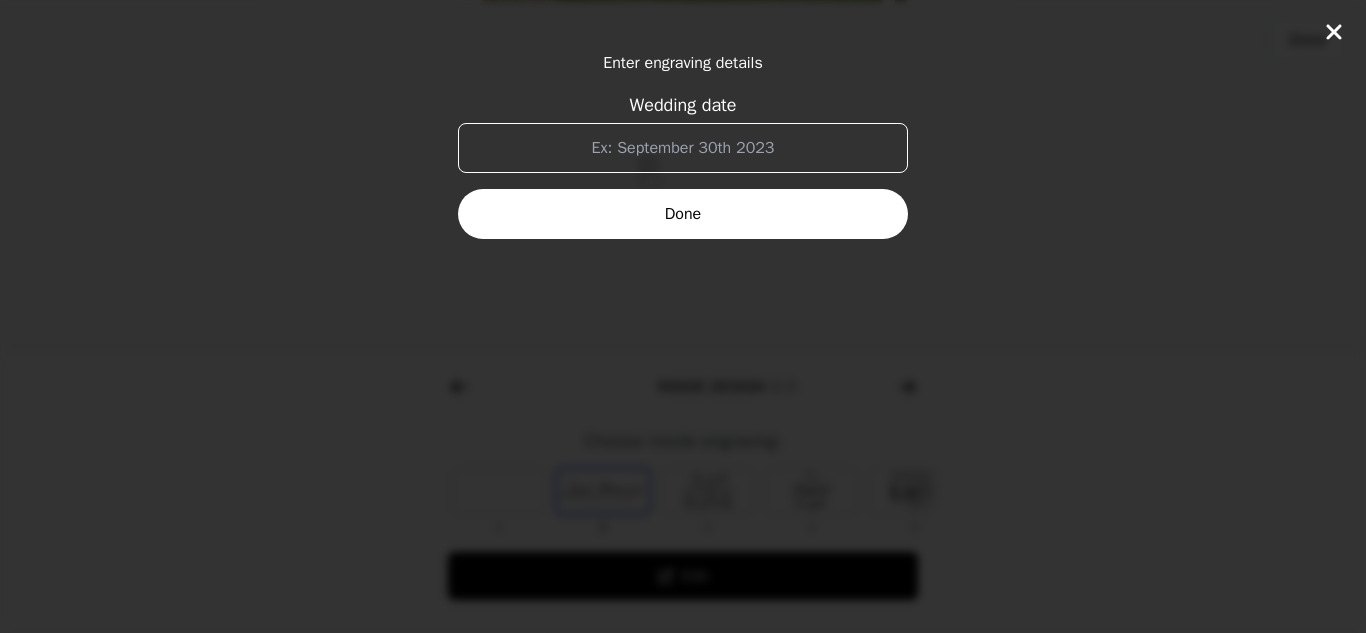 scroll, scrollTop: 0, scrollLeft: 1280, axis: horizontal 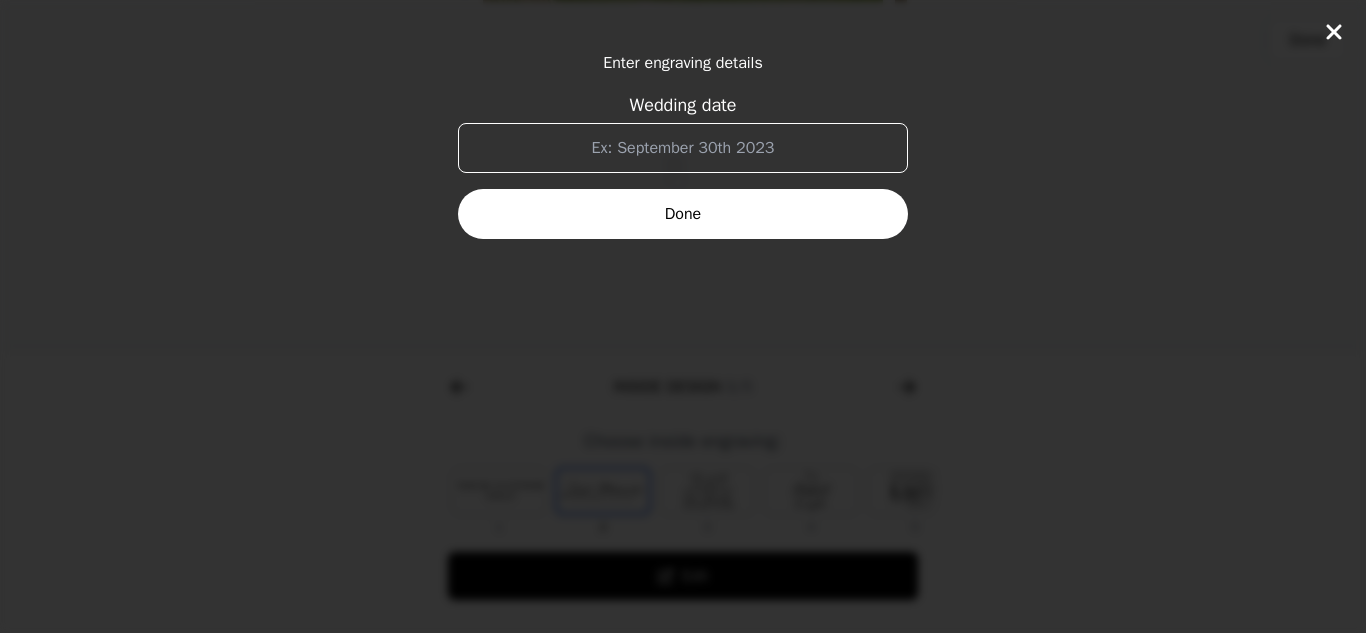 click on "Wedding date" at bounding box center (683, 148) 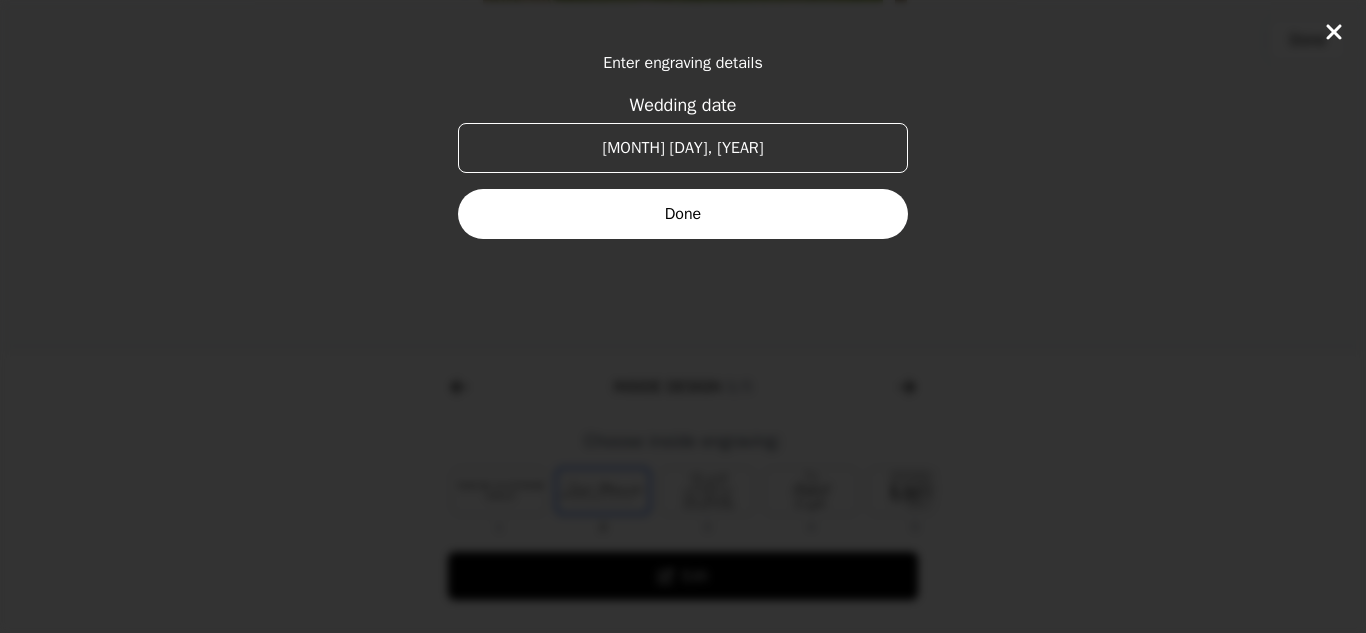 type on "[MONTH] [DAY]th, [YEAR]" 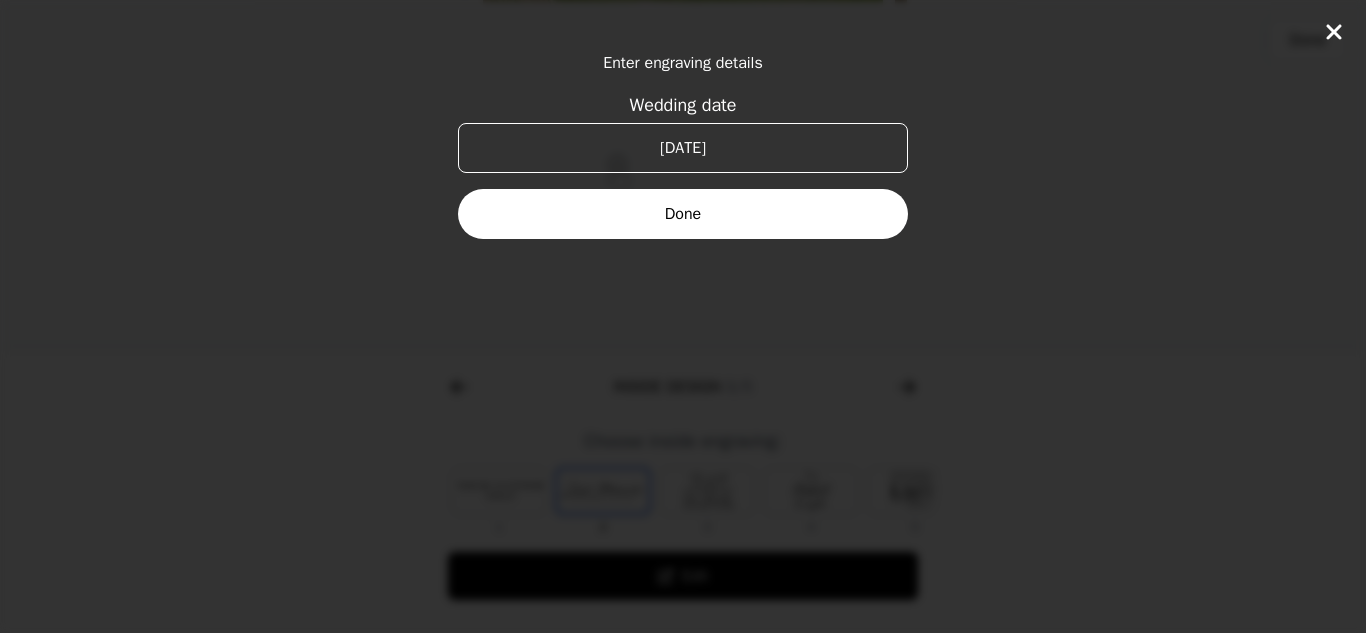 click on "Done" at bounding box center (683, 214) 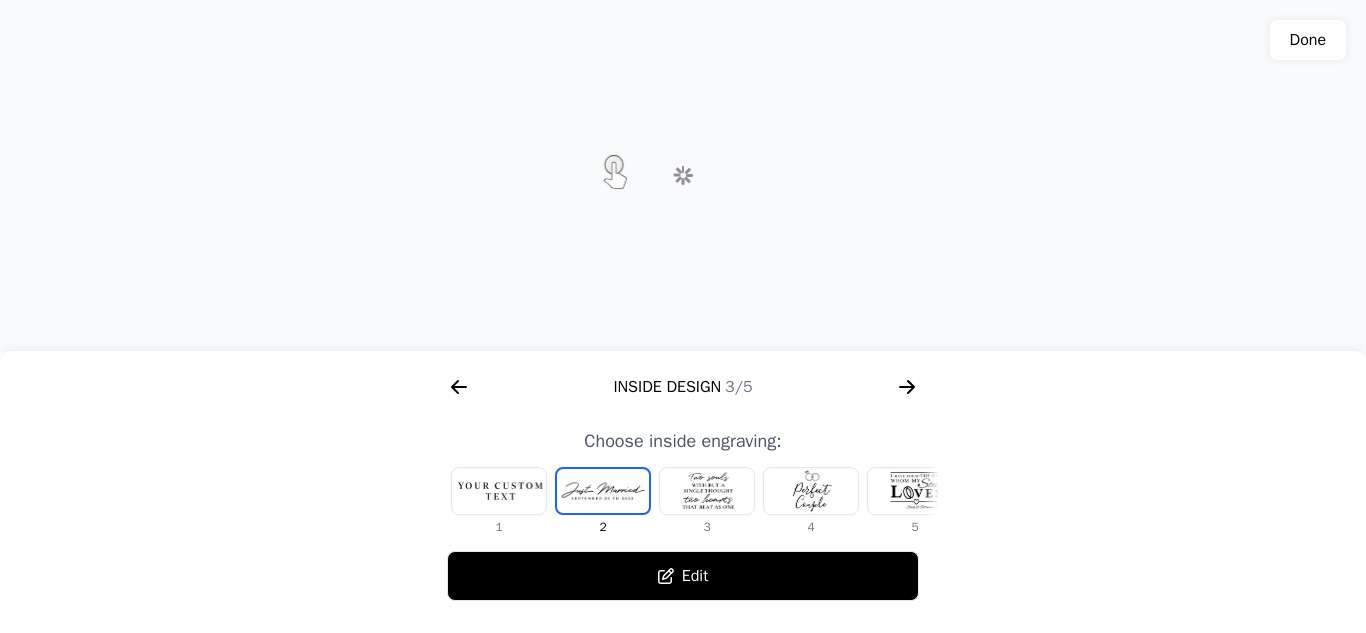 click 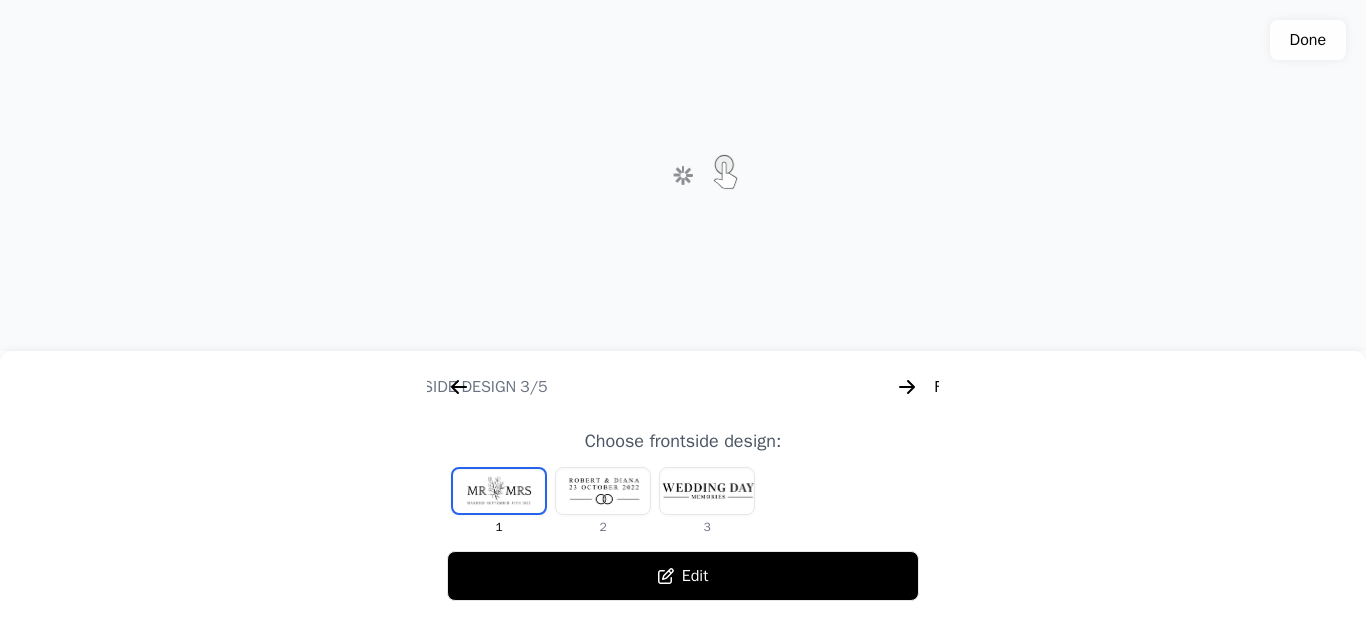 scroll, scrollTop: 0, scrollLeft: 1792, axis: horizontal 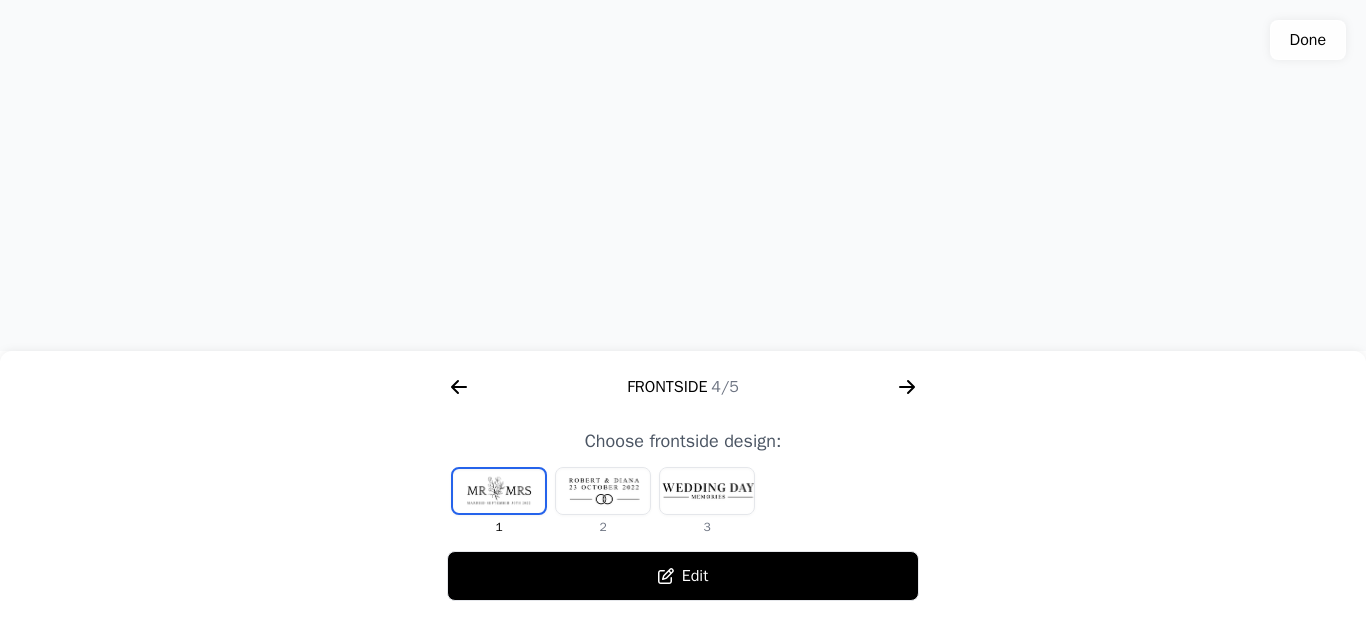 click 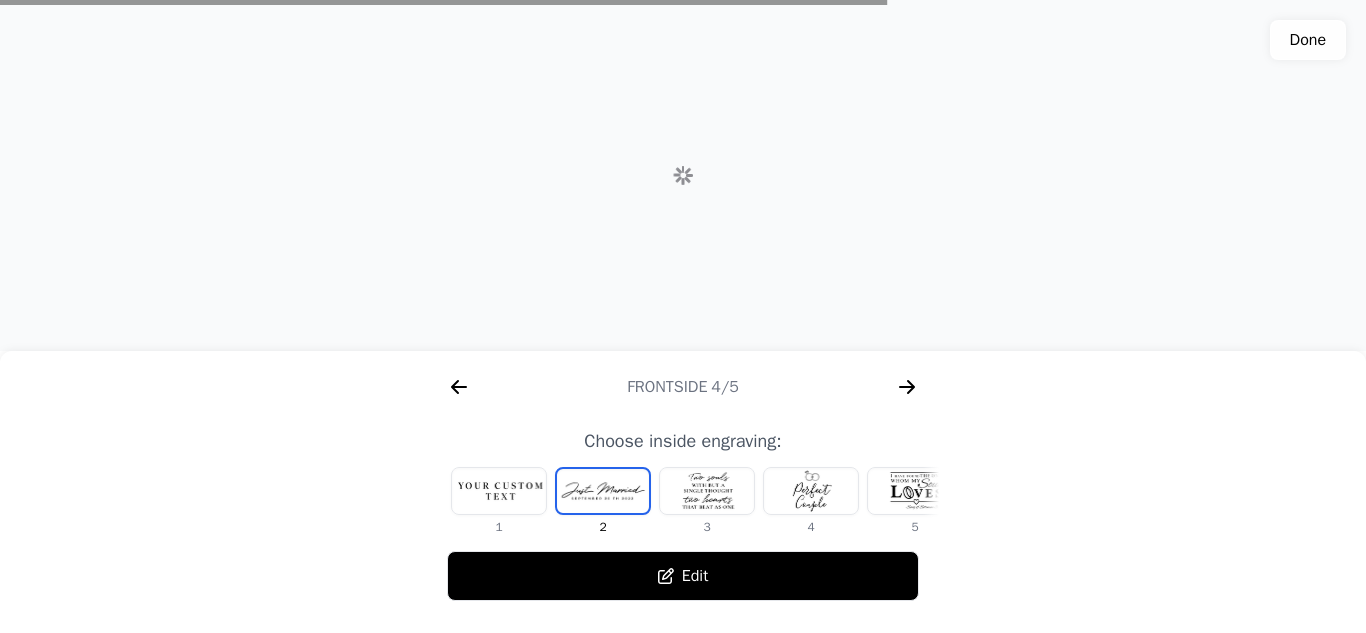 scroll, scrollTop: 0, scrollLeft: 1280, axis: horizontal 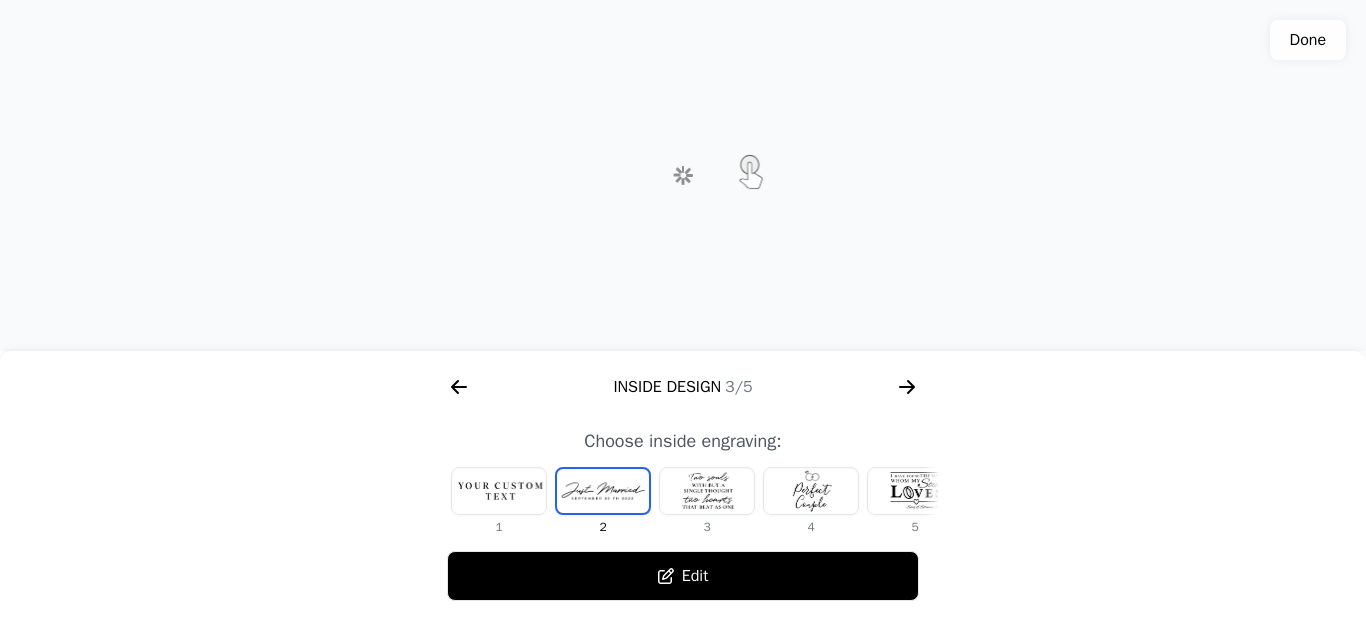 click at bounding box center [499, 491] 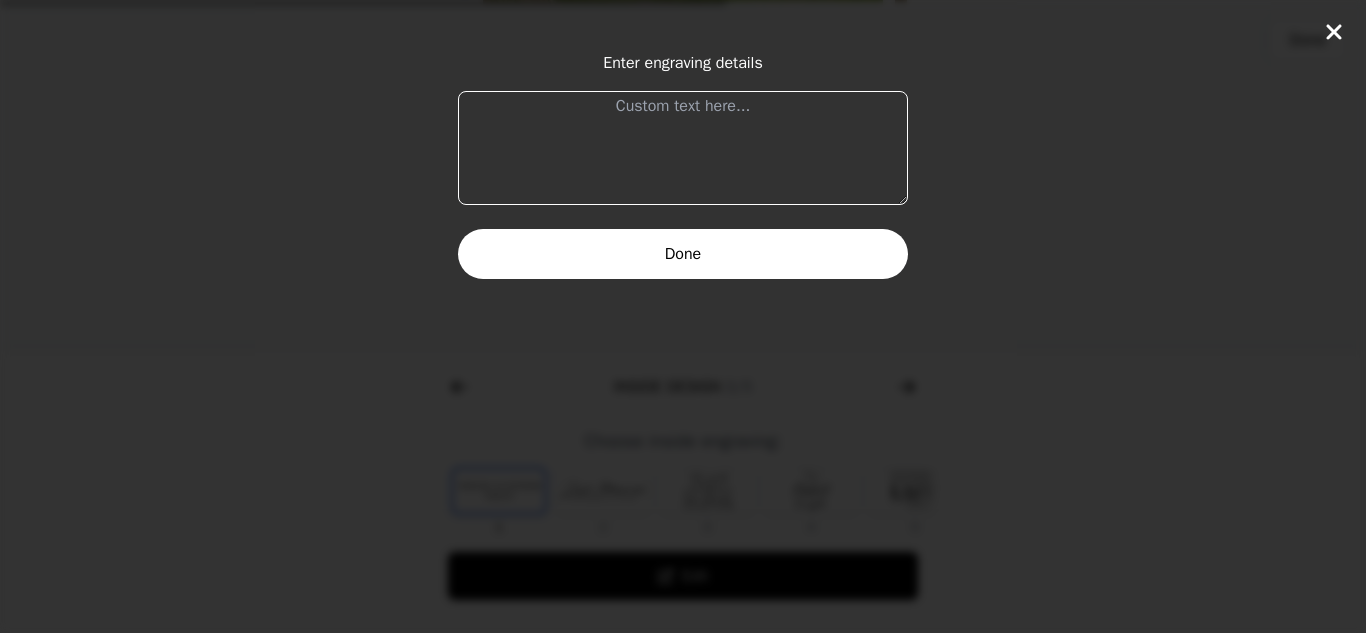 click at bounding box center [683, 148] 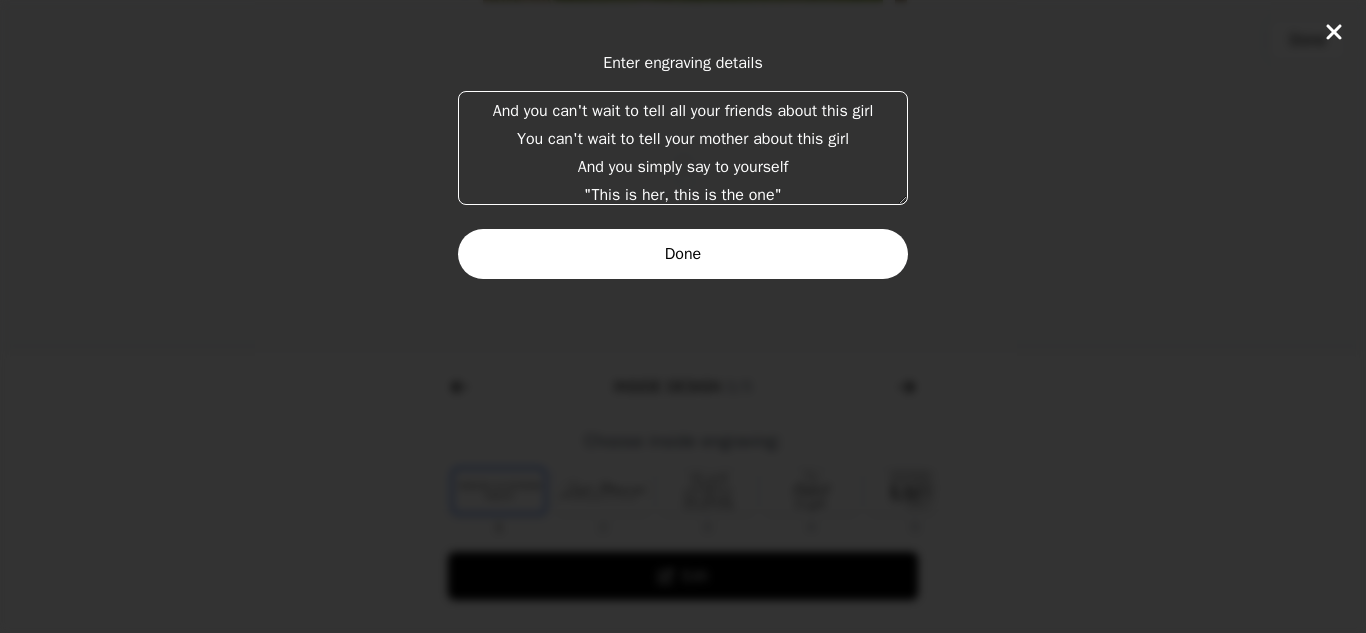 scroll, scrollTop: 107, scrollLeft: 0, axis: vertical 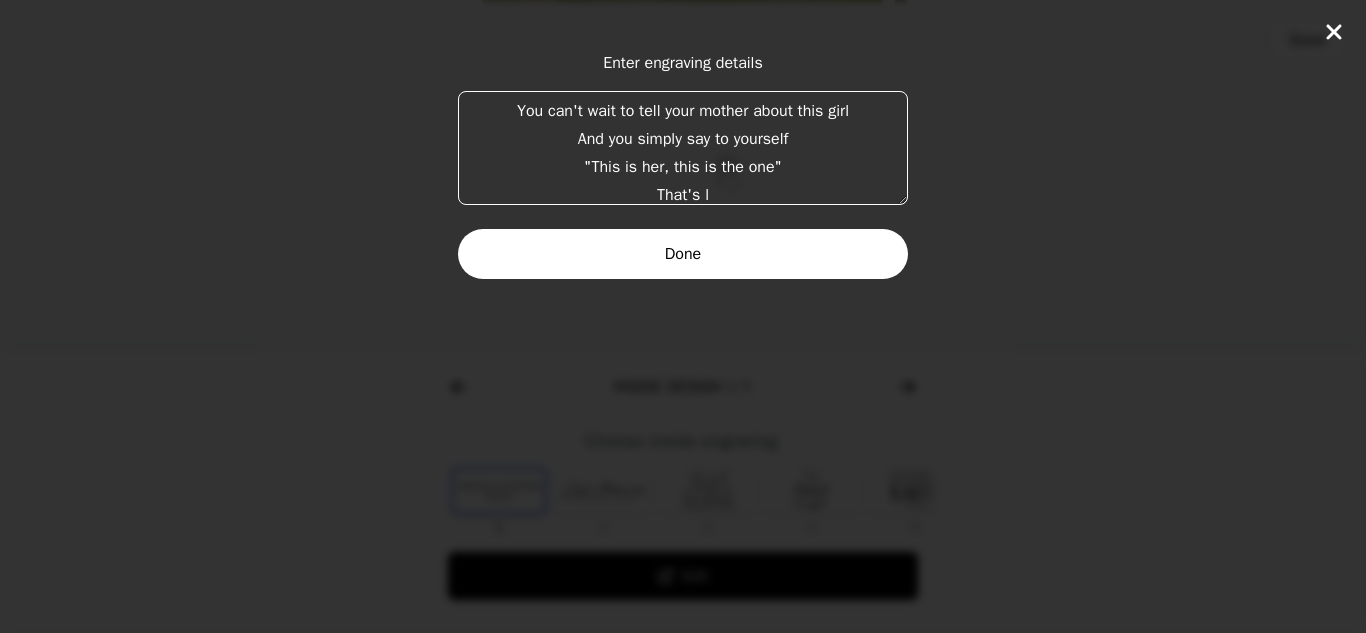 type on "It's when she walks in that door
And you look at her like it's the first time you've ever seen her
And your heart drops, and you are amazed
And you can't wait to tell all your friends about this girl
You can't wait to tell your mother about this girl
And you simply say to yourself
"This is her, this is the one"
That's lo" 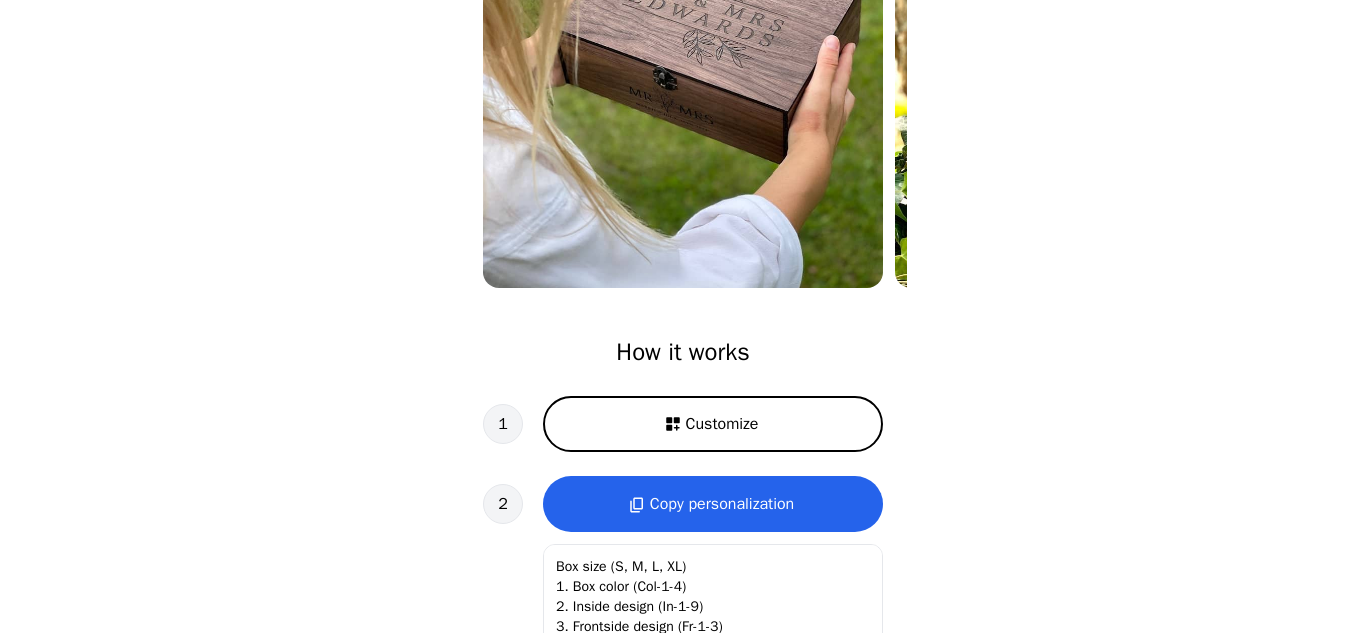 scroll, scrollTop: 365, scrollLeft: 0, axis: vertical 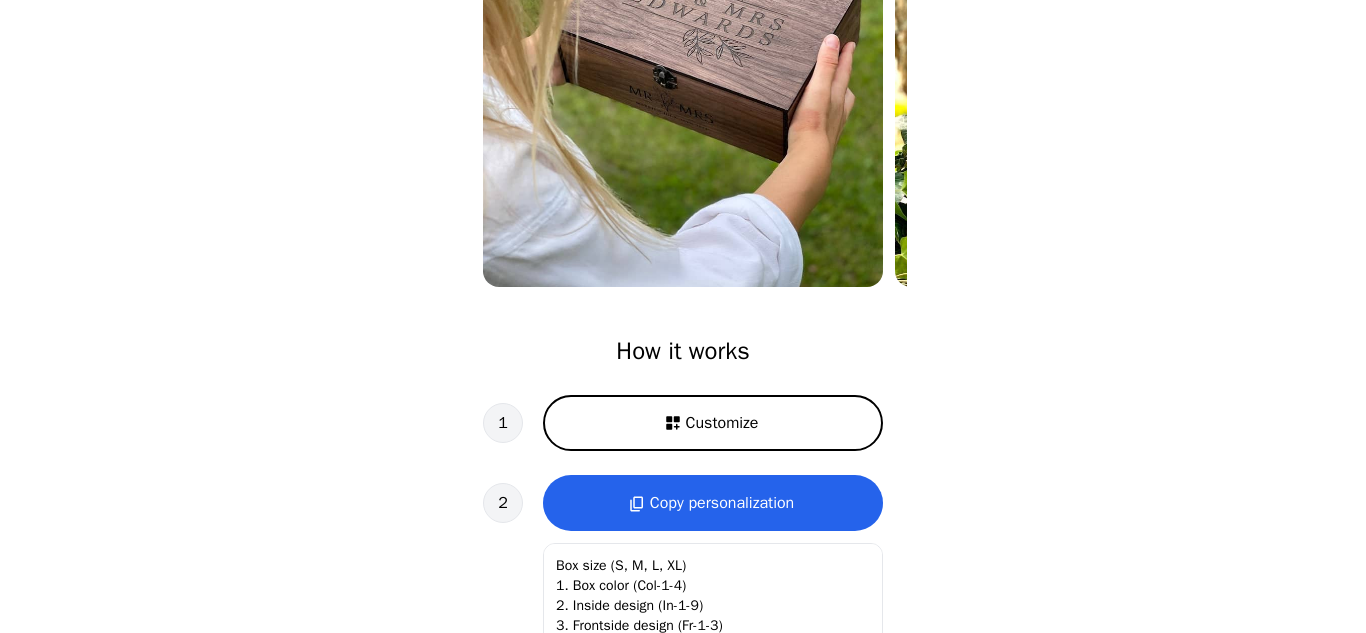 click on "Customize" at bounding box center (722, 423) 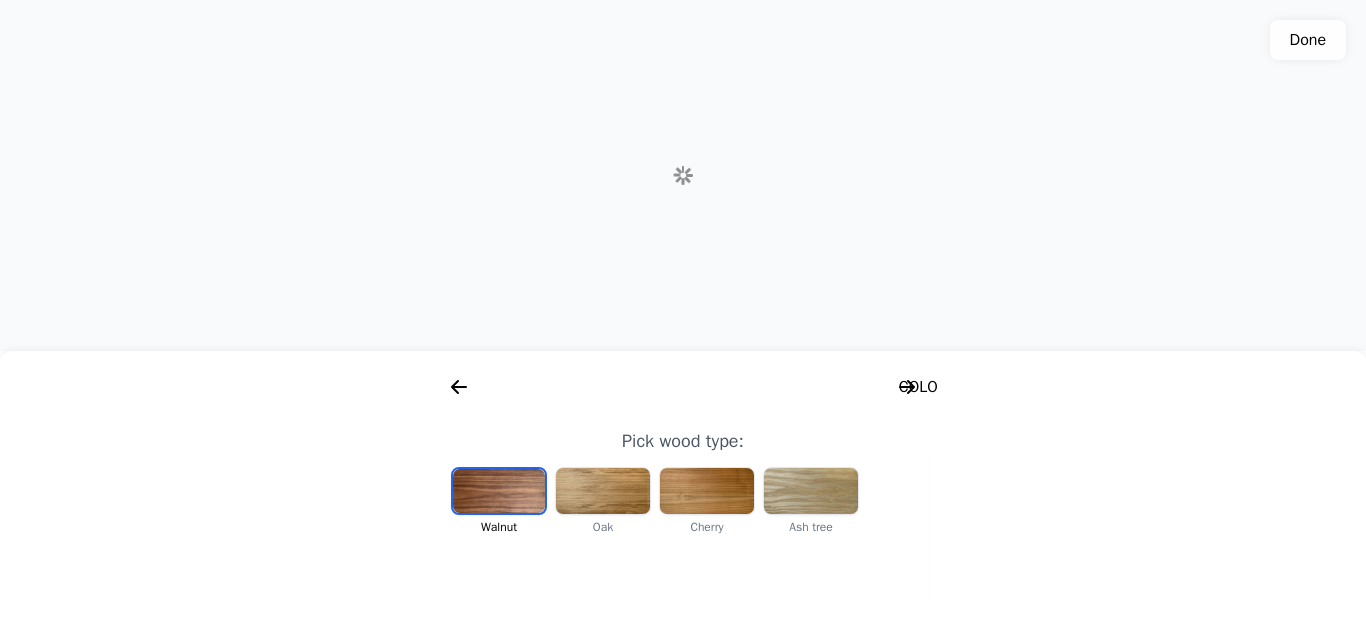 scroll, scrollTop: 0, scrollLeft: 256, axis: horizontal 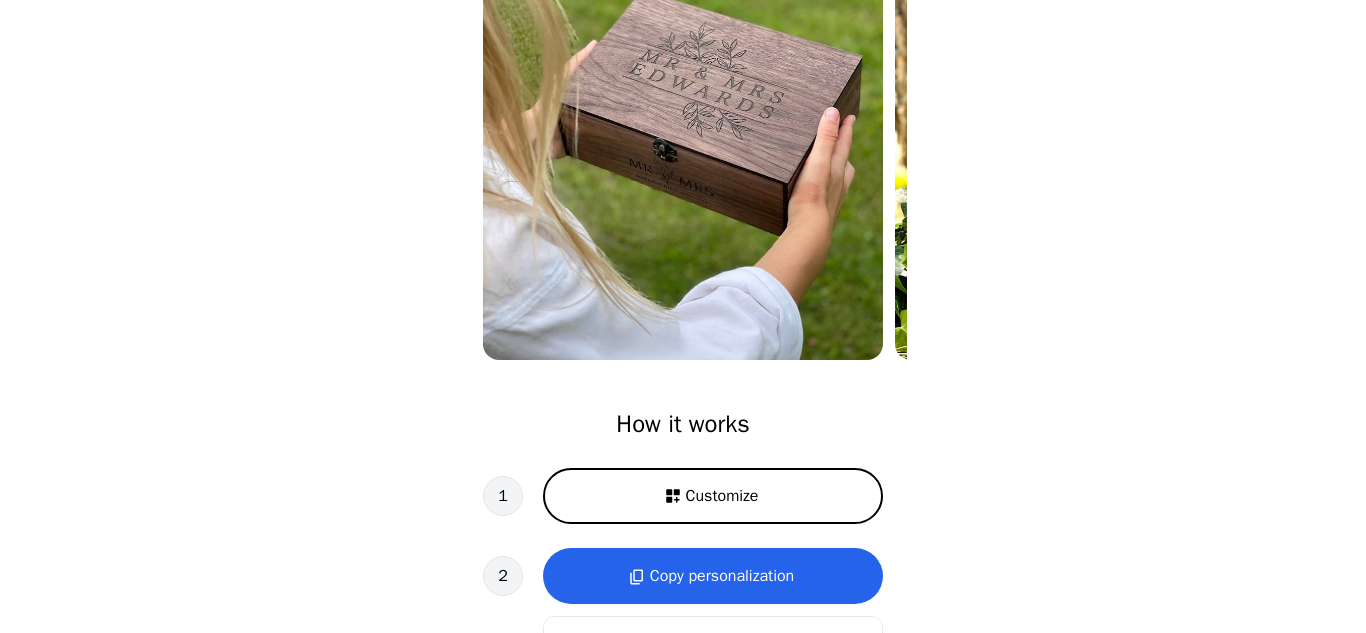 click on "Customize" at bounding box center (722, 496) 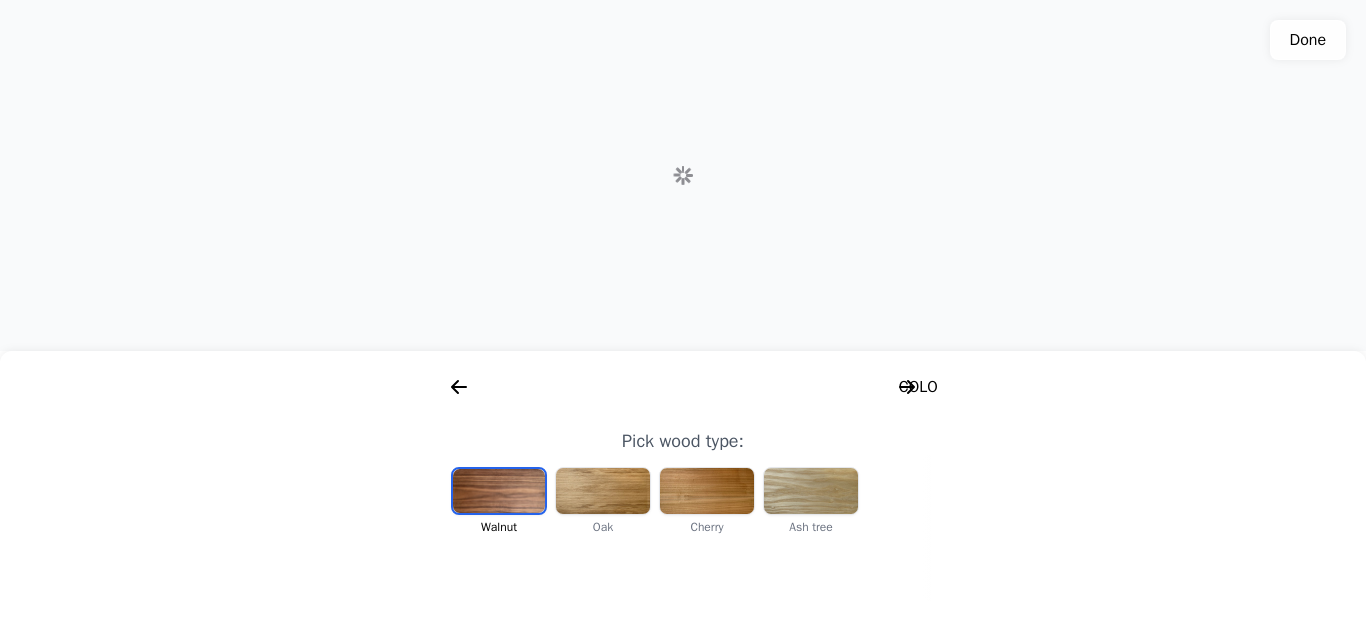 scroll, scrollTop: 0, scrollLeft: 256, axis: horizontal 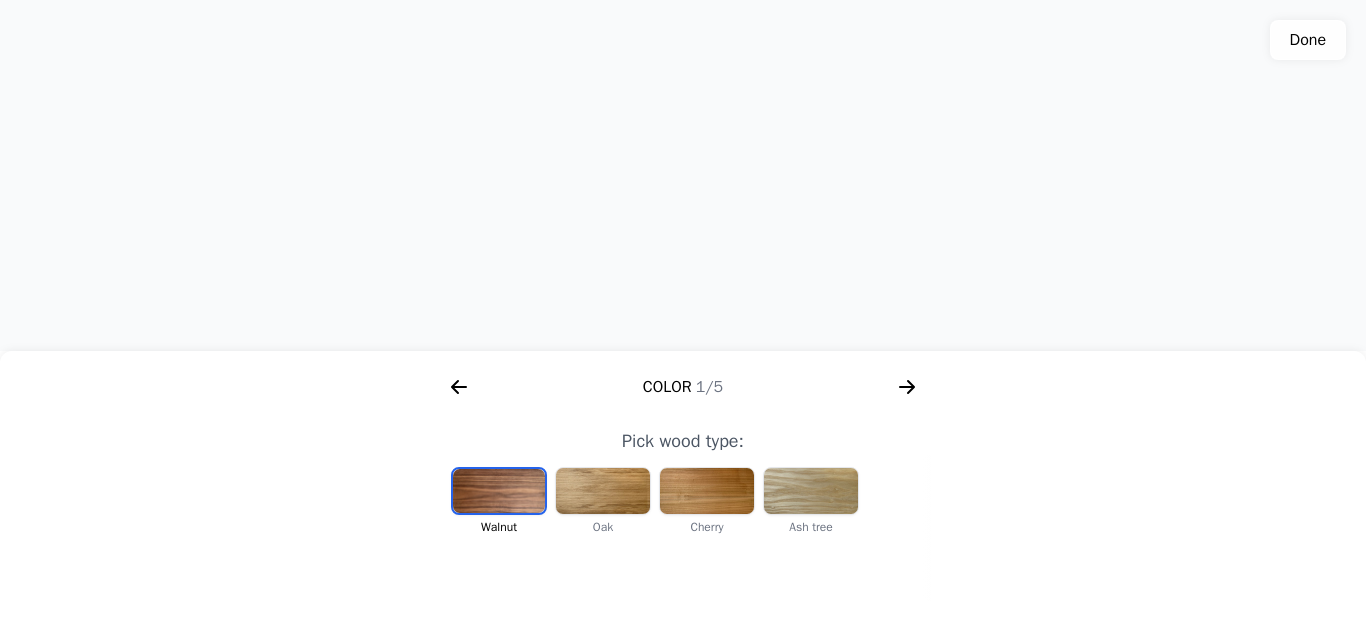 click 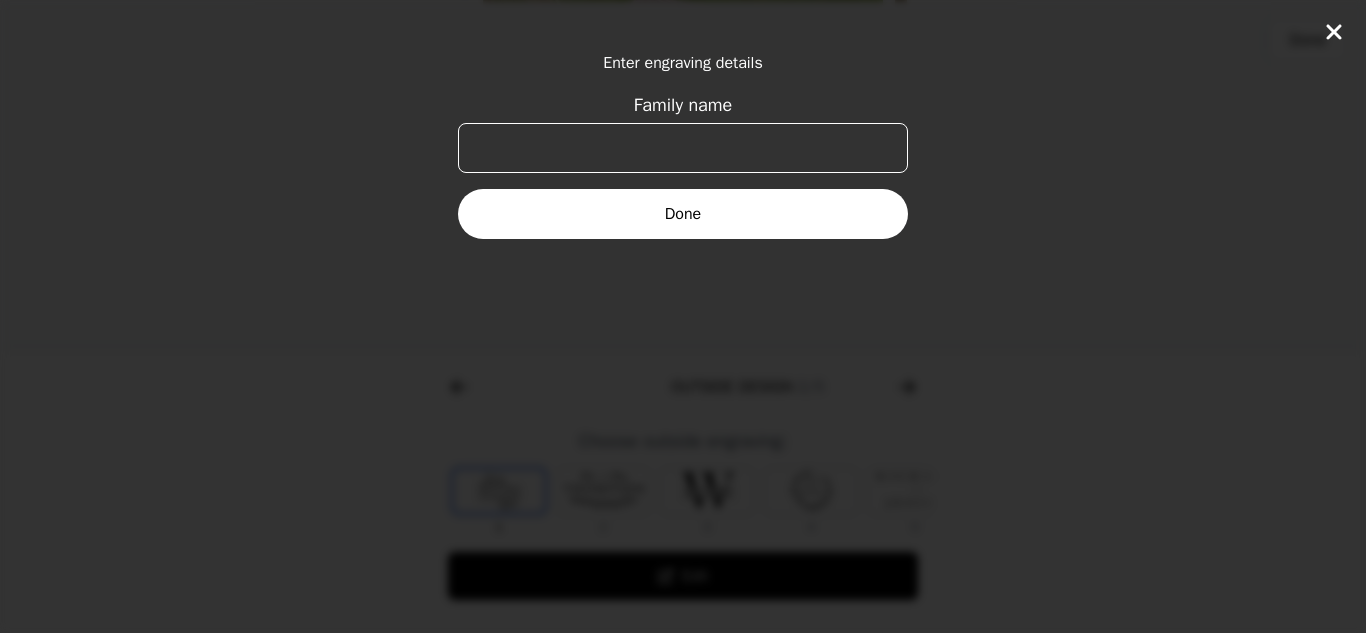 scroll, scrollTop: 0, scrollLeft: 768, axis: horizontal 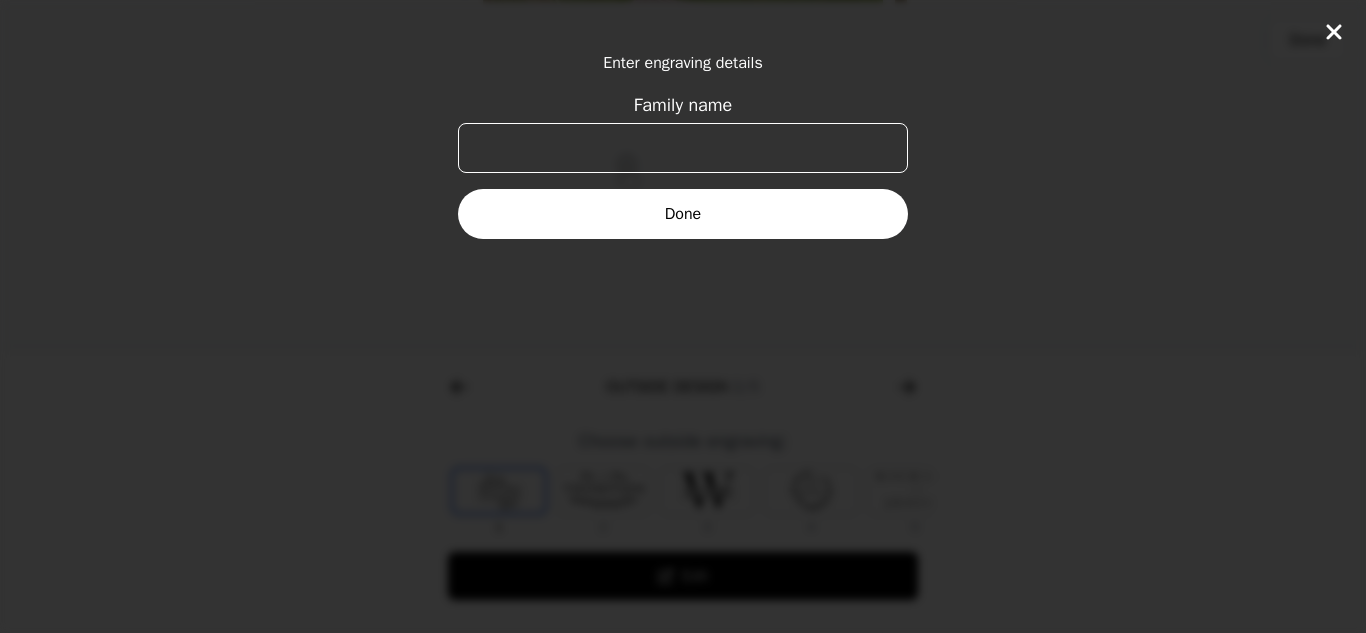 type 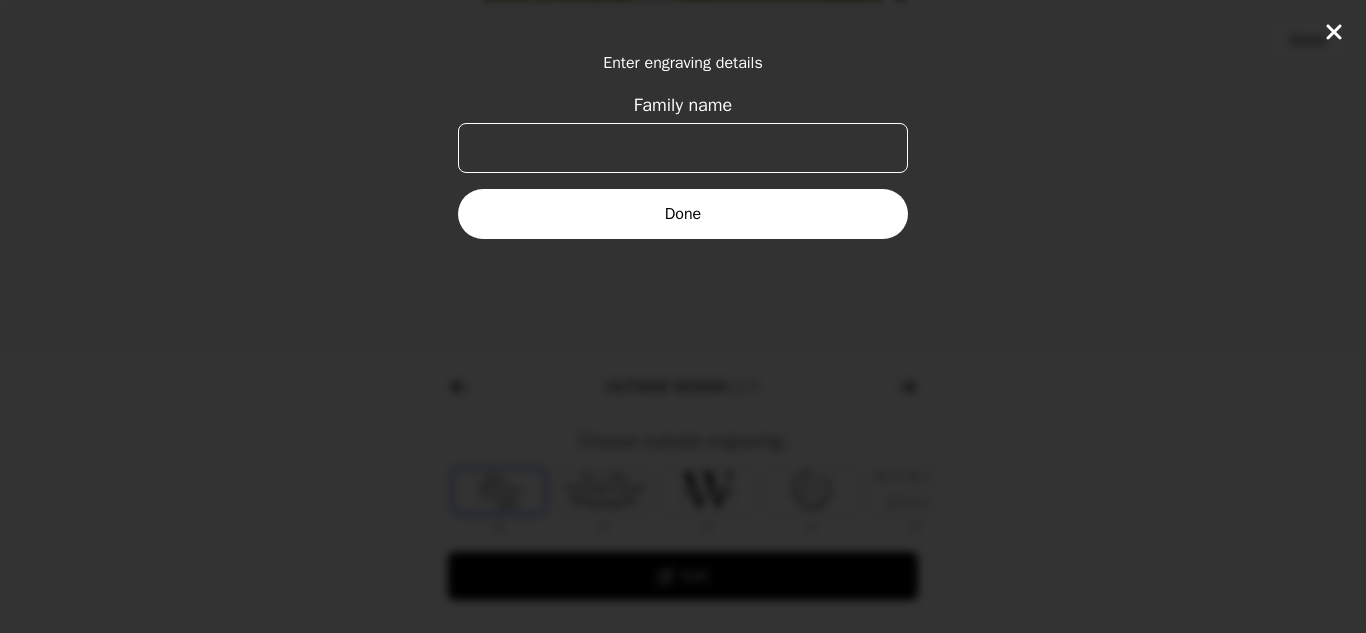 click on "Family name" at bounding box center [683, 148] 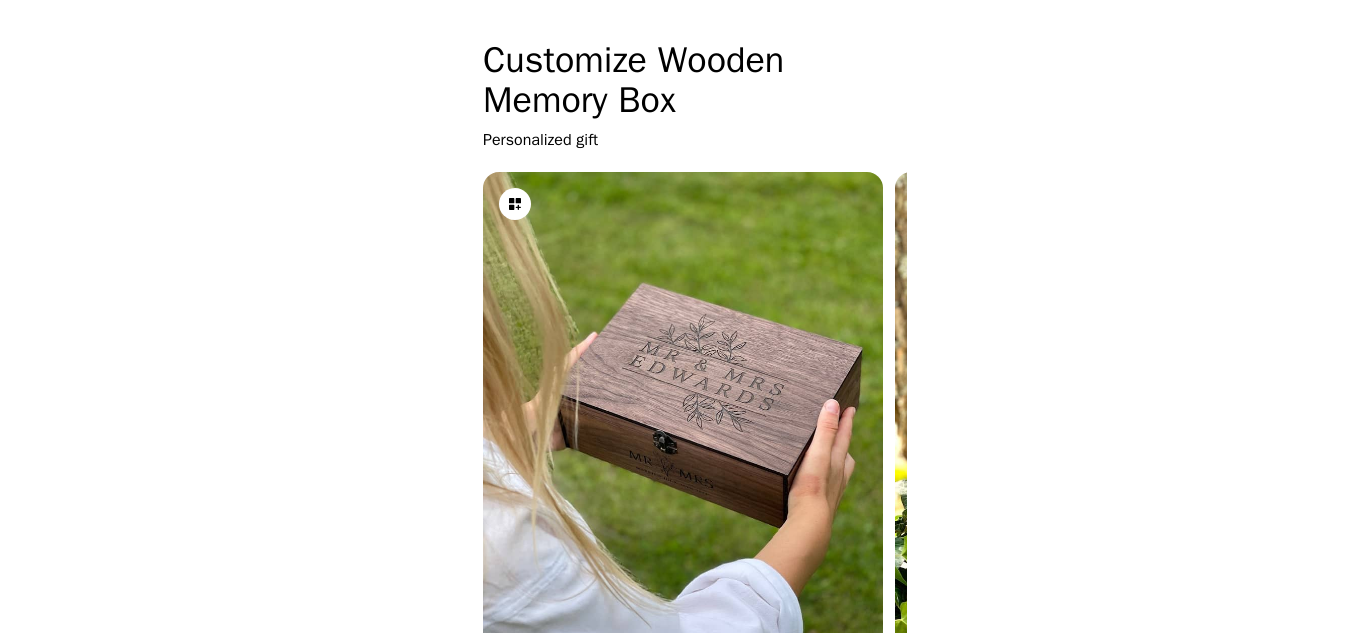scroll, scrollTop: 295, scrollLeft: 0, axis: vertical 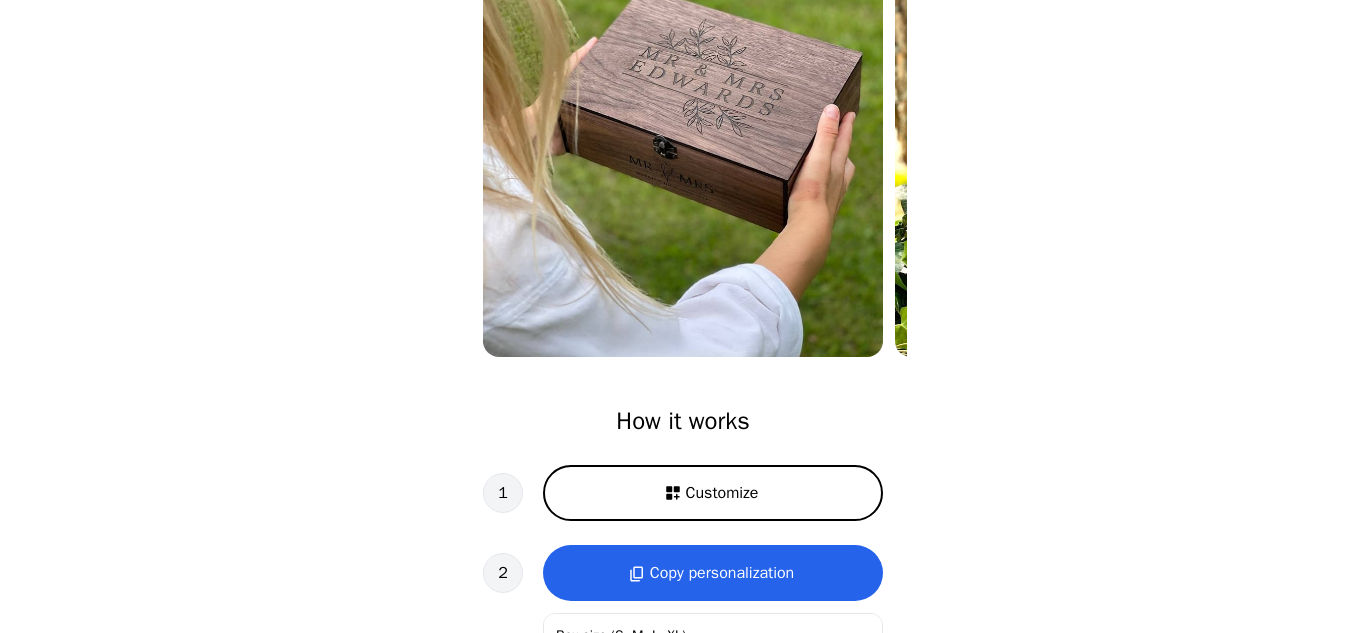 click on "Customize" at bounding box center [722, 493] 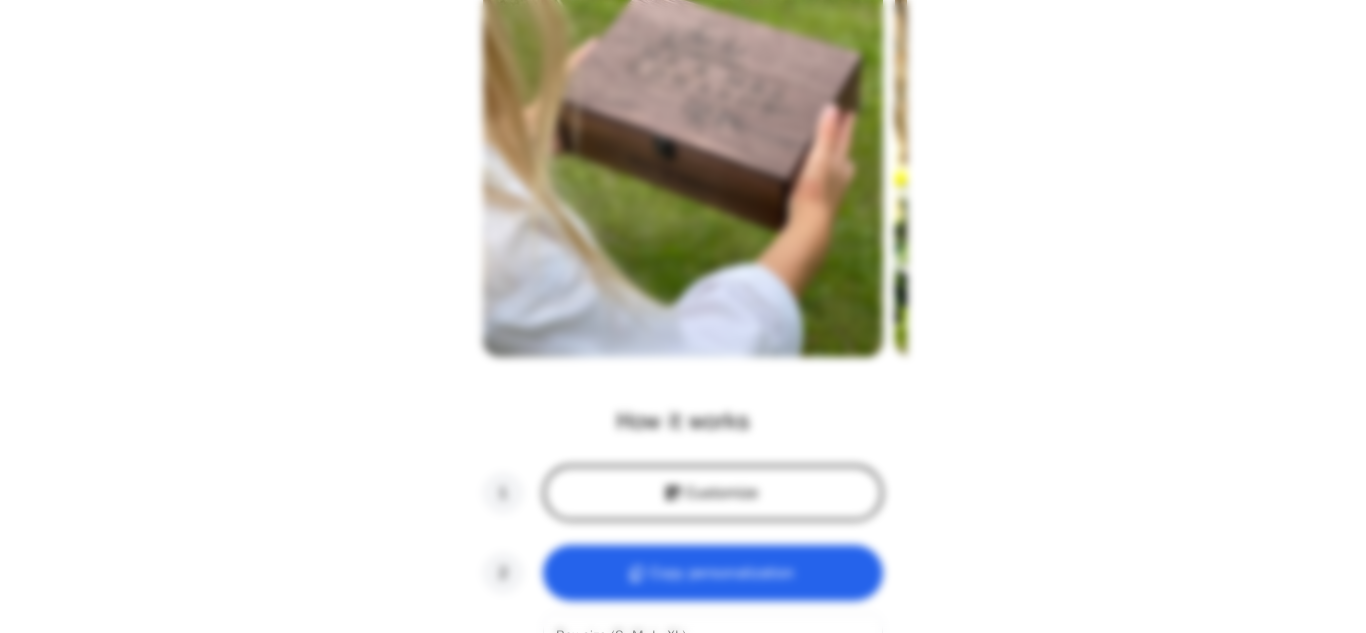 scroll, scrollTop: 0, scrollLeft: 256, axis: horizontal 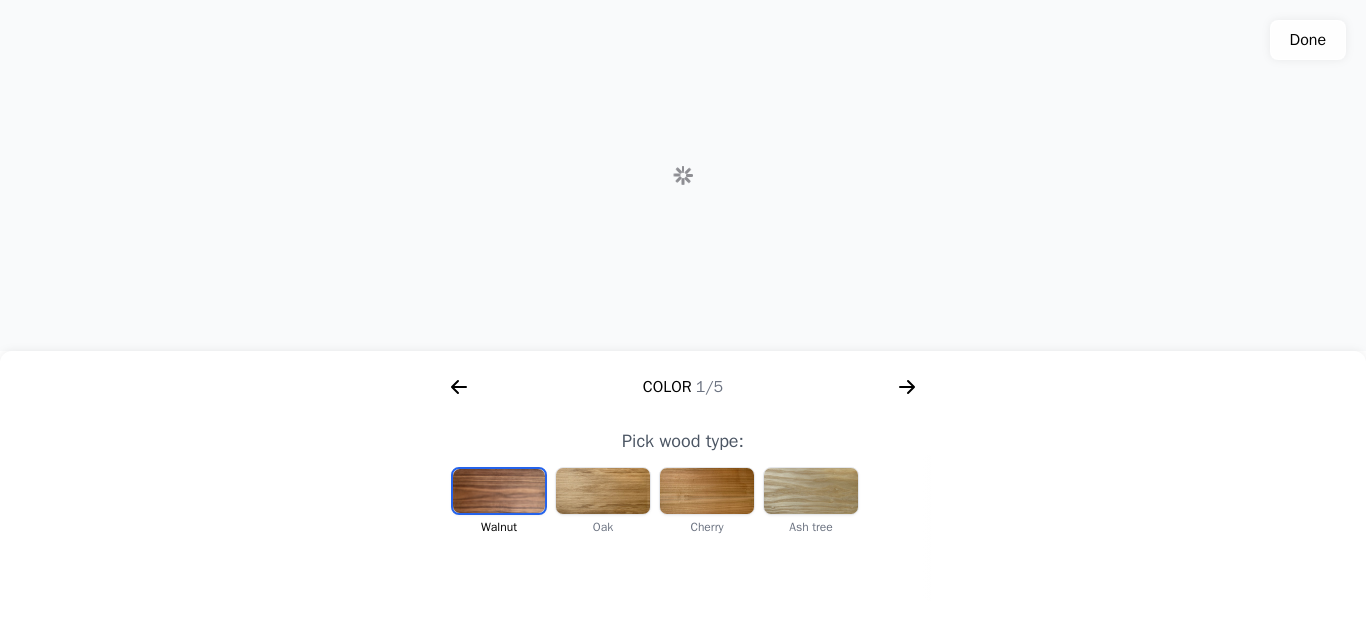 click at bounding box center [499, 491] 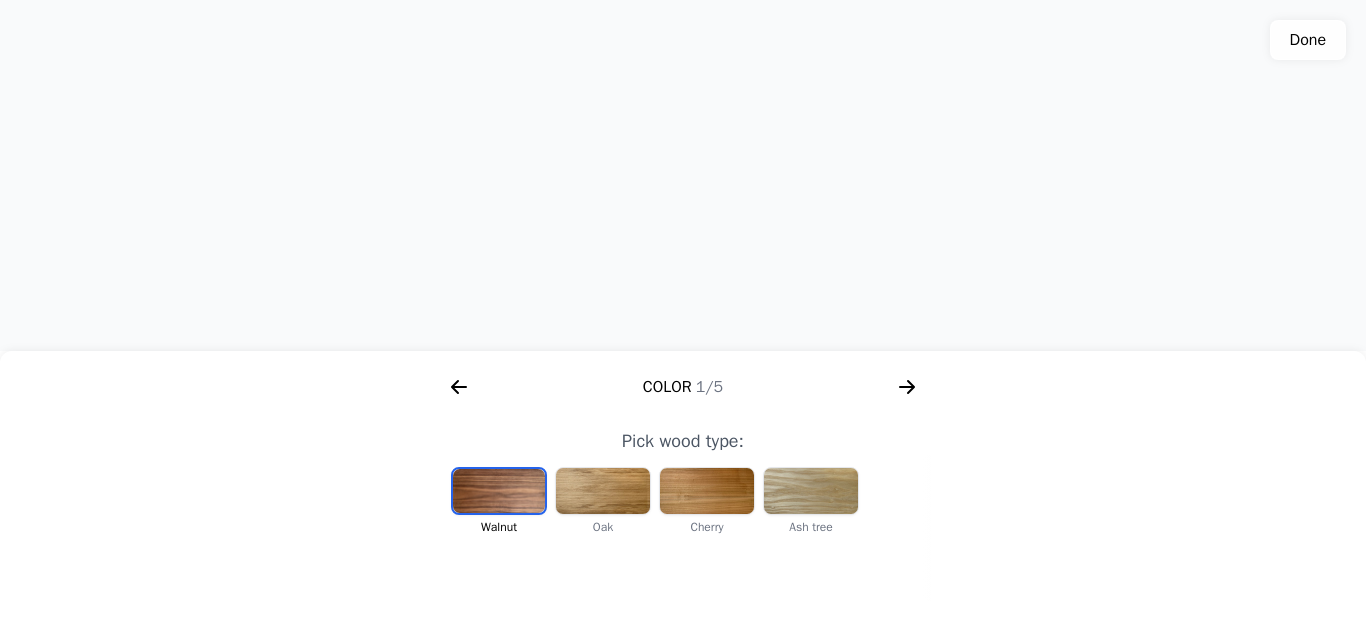 scroll, scrollTop: 0, scrollLeft: 412, axis: horizontal 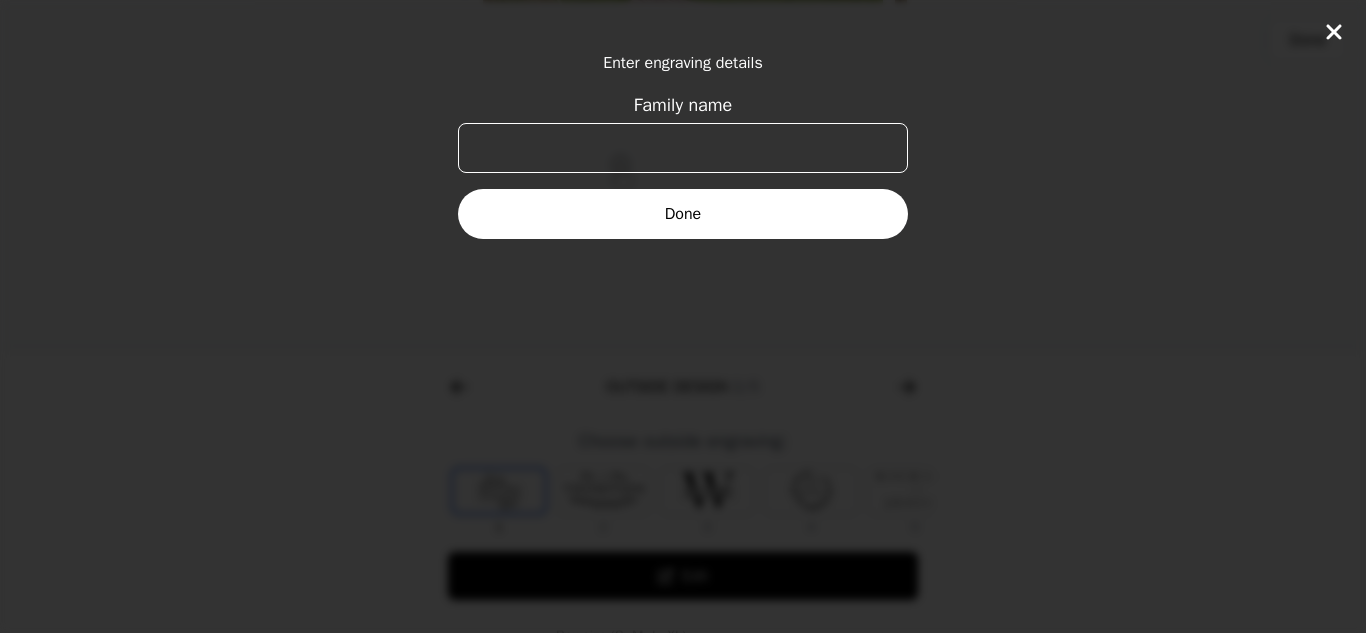 click on "Family name" at bounding box center [683, 148] 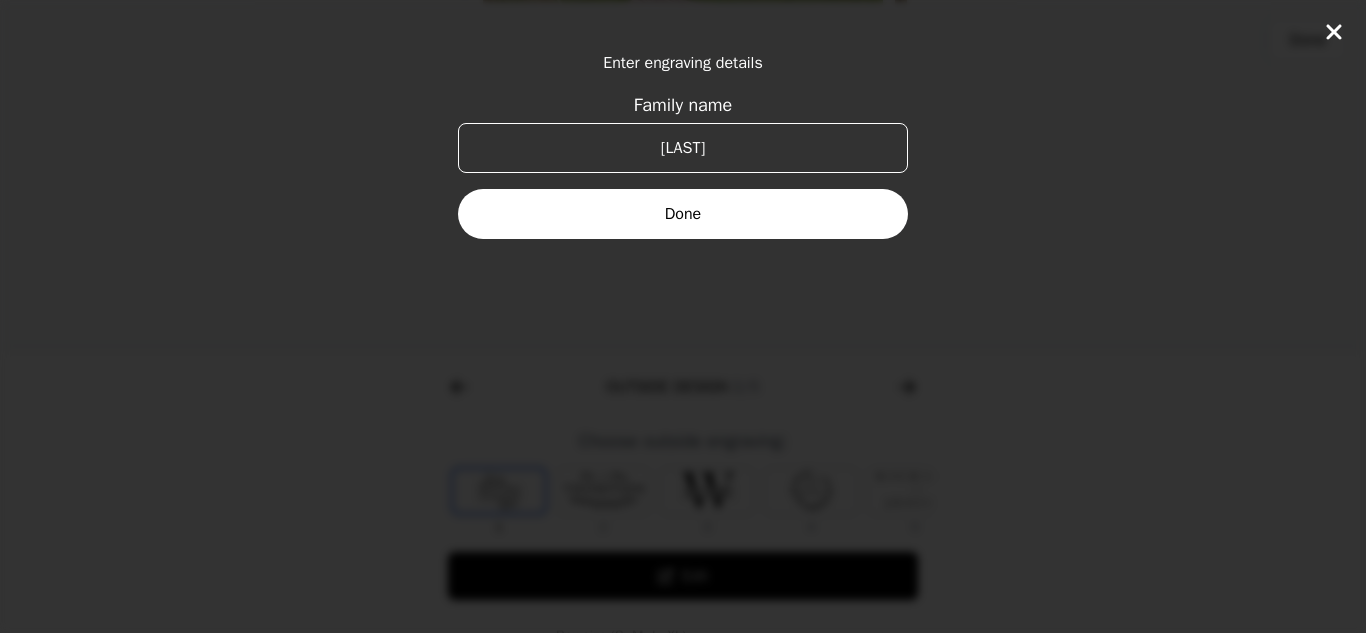 type on "[LAST]" 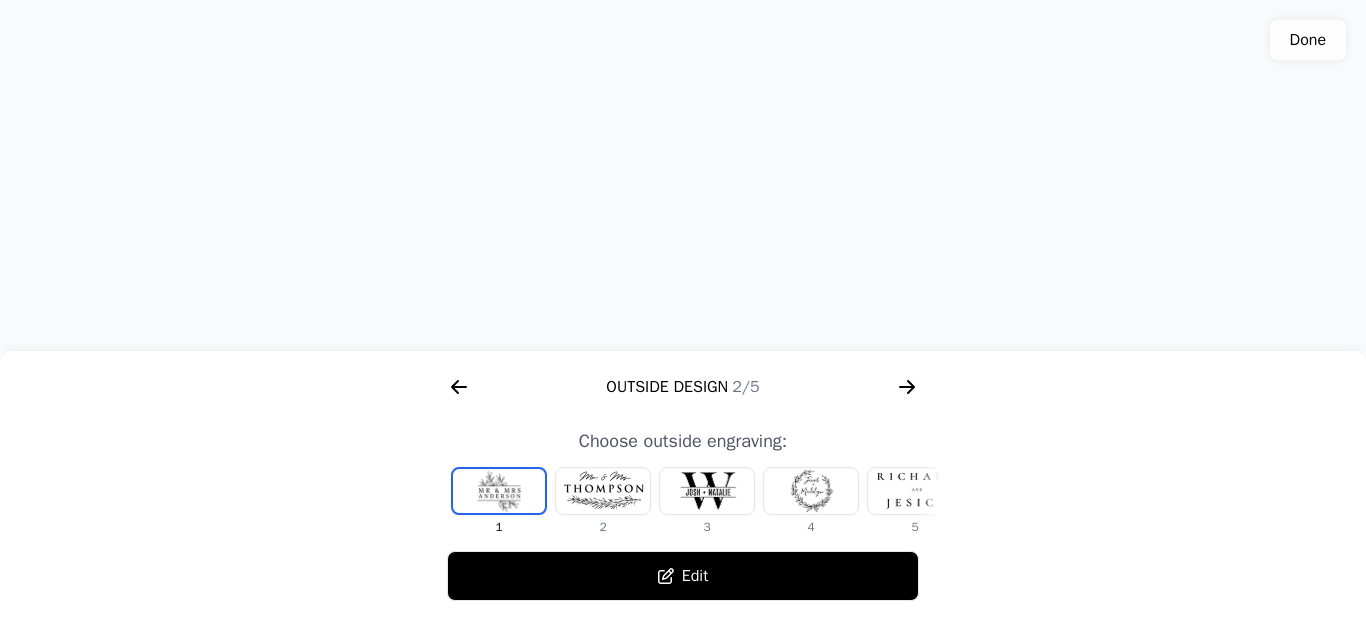 click at bounding box center [915, 491] 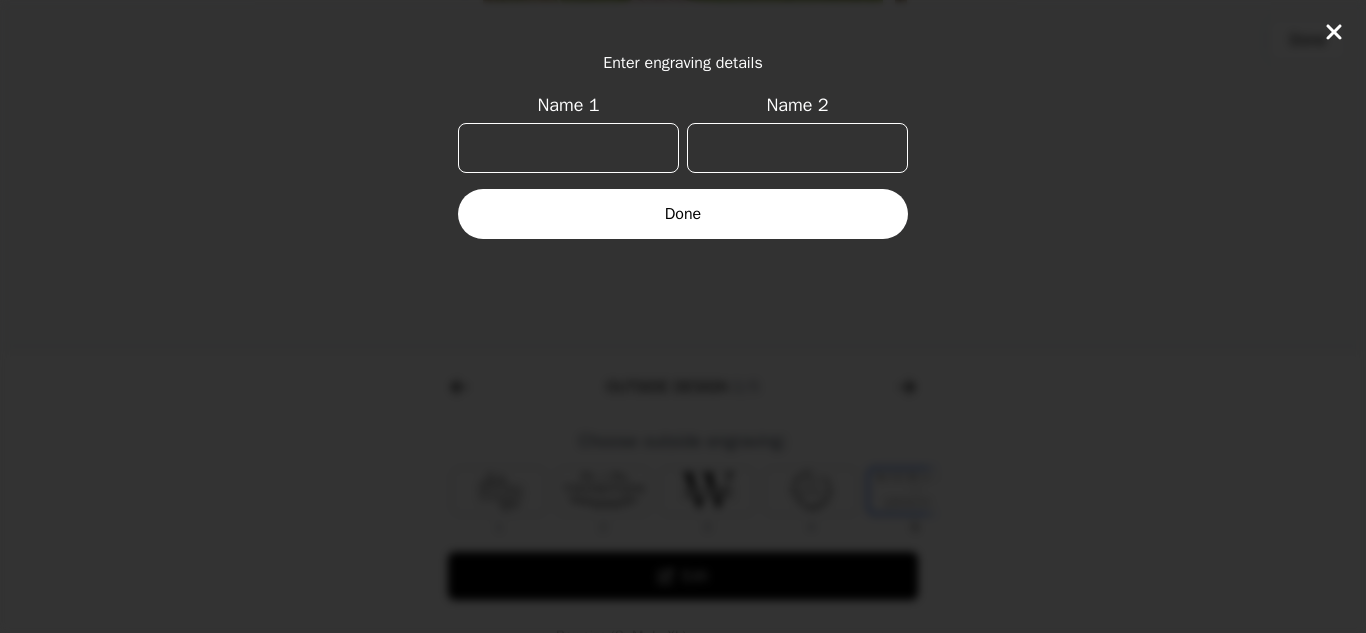 scroll, scrollTop: 0, scrollLeft: 232, axis: horizontal 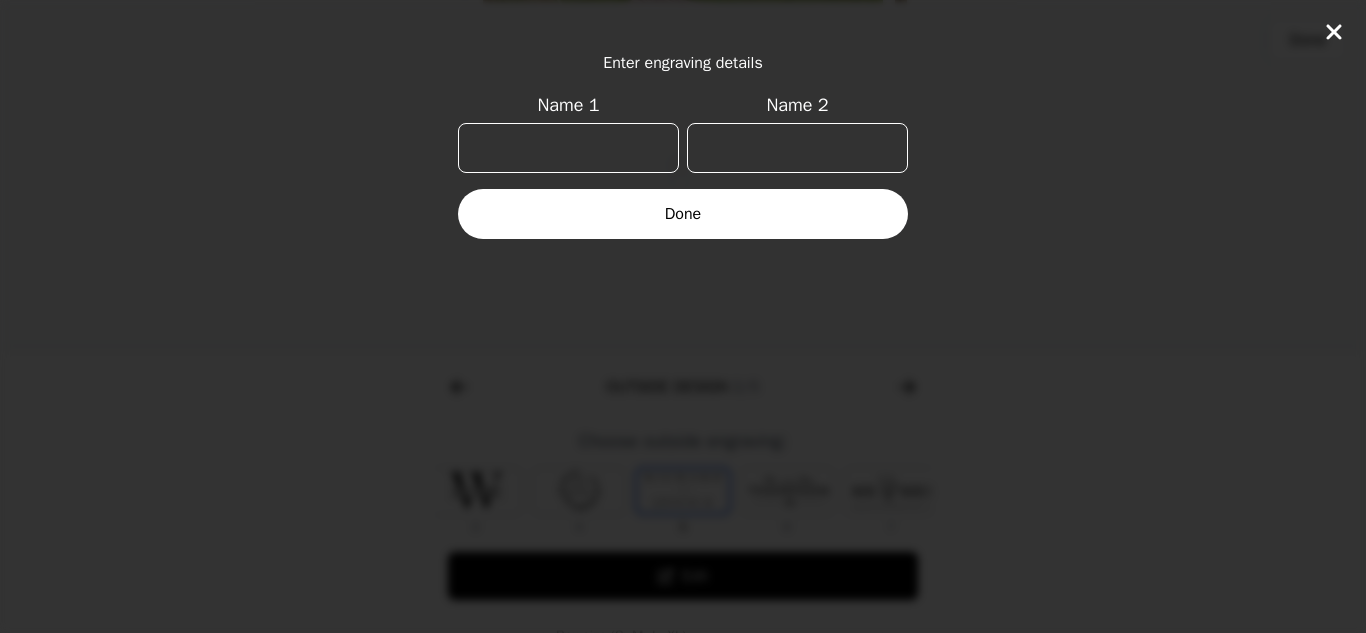 click on "Name 1" at bounding box center (568, 148) 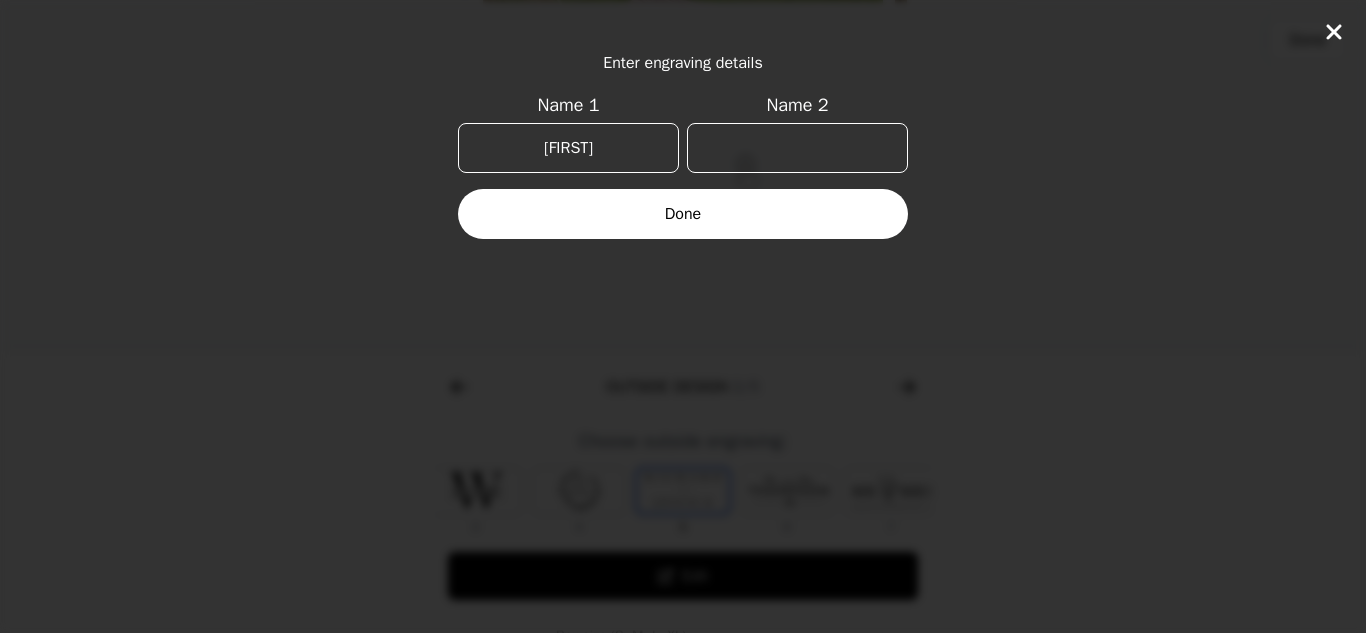 type on "[FIRST]" 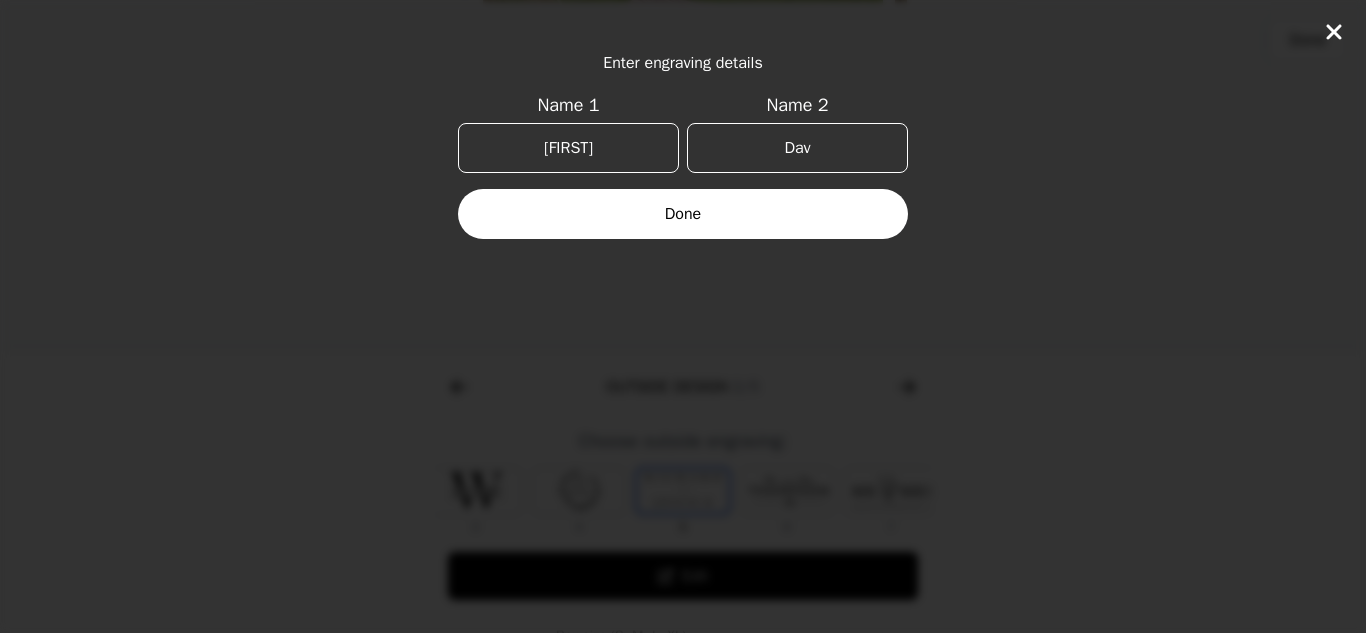 type on "[FIRST]" 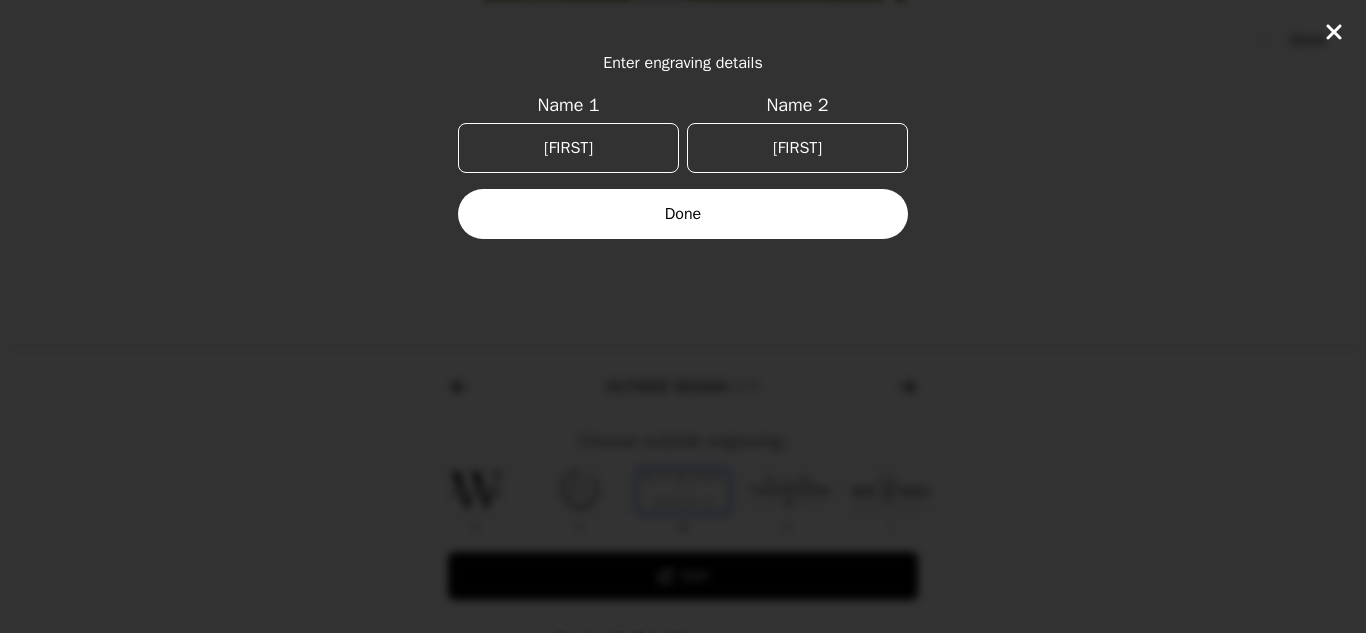 click on "Done" at bounding box center (683, 214) 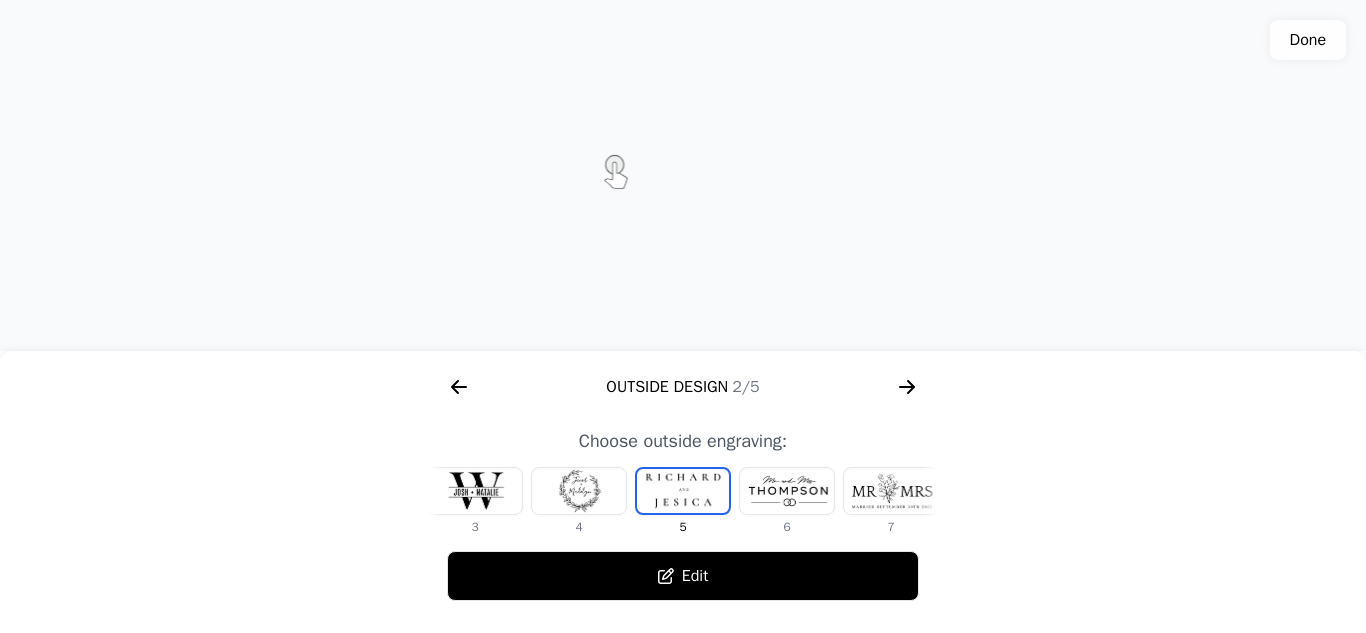 click at bounding box center [891, 491] 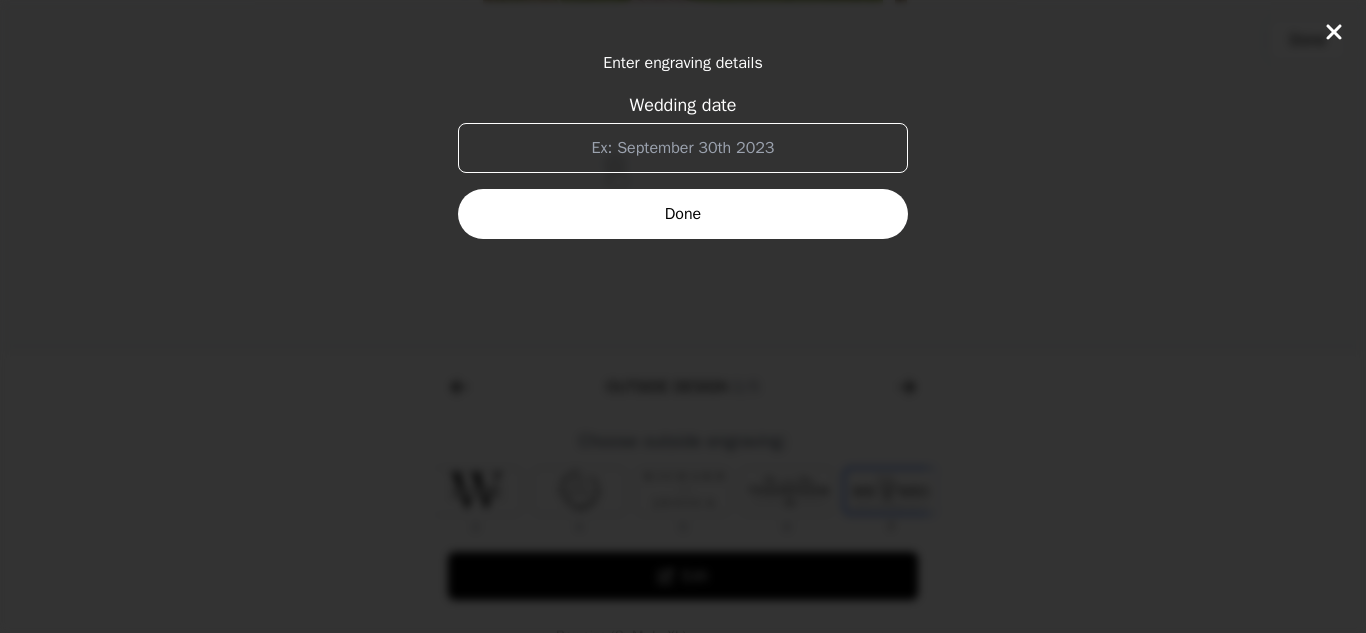 scroll, scrollTop: 0, scrollLeft: 372, axis: horizontal 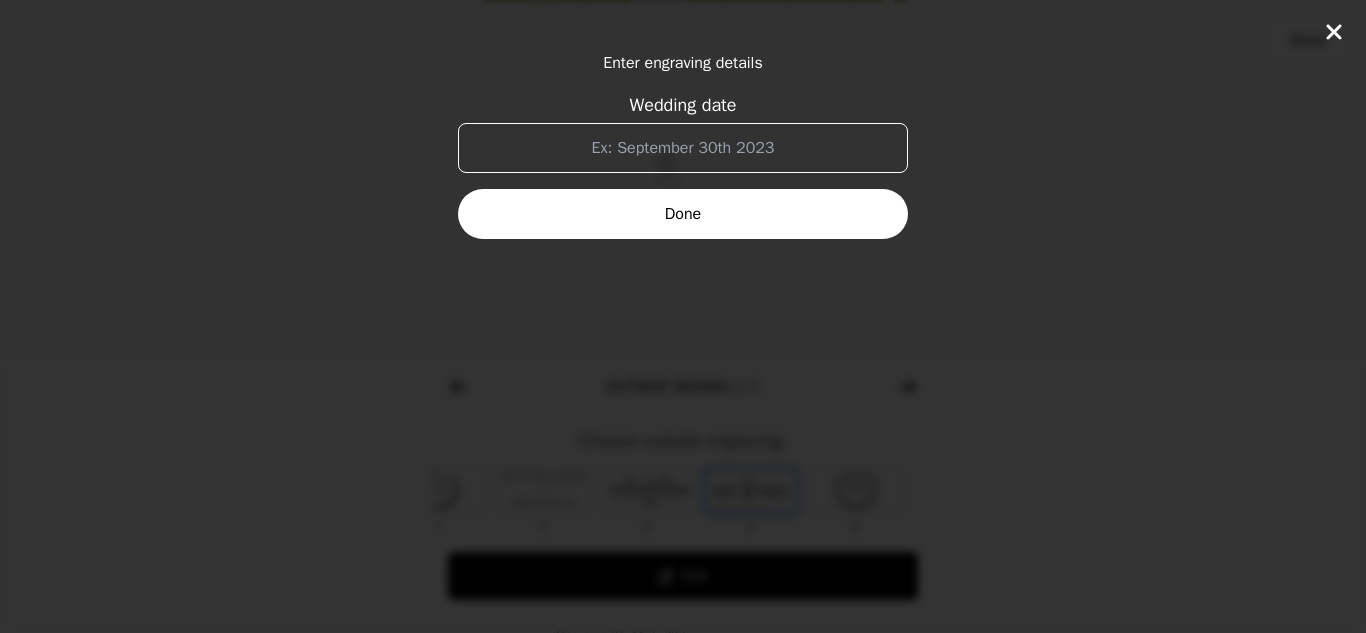 click on "Wedding date" at bounding box center (683, 148) 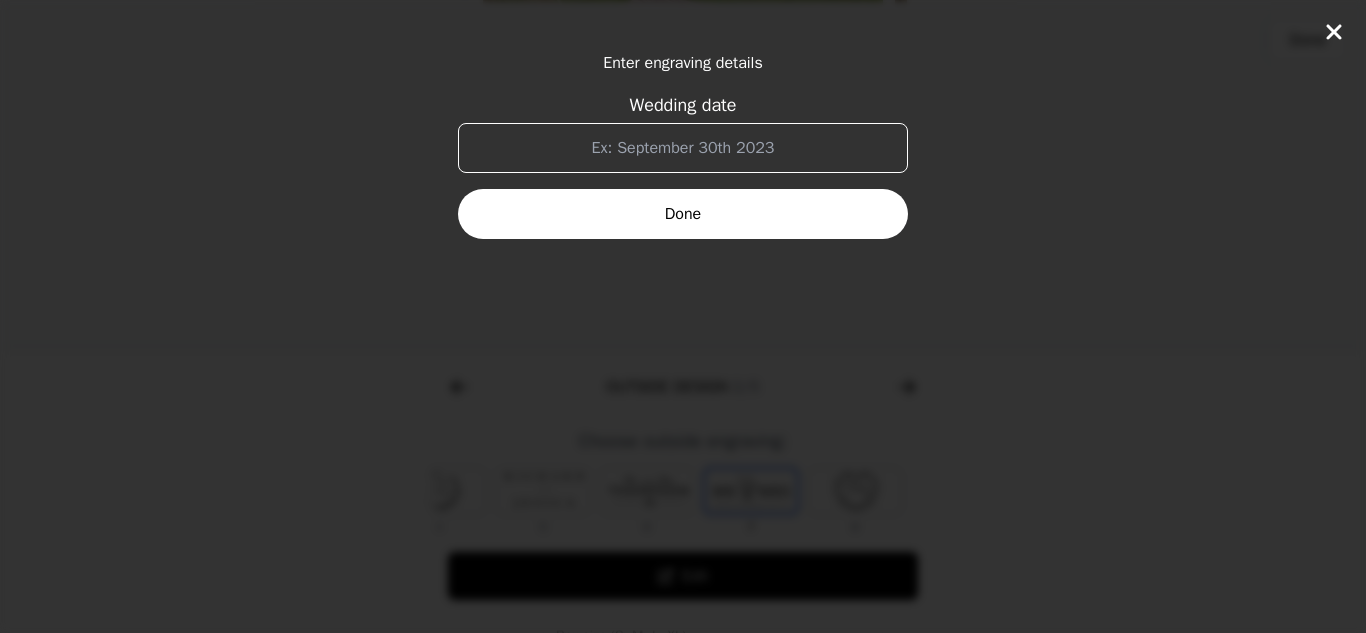 click on "Done" at bounding box center [683, 214] 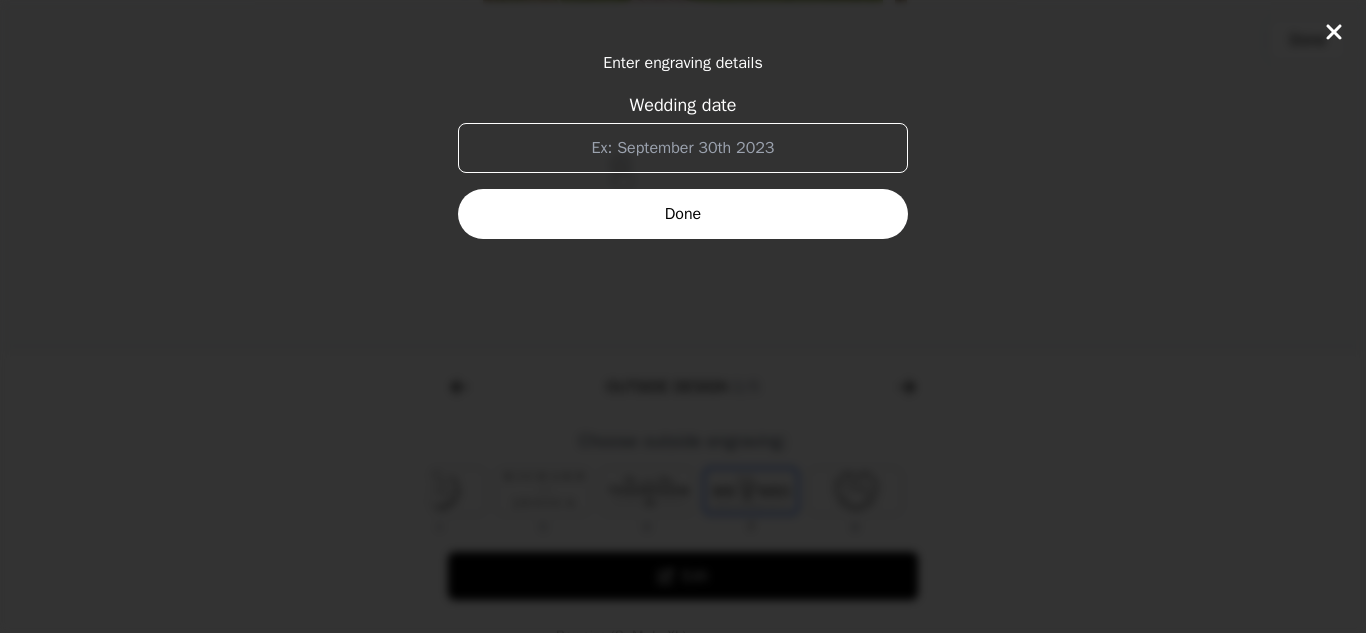 click 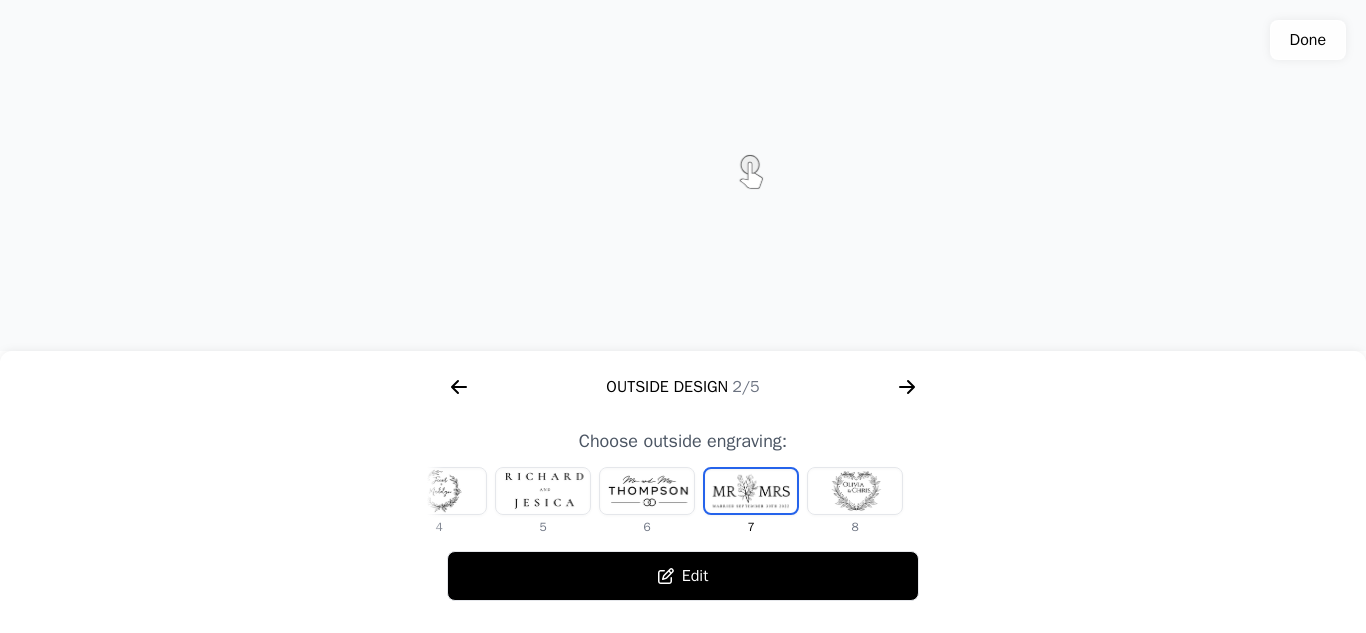 click at bounding box center (855, 491) 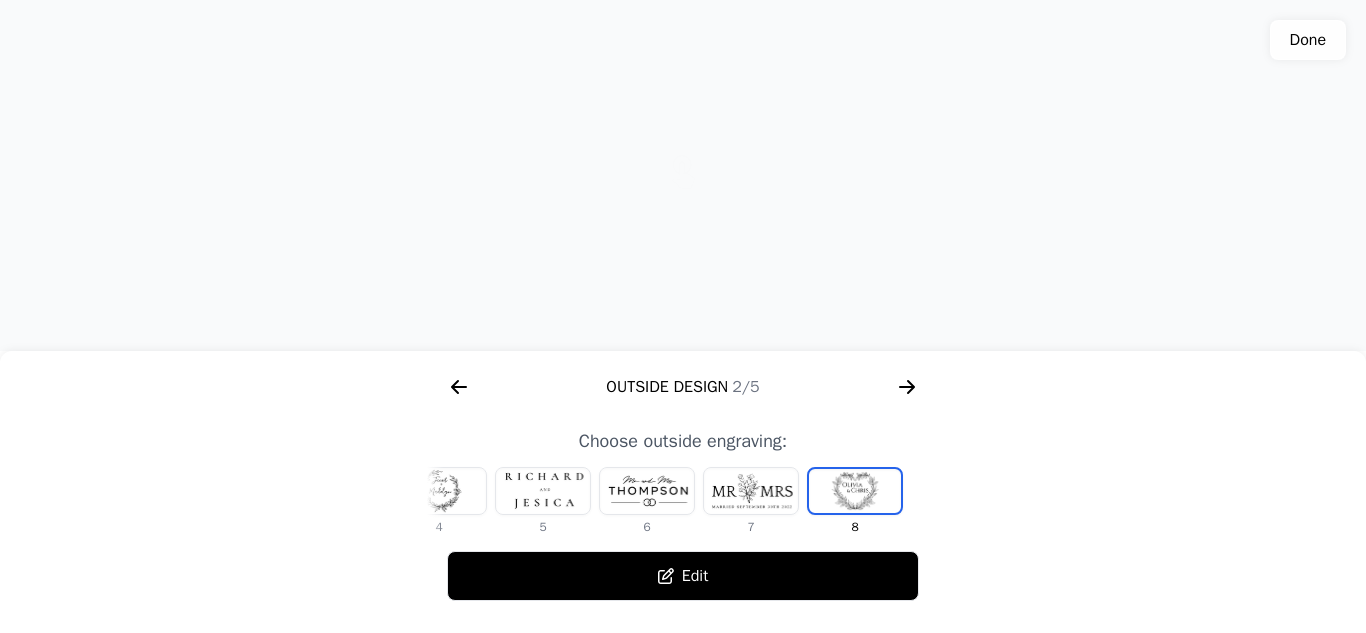 click 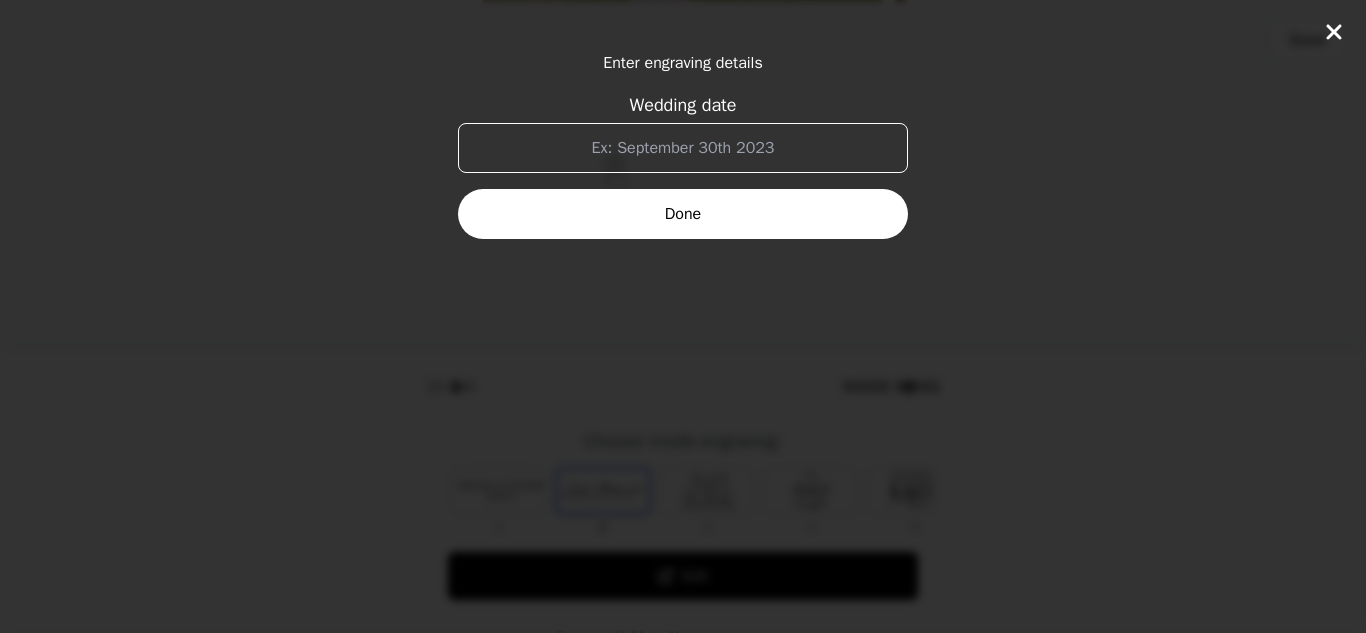 scroll, scrollTop: 0, scrollLeft: 1280, axis: horizontal 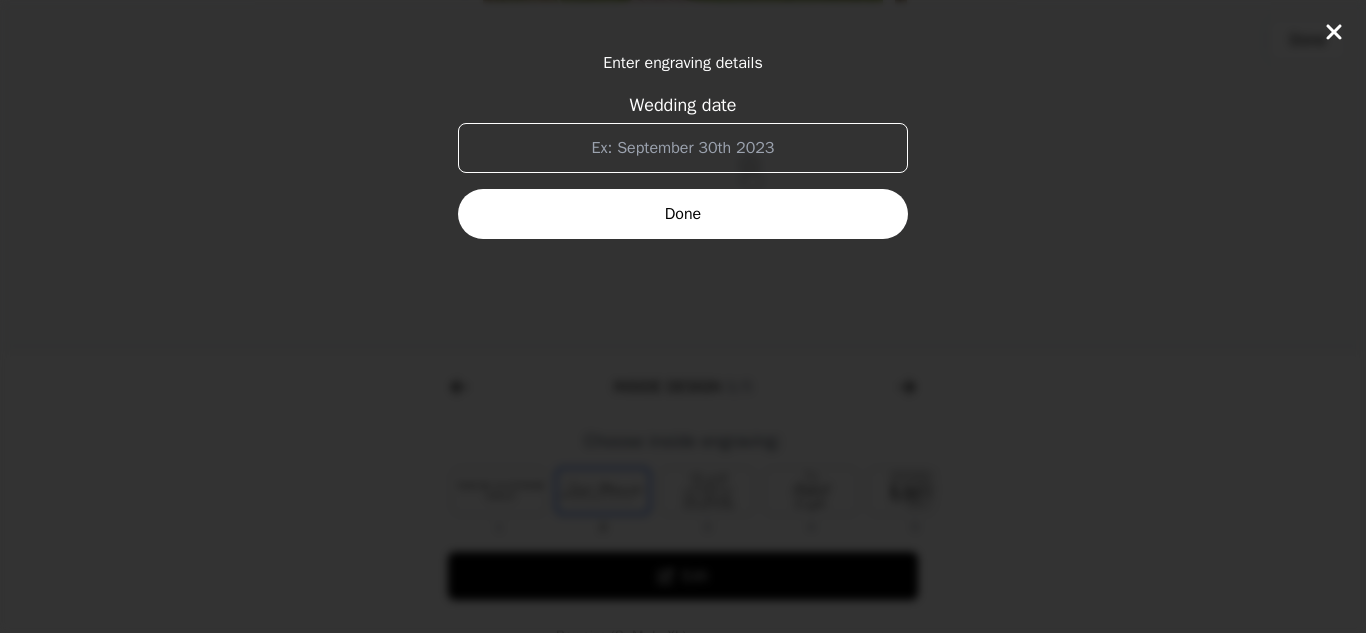 click on "Wedding date" at bounding box center [683, 148] 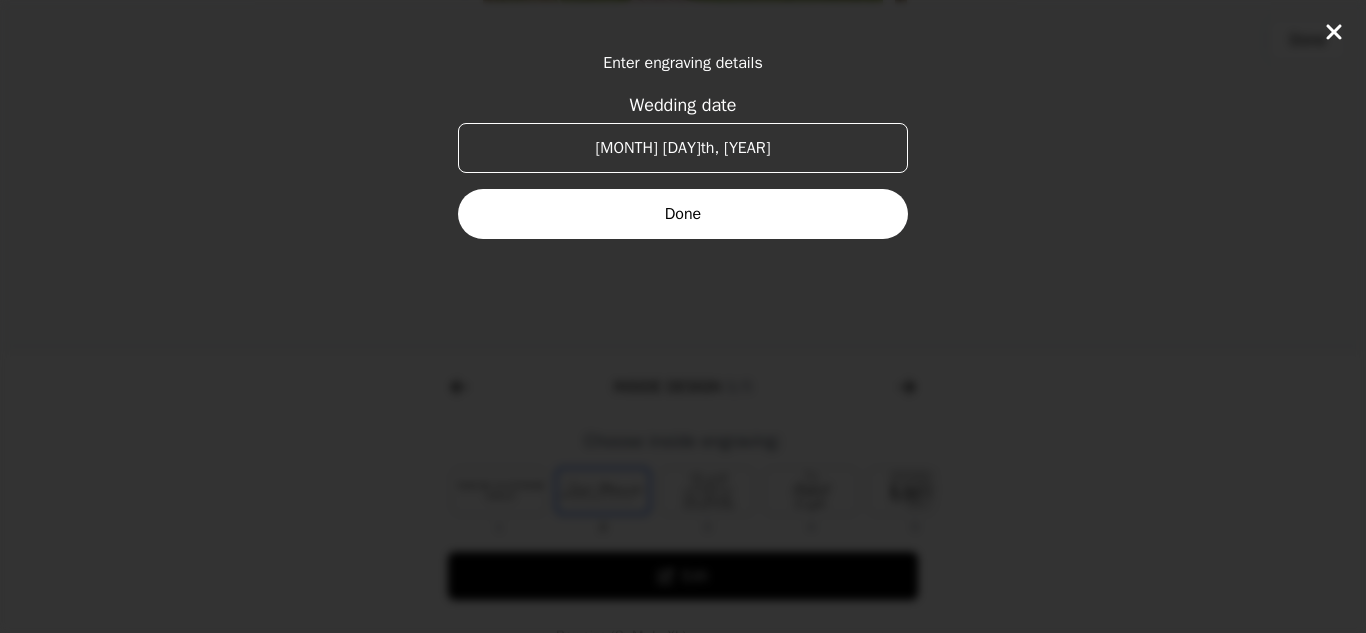 type on "[MONTH] [DAY]th, [YEAR]" 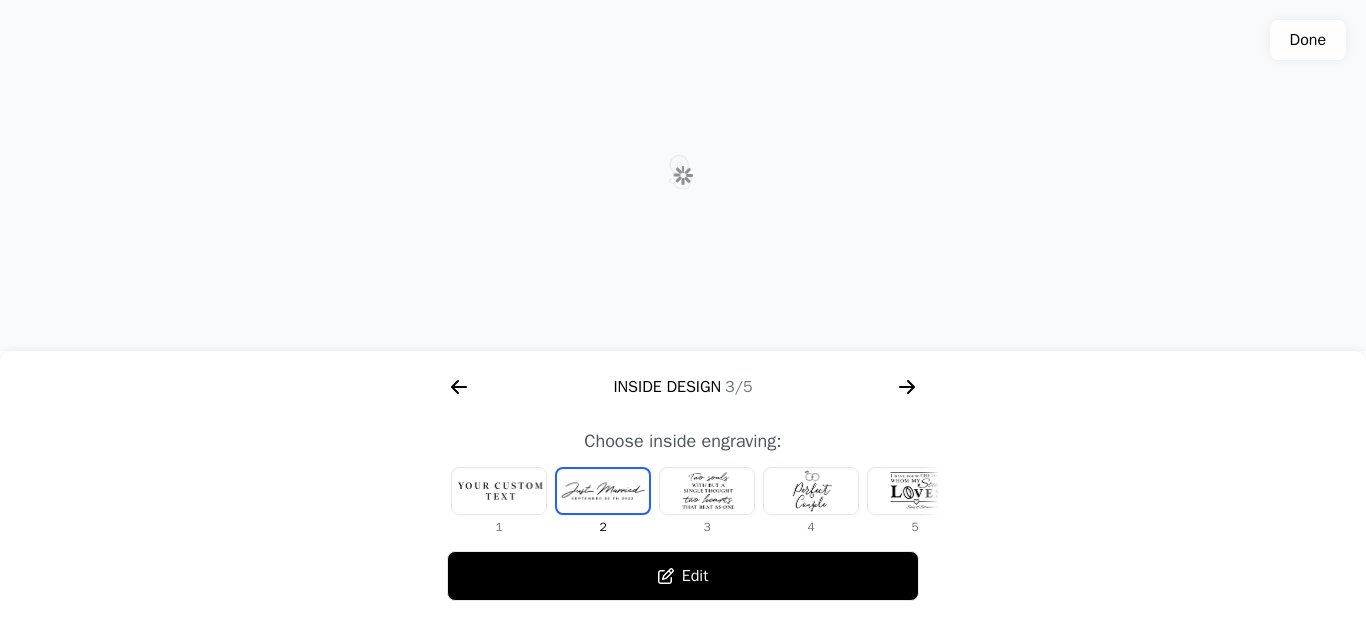 click at bounding box center (499, 491) 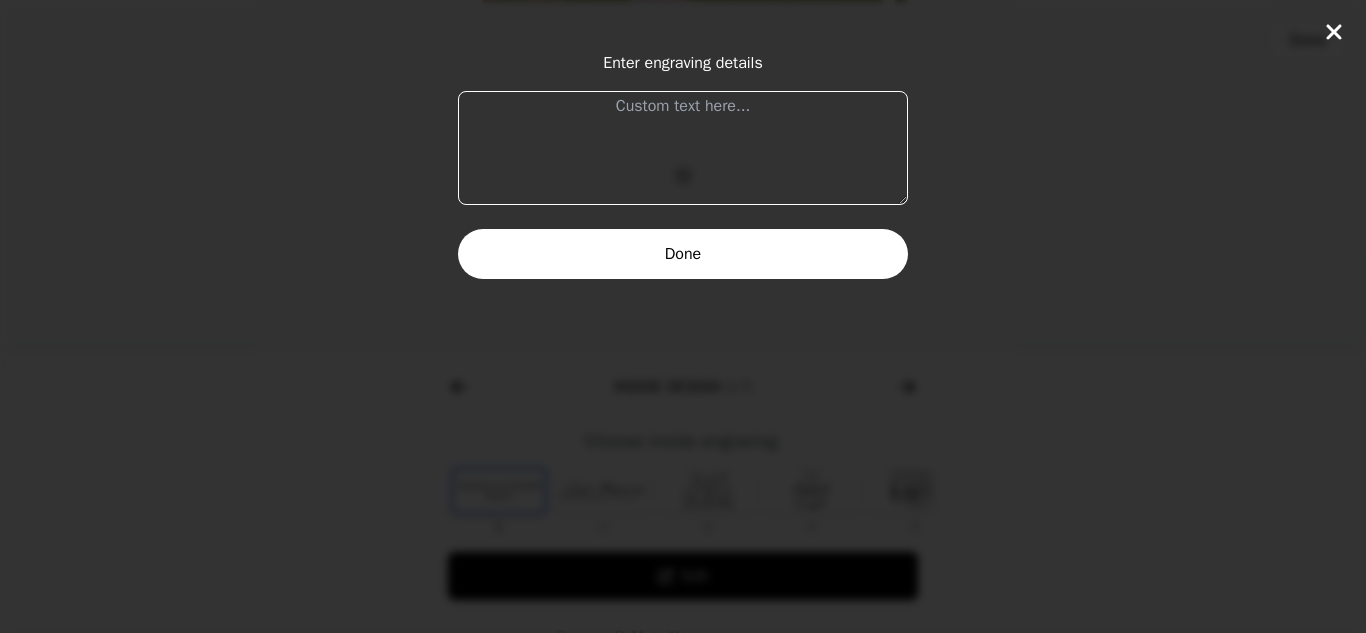 click at bounding box center (683, 148) 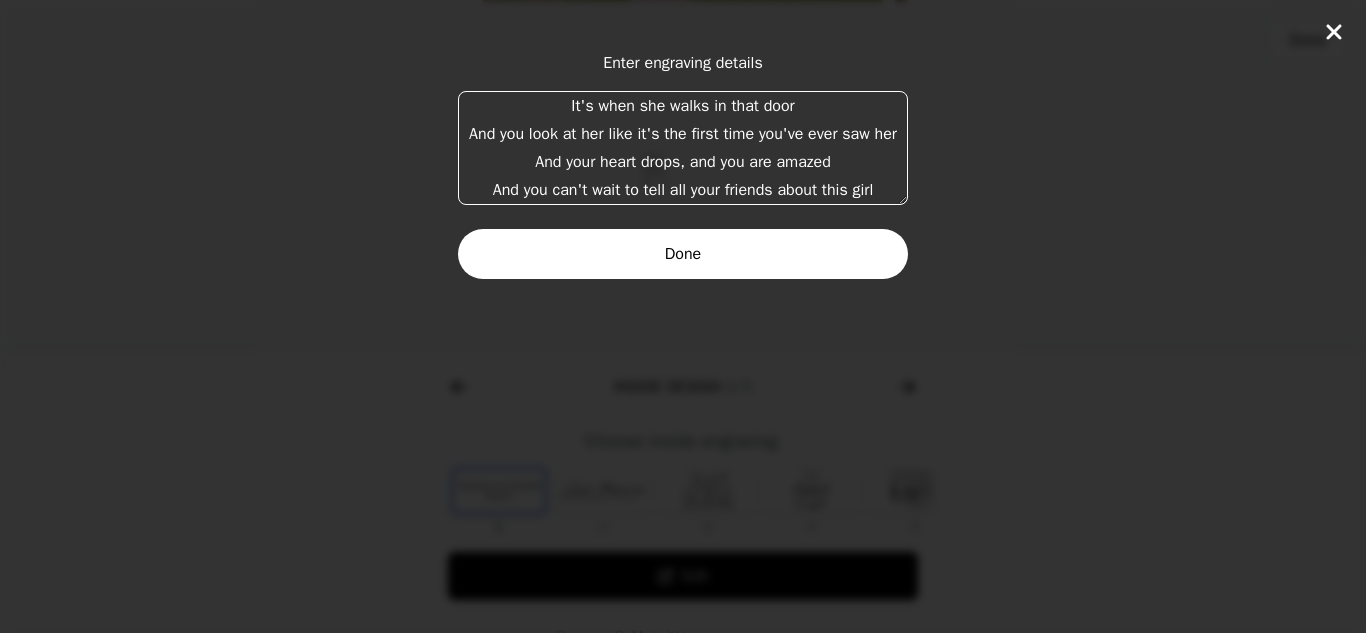 scroll, scrollTop: 23, scrollLeft: 0, axis: vertical 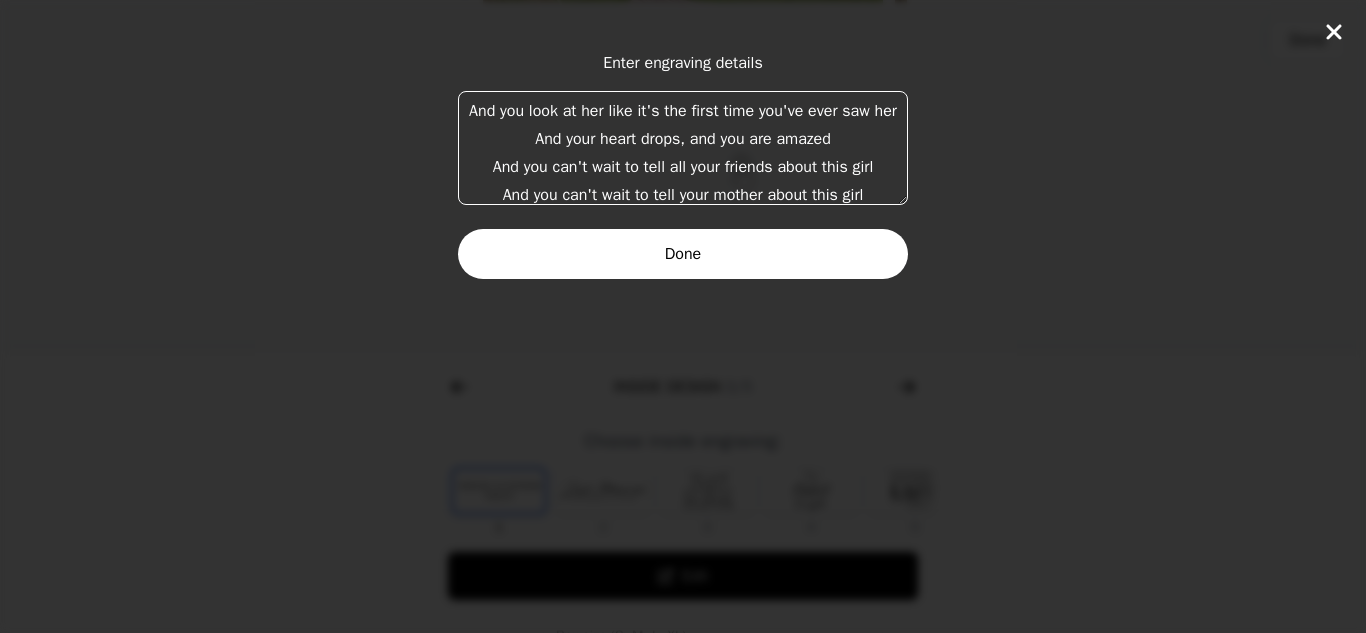click on "It's when she walks in that door
And you look at her like it's the first time you've ever saw her
And your heart drops, and you are amazed
And you can't wait to tell all your friends about this girl
And you can't wait to tell your mother about this girl" at bounding box center (683, 148) 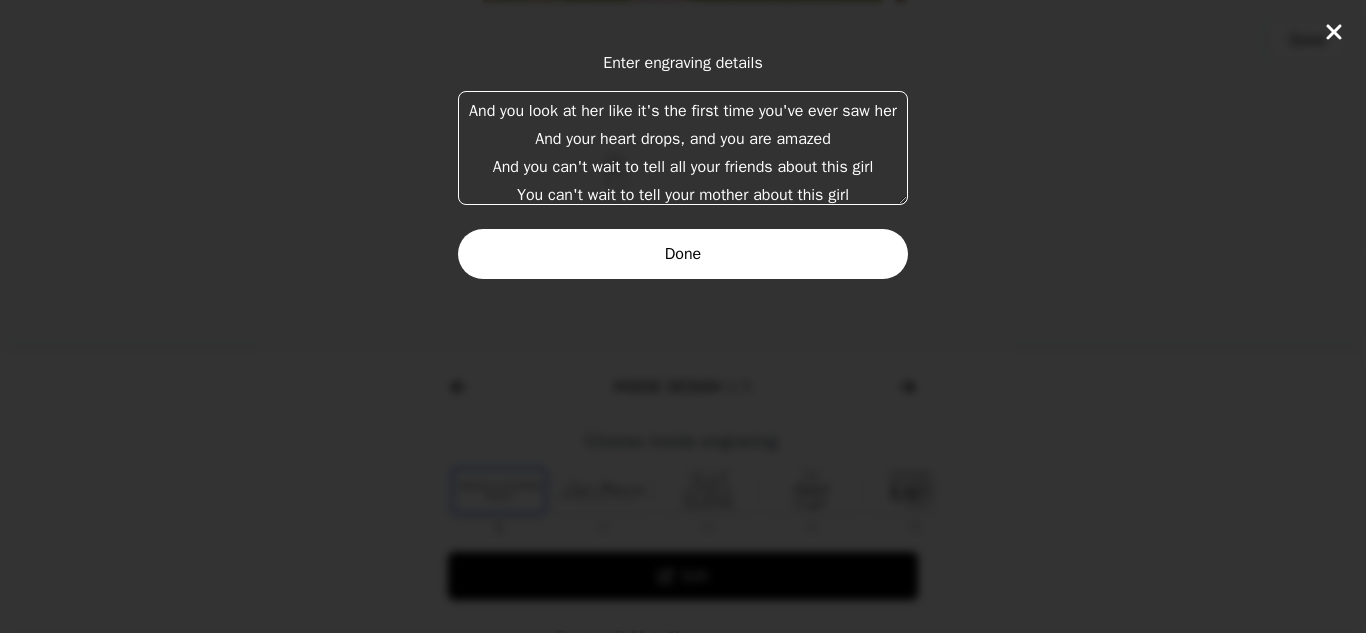 click on "It's when she walks in that door
And you look at her like it's the first time you've ever saw her
And your heart drops, and you are amazed
And you can't wait to tell all your friends about this girl
You can't wait to tell your mother about this girl" at bounding box center [683, 148] 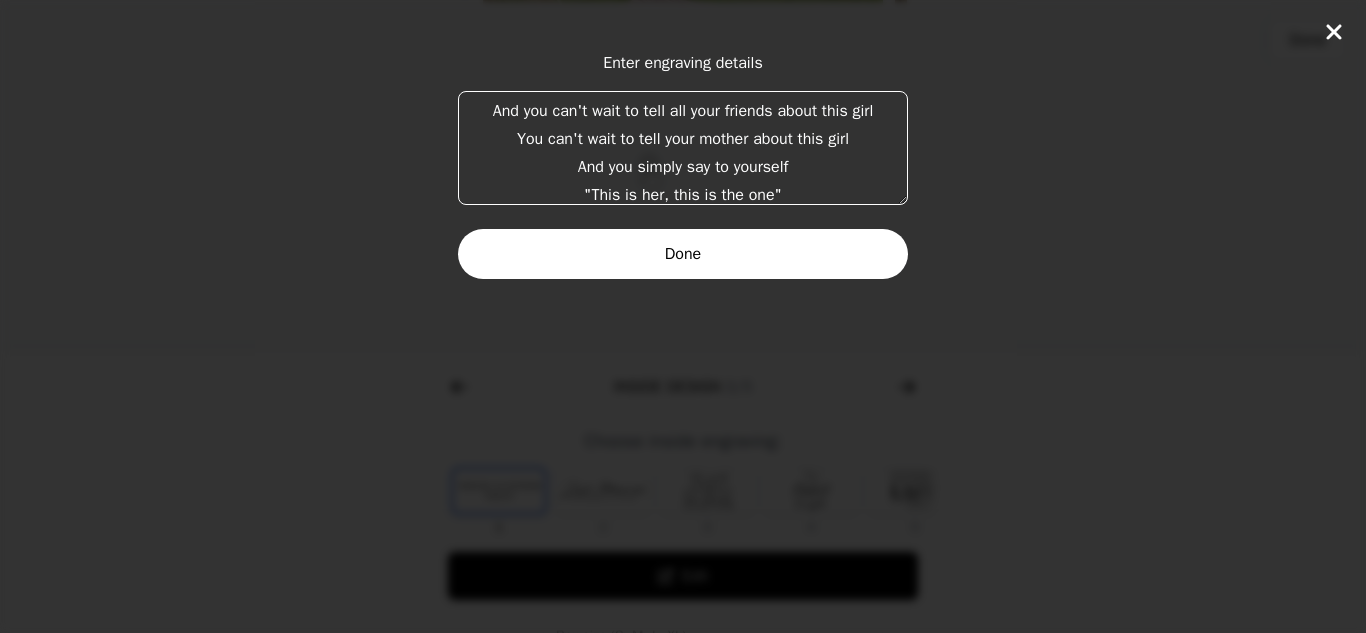 scroll, scrollTop: 107, scrollLeft: 0, axis: vertical 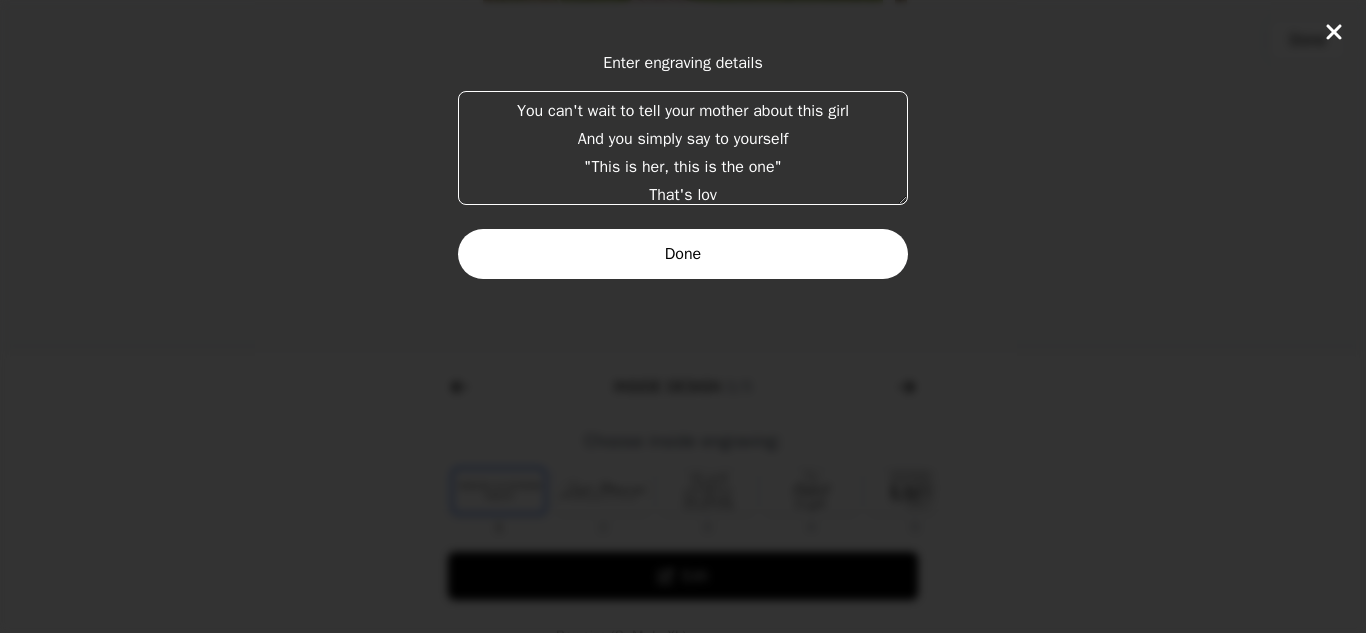 type on "It's when she walks in that door
And you look at her like it's the first time you've ever saw her
And your heart drops, and you are amazed
And you can't wait to tell all your friends about this girl
You can't wait to tell your mother about this girl
And you simply say to yourself
"This is her, this is the one"
That's love" 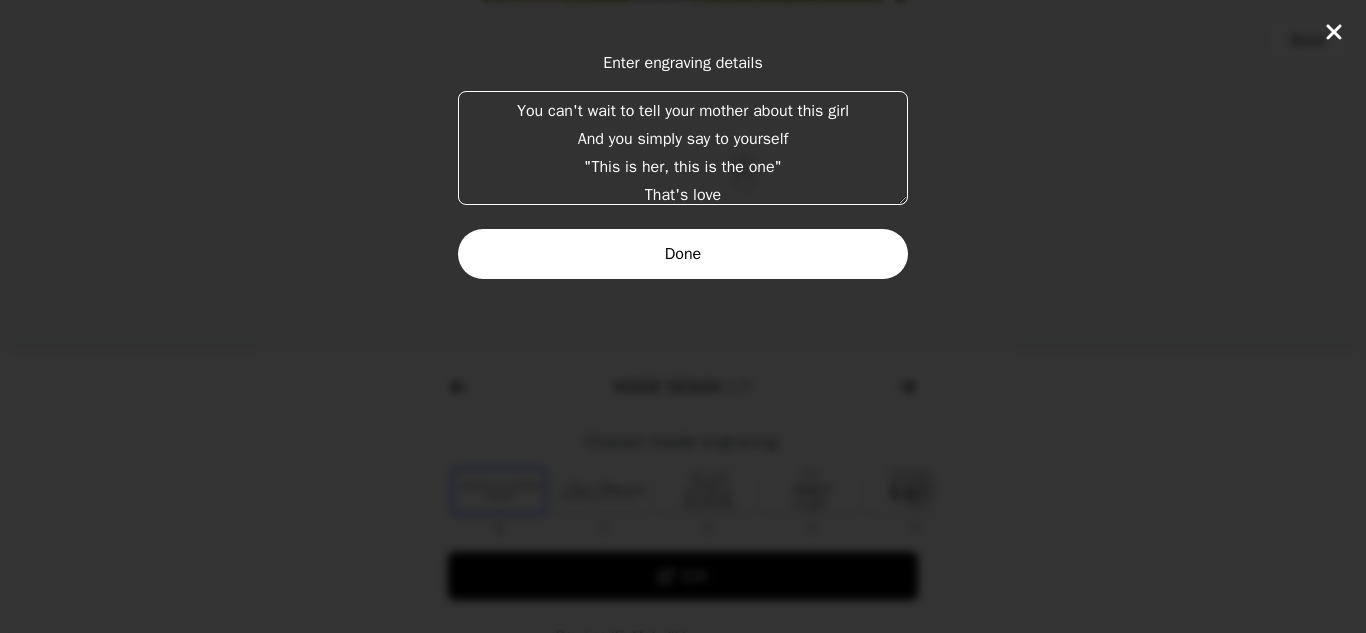 click on "Done" at bounding box center [683, 254] 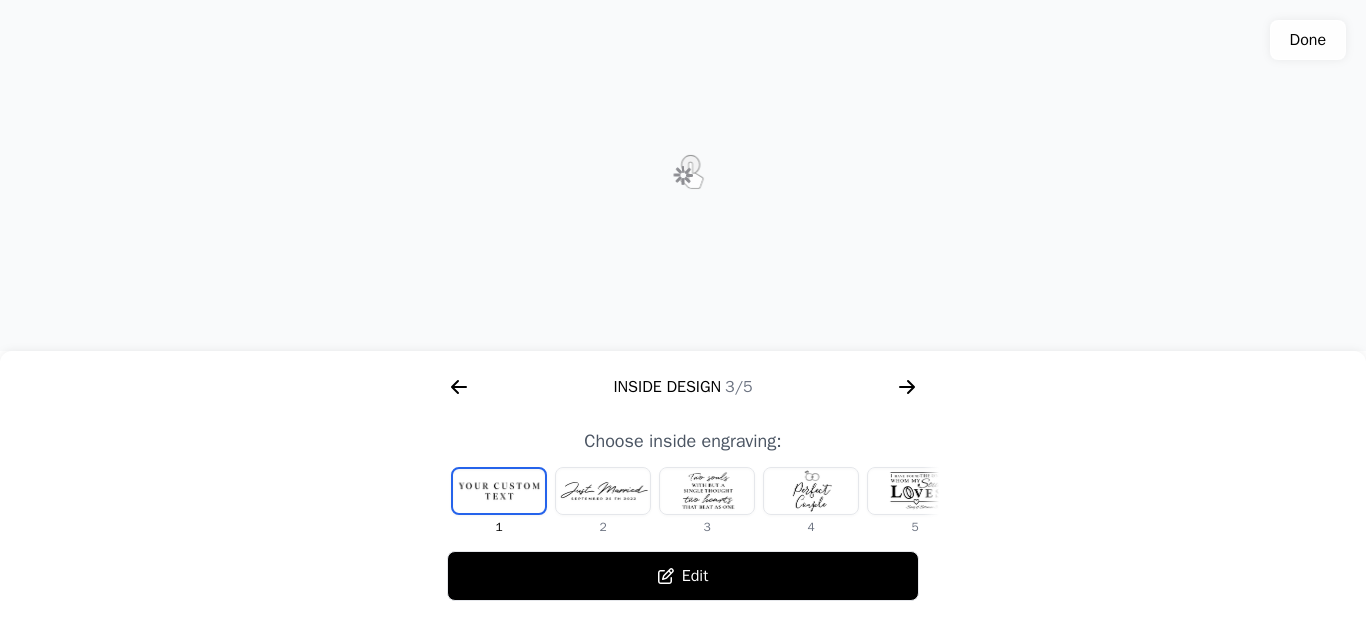 click 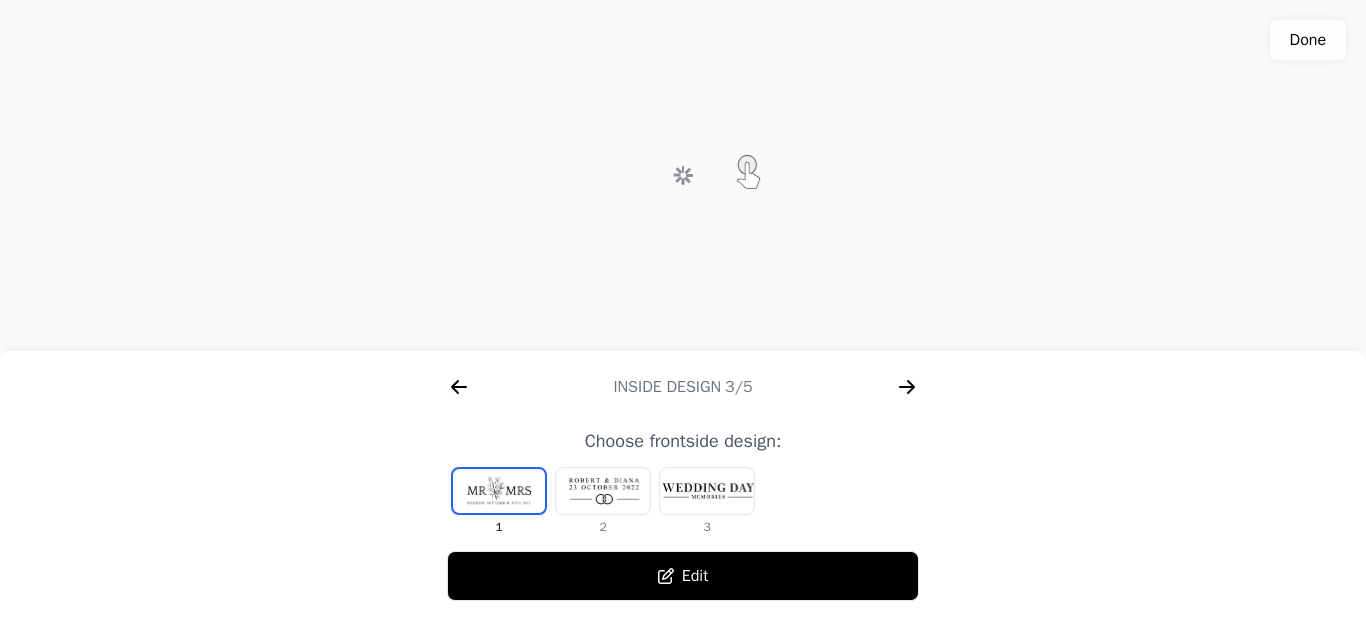 scroll, scrollTop: 0, scrollLeft: 1792, axis: horizontal 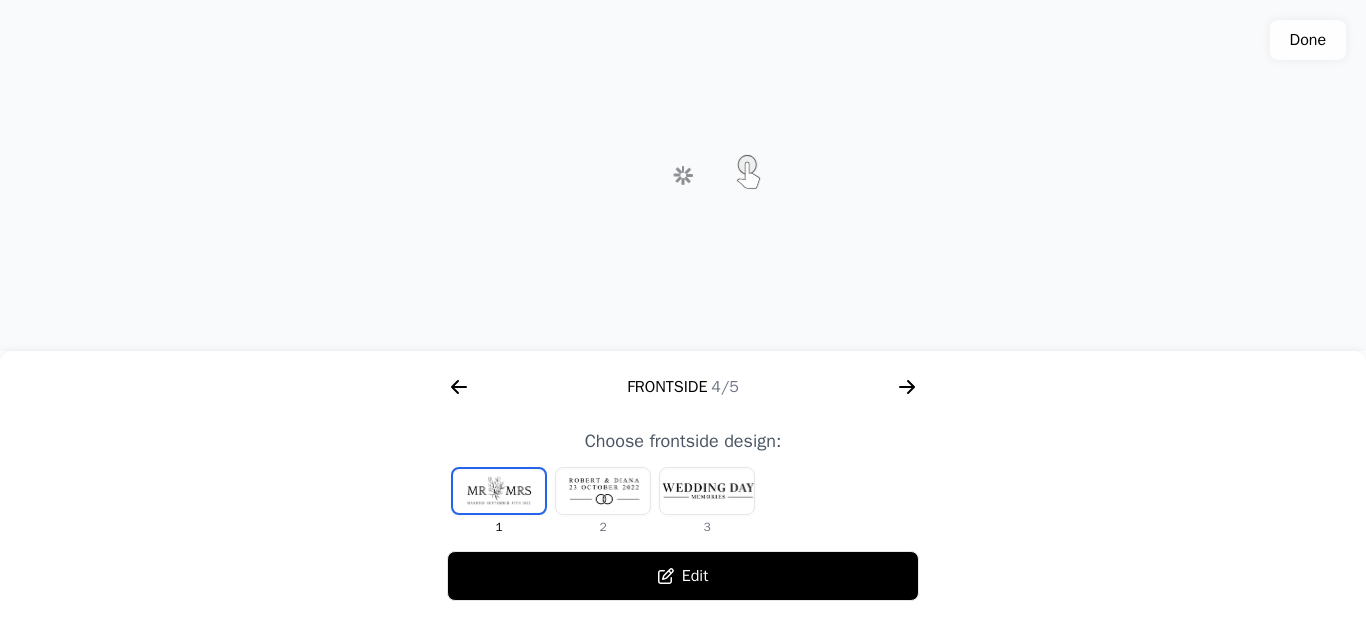 click at bounding box center (707, 491) 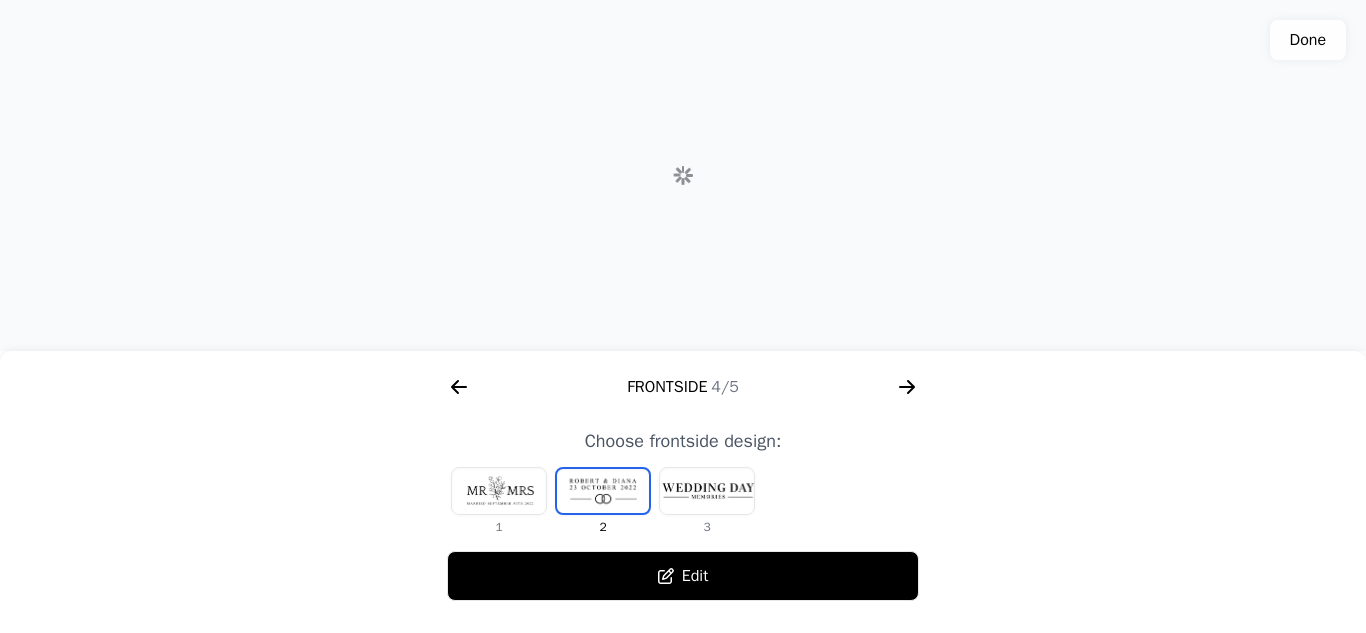 click at bounding box center (707, 491) 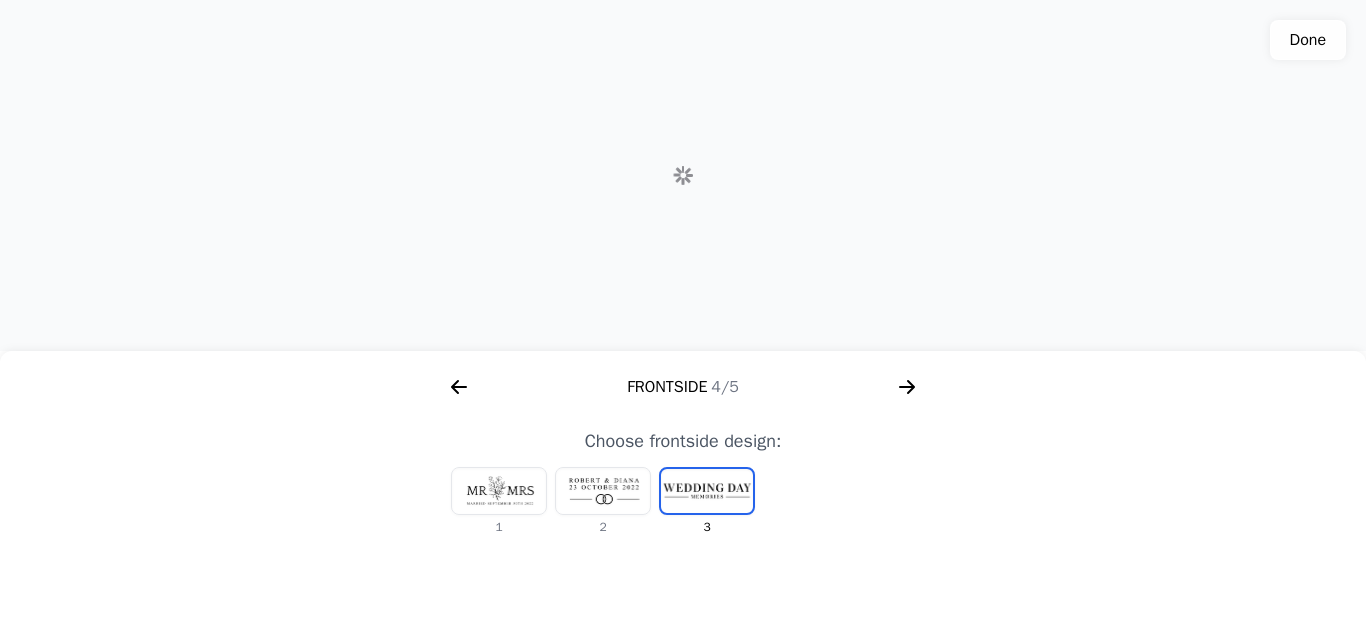 drag, startPoint x: 661, startPoint y: 245, endPoint x: 848, endPoint y: 198, distance: 192.81598 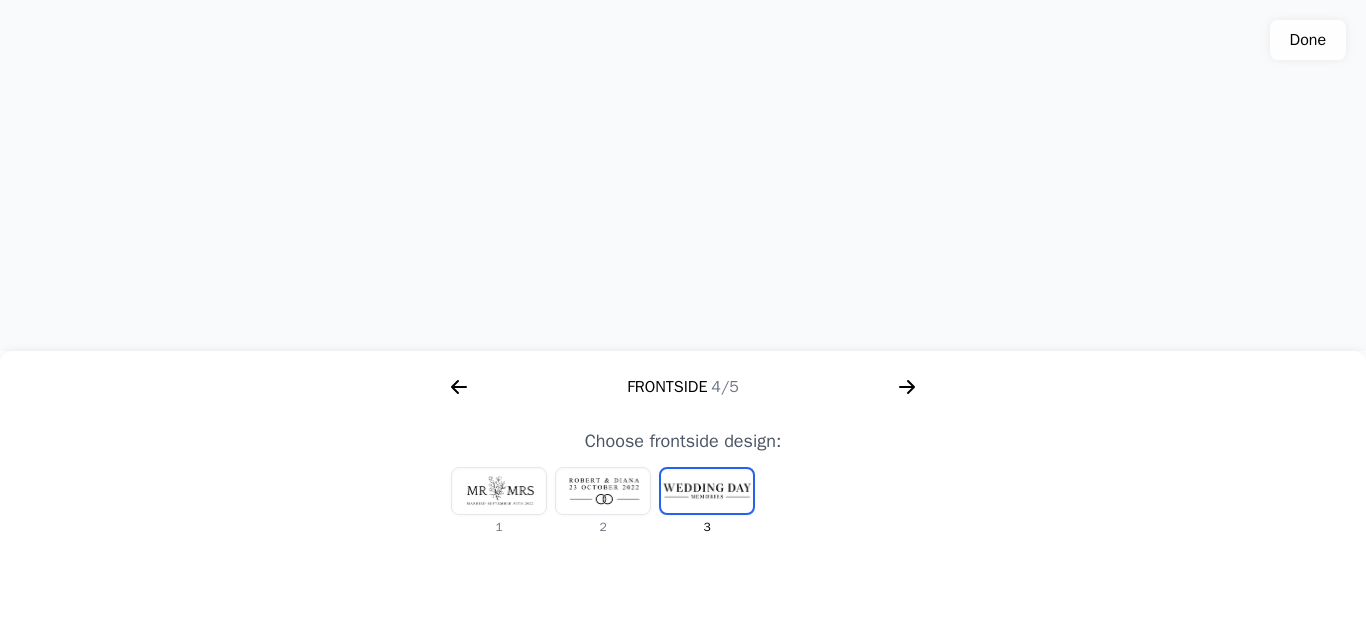 drag, startPoint x: 637, startPoint y: 140, endPoint x: 764, endPoint y: 184, distance: 134.4061 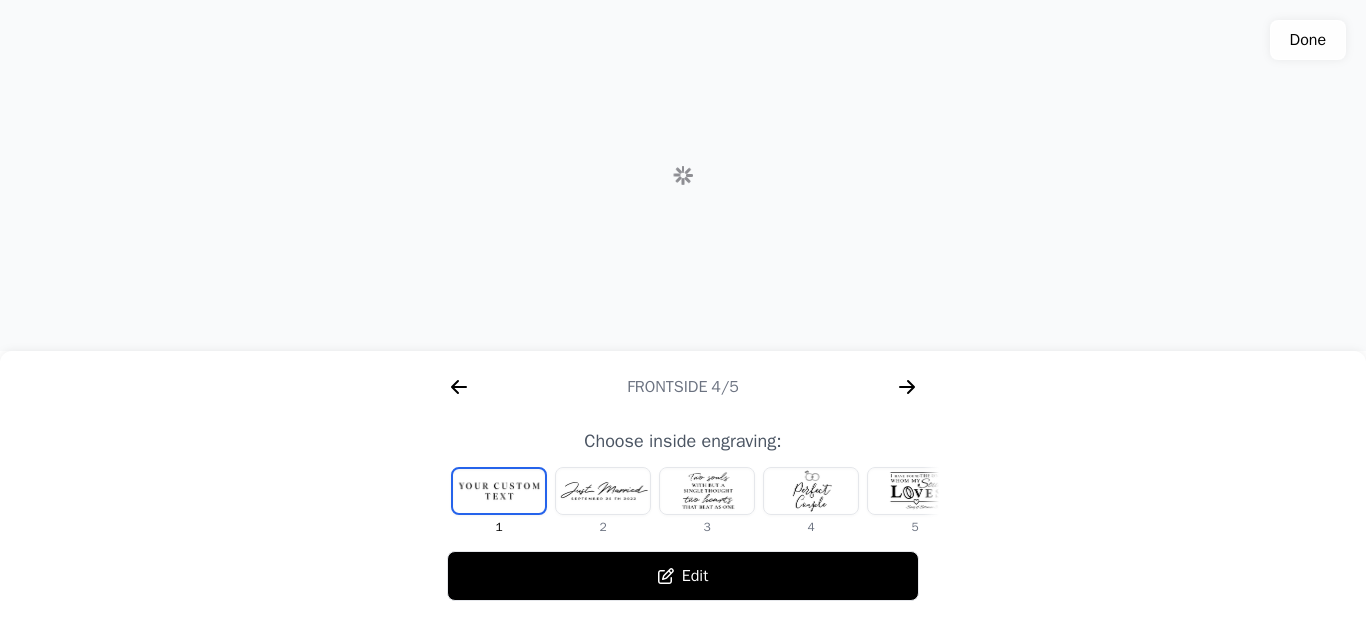 scroll, scrollTop: 0, scrollLeft: 1294, axis: horizontal 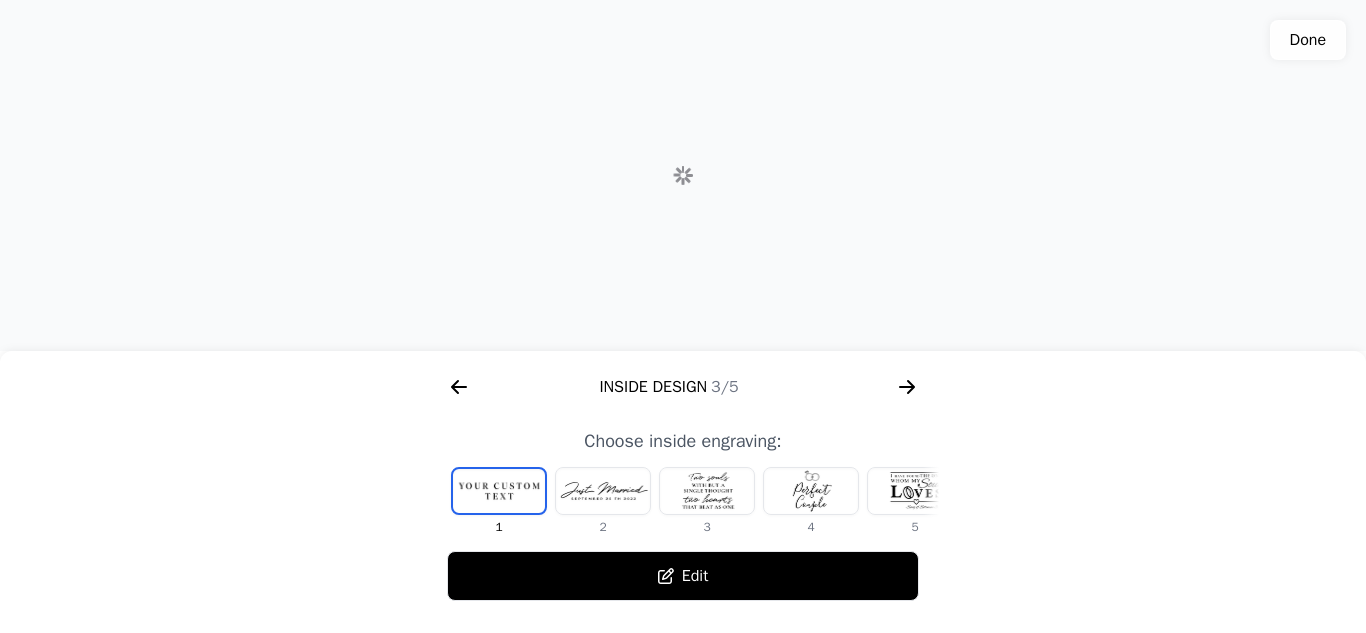 click at bounding box center (499, 491) 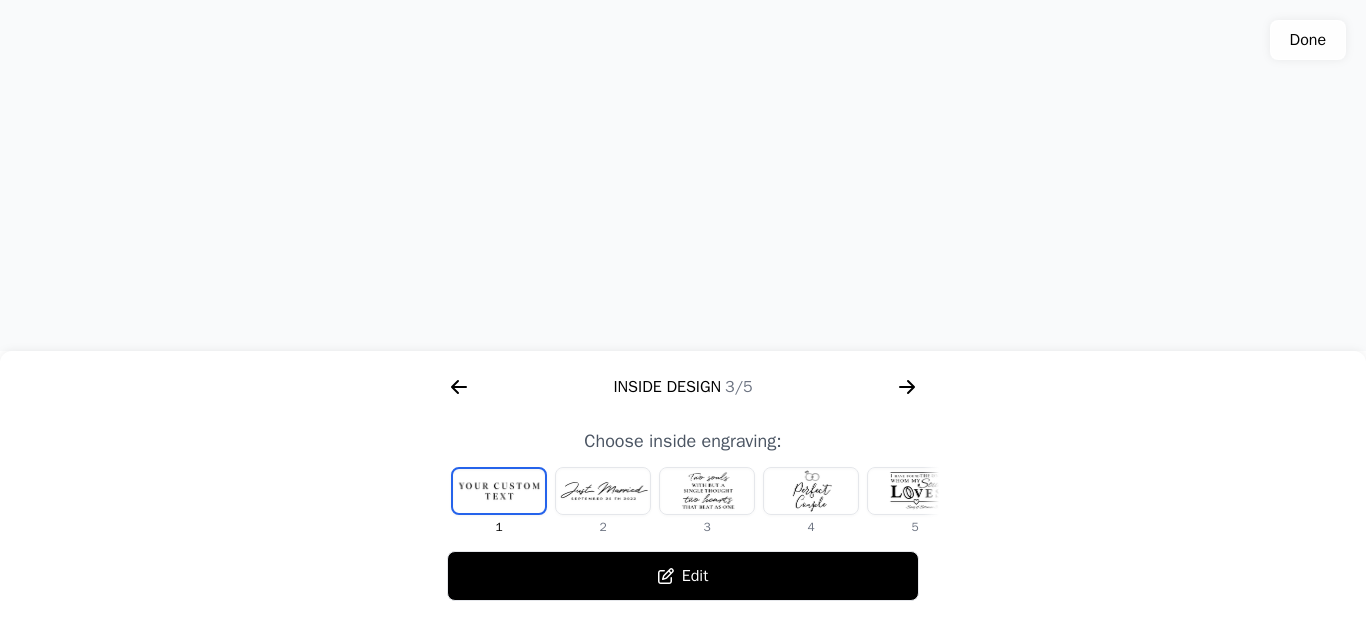 click 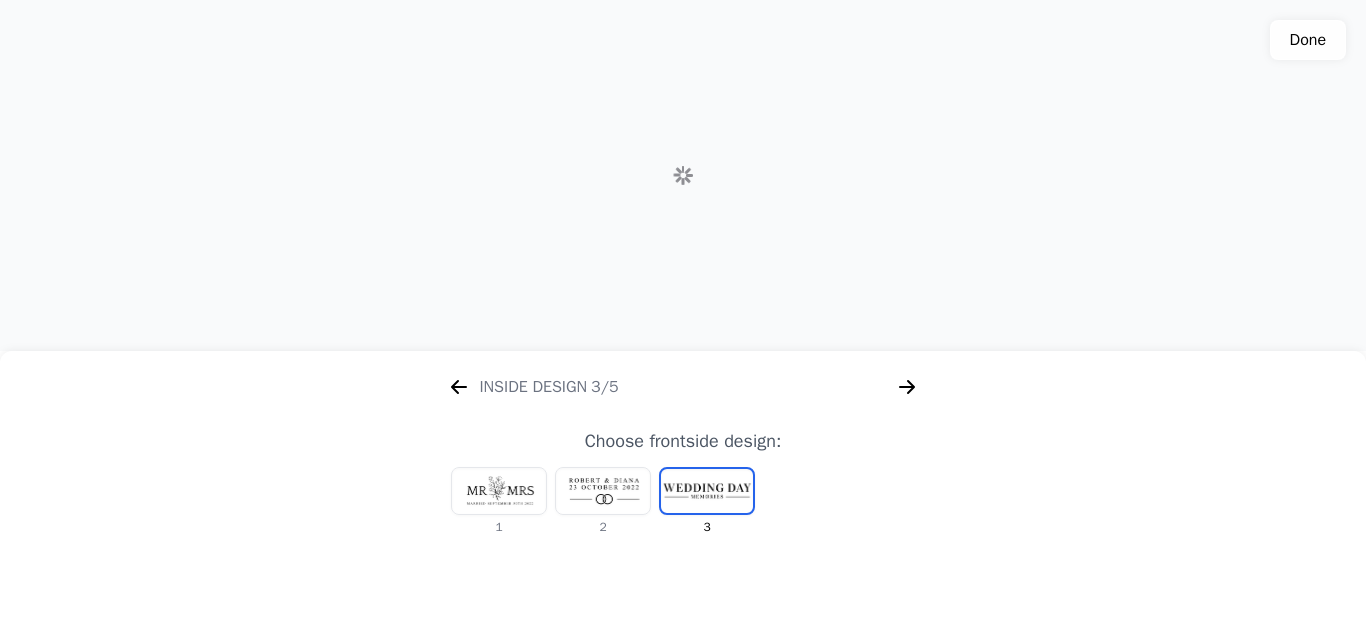 scroll, scrollTop: 0, scrollLeft: 1787, axis: horizontal 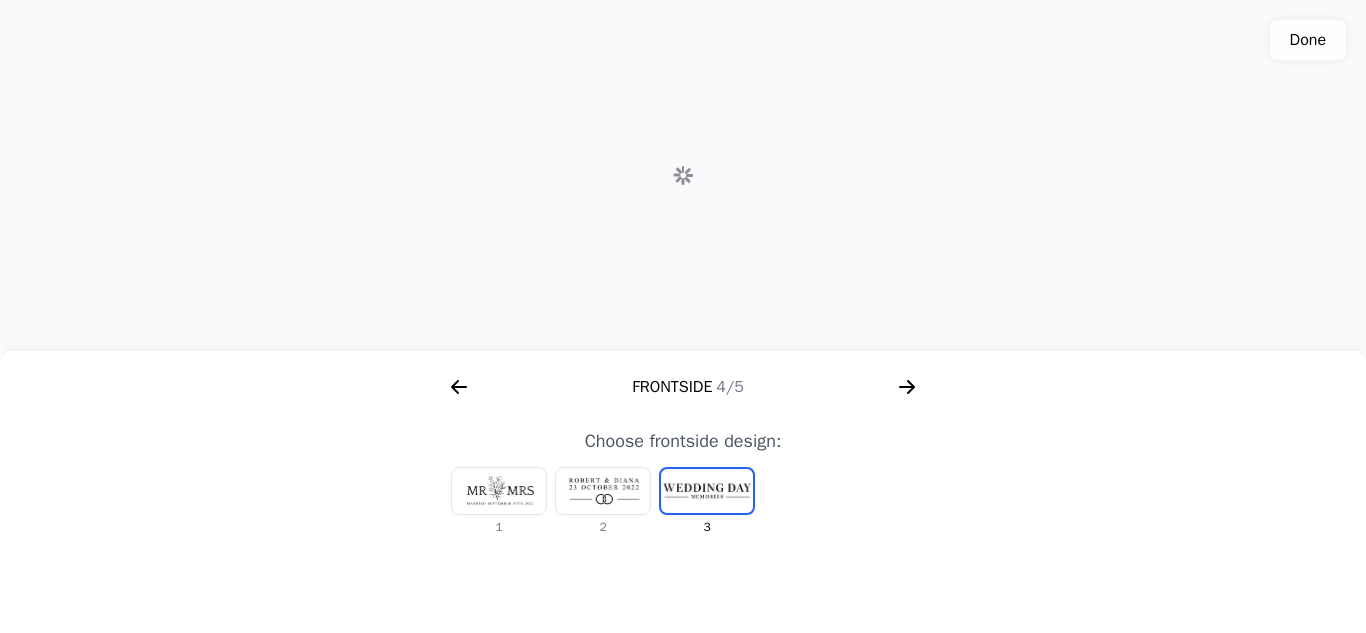 click at bounding box center (603, 491) 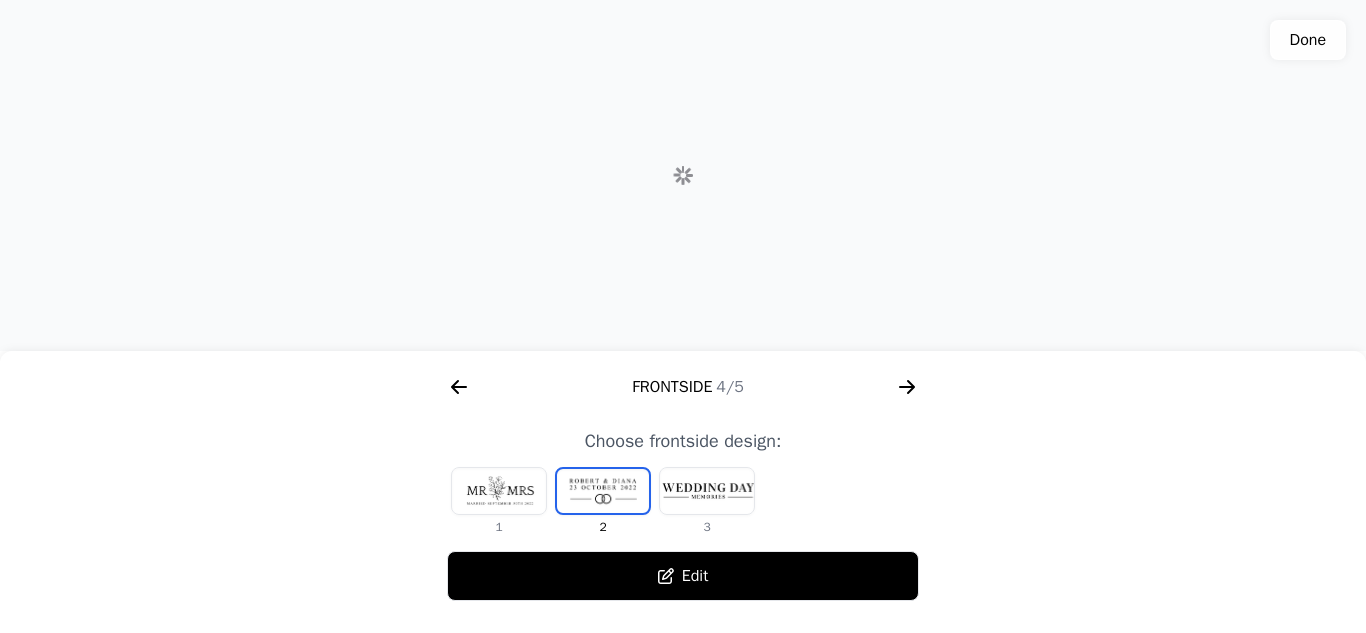 scroll, scrollTop: 0, scrollLeft: 1792, axis: horizontal 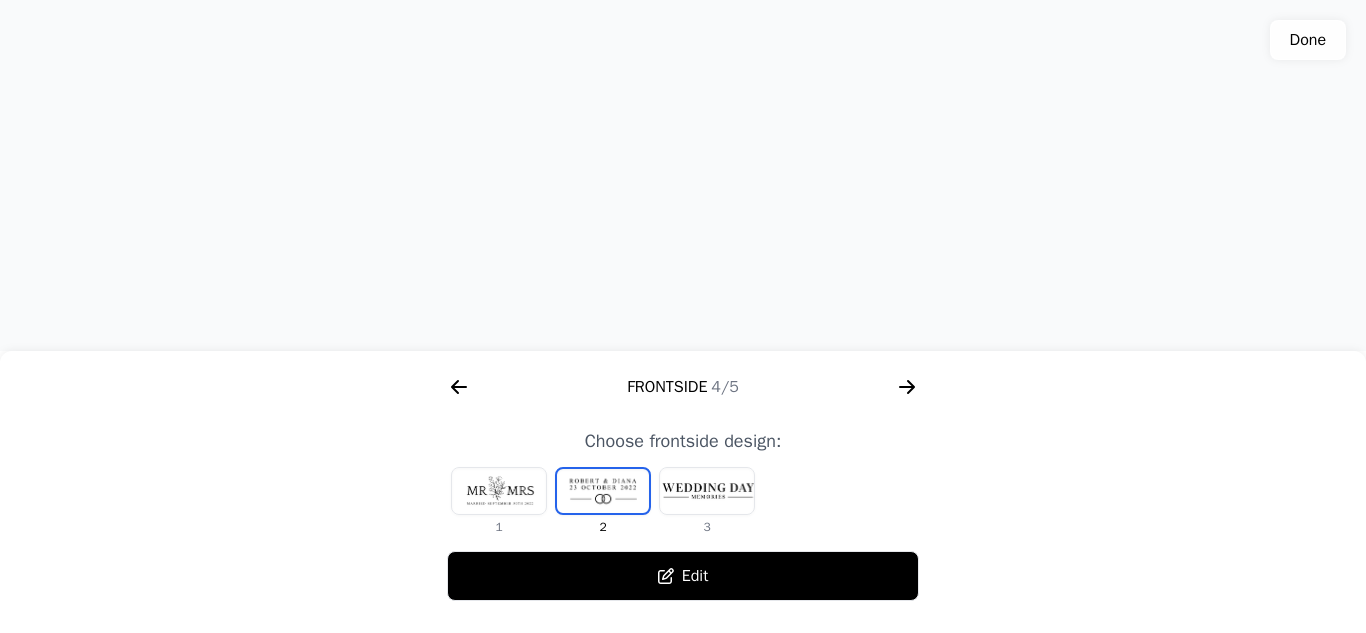 click 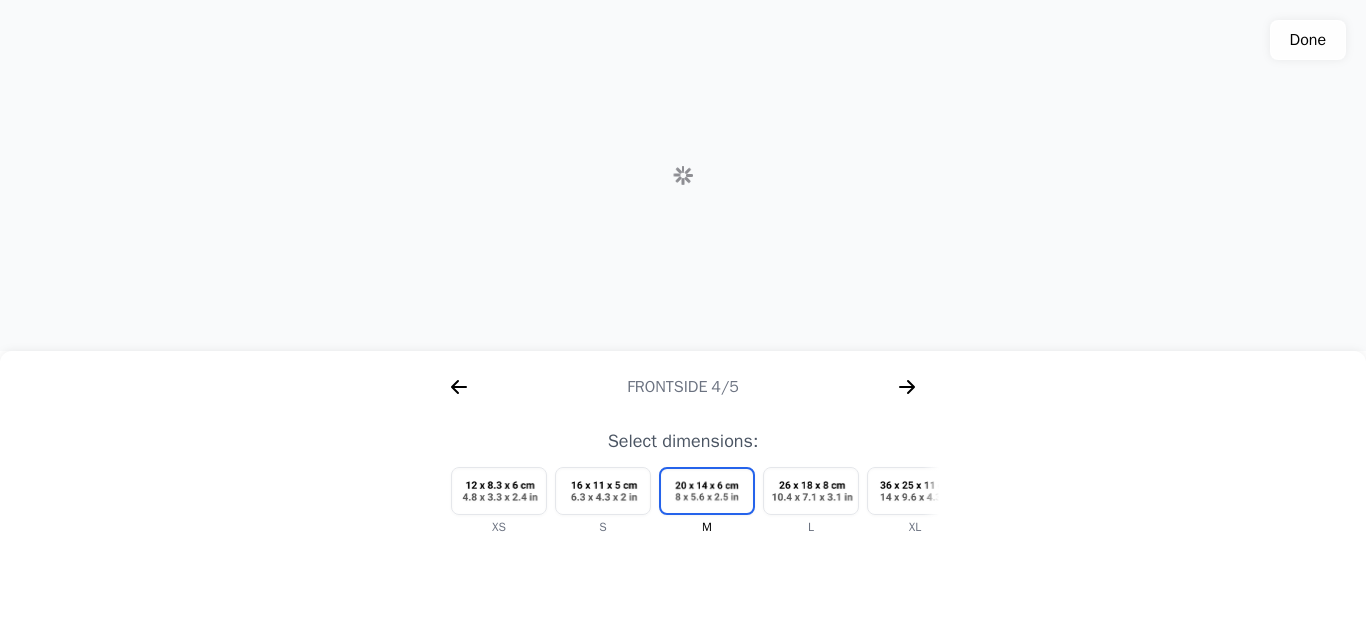 scroll, scrollTop: 0, scrollLeft: 1997, axis: horizontal 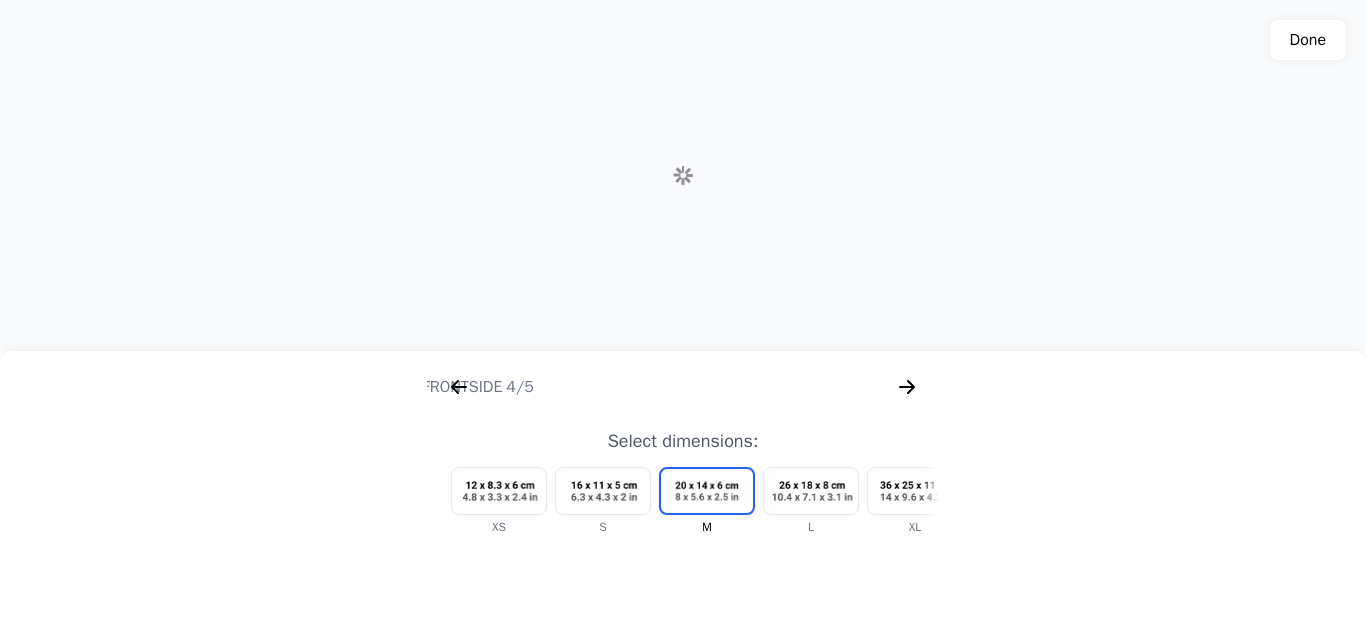 click at bounding box center [915, 491] 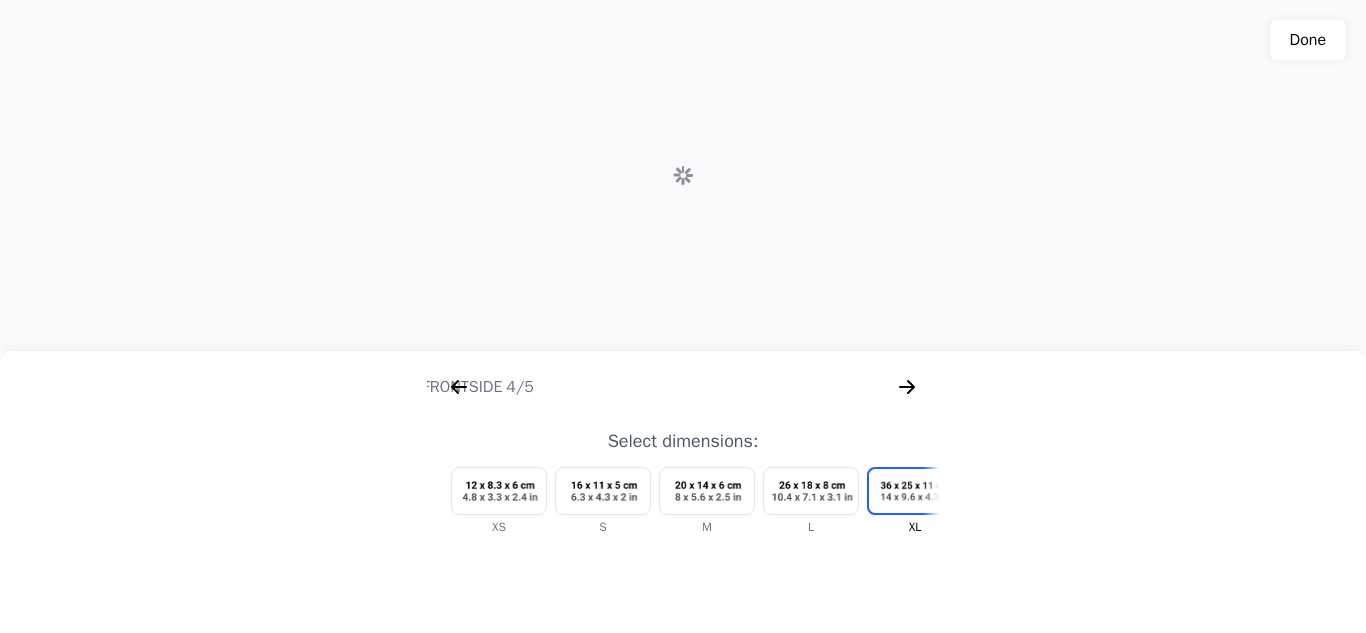 scroll, scrollTop: 0, scrollLeft: 2304, axis: horizontal 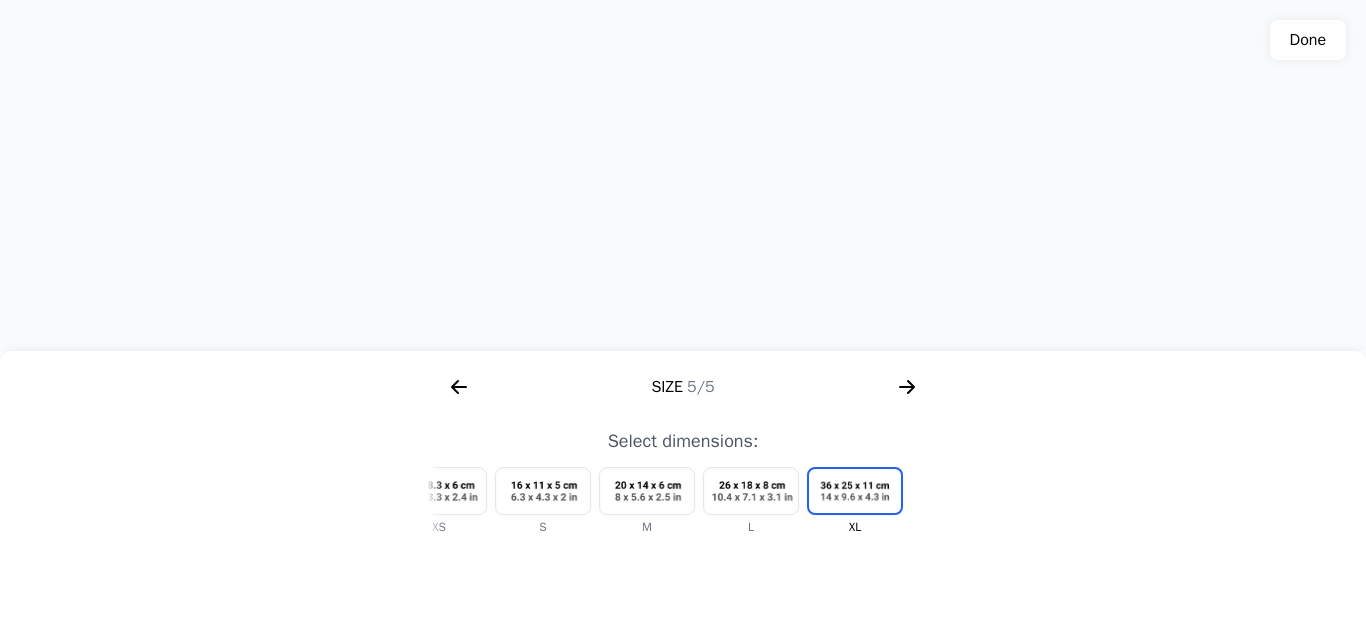 click on "Done" 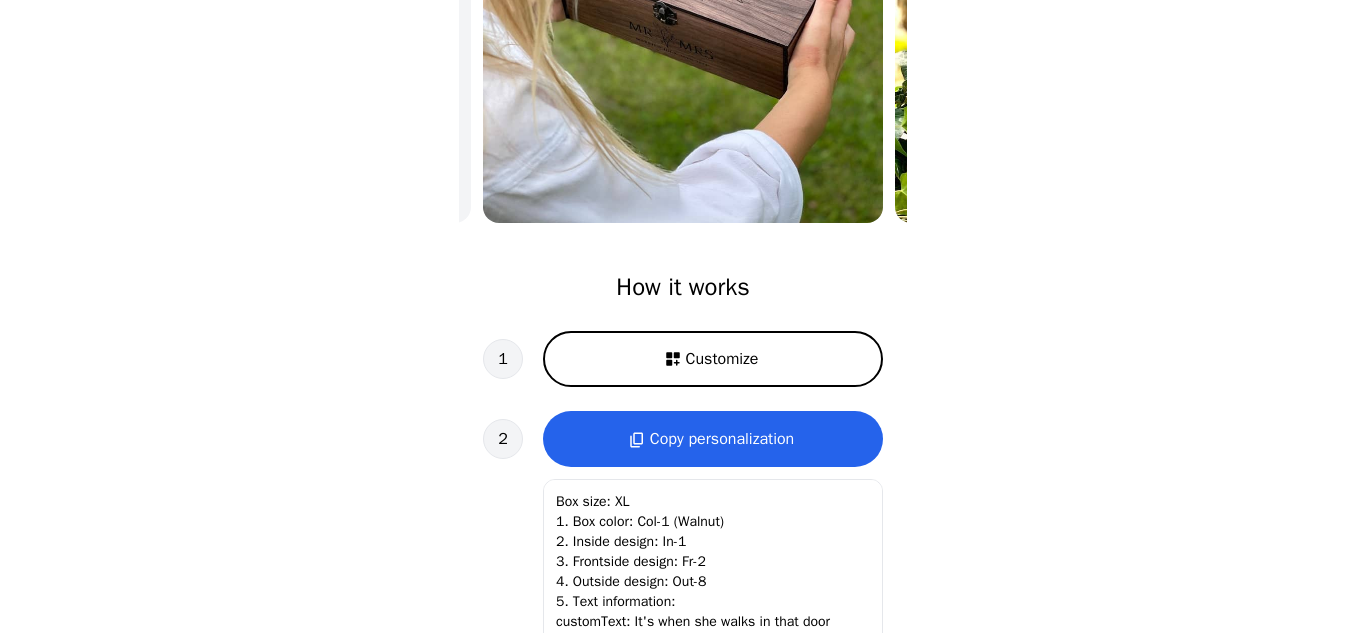 scroll, scrollTop: 0, scrollLeft: 0, axis: both 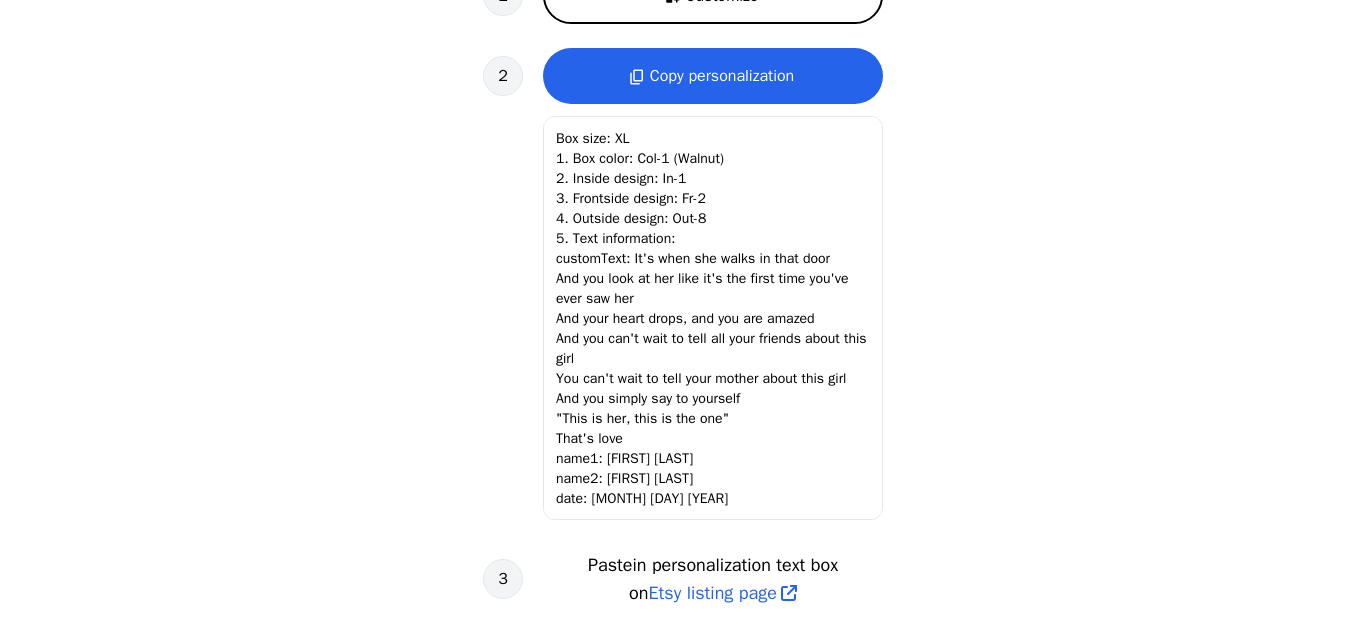 click on "Copy personalization" at bounding box center [722, 76] 